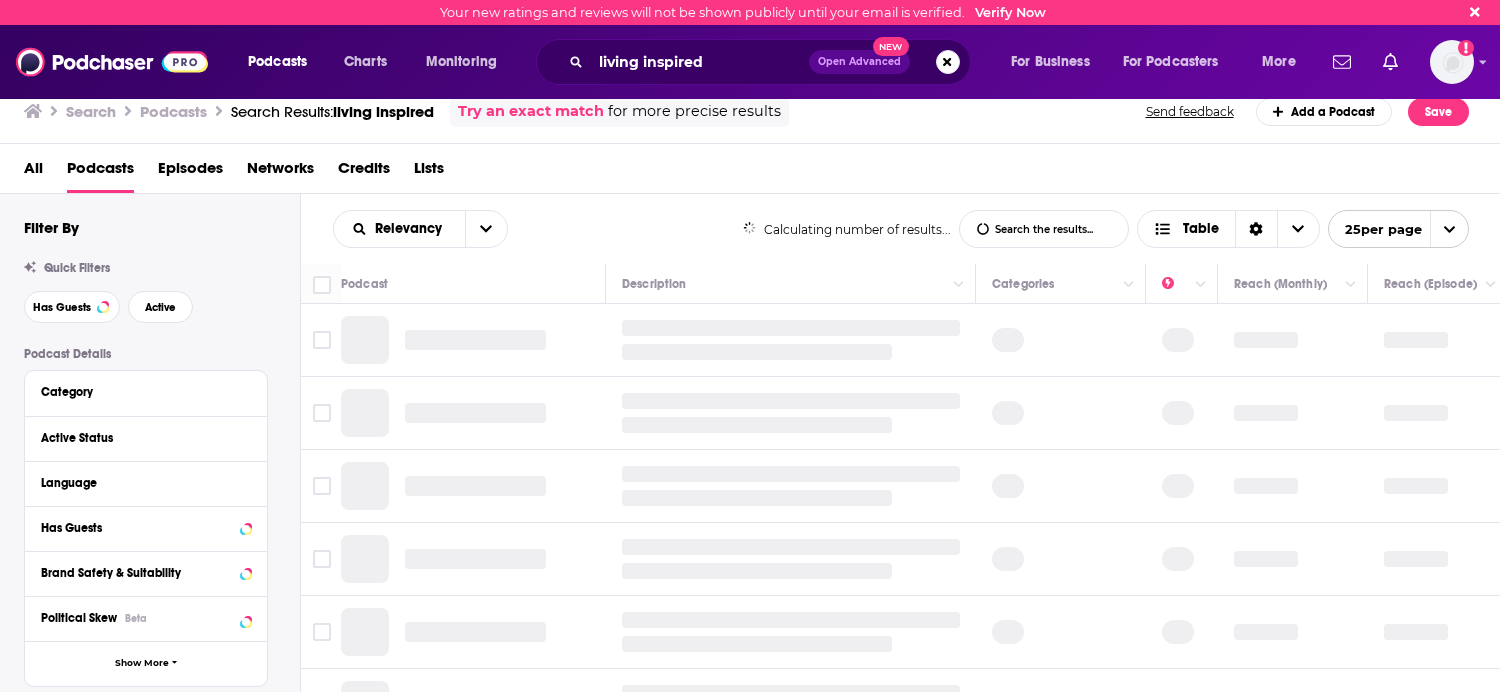 scroll, scrollTop: 0, scrollLeft: 0, axis: both 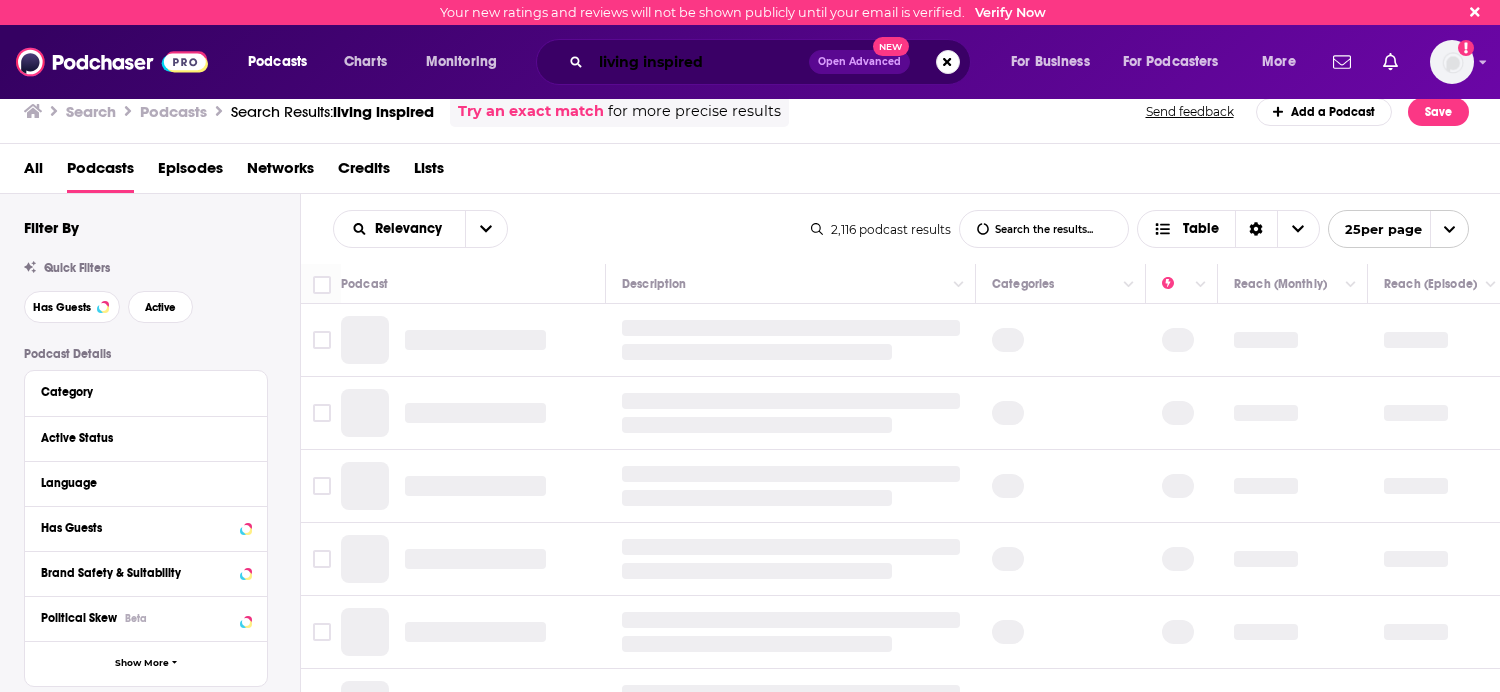 click on "living inspired" at bounding box center (700, 62) 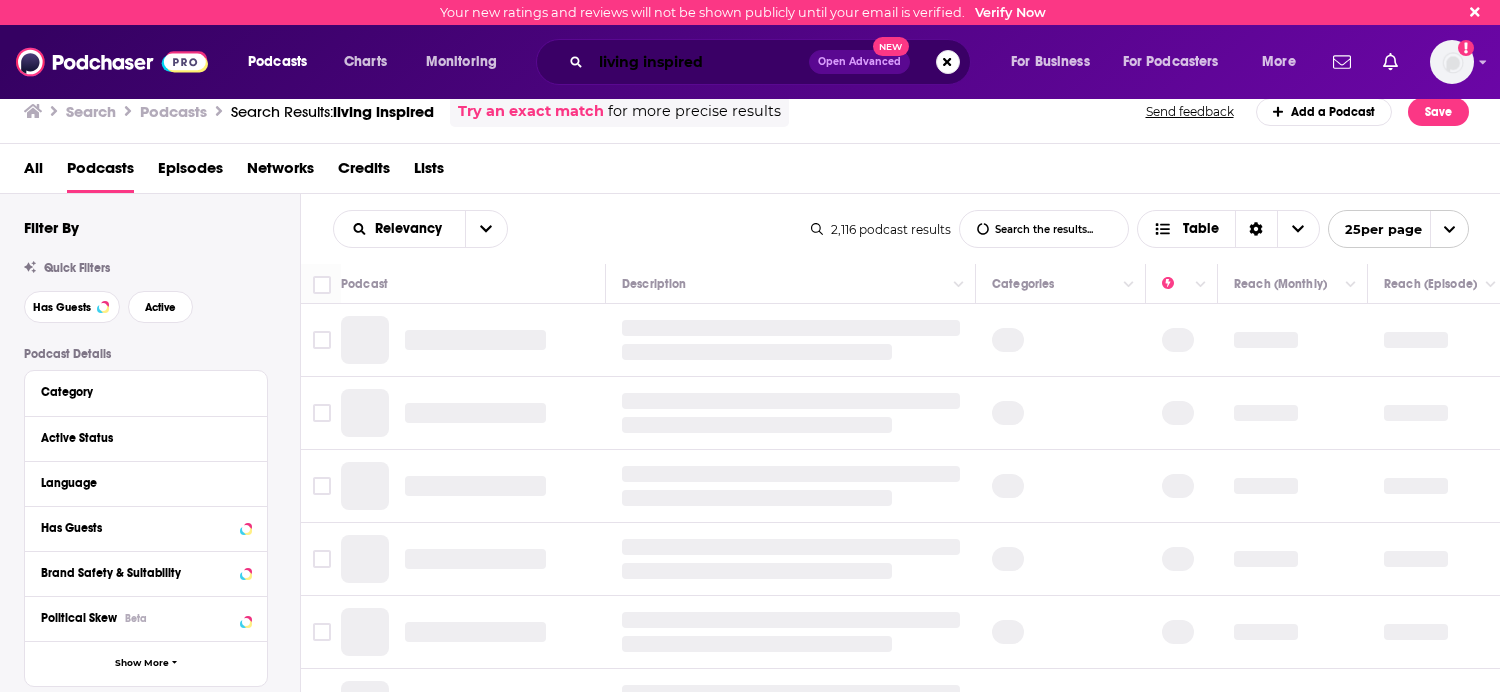 click on "living inspired" at bounding box center (700, 62) 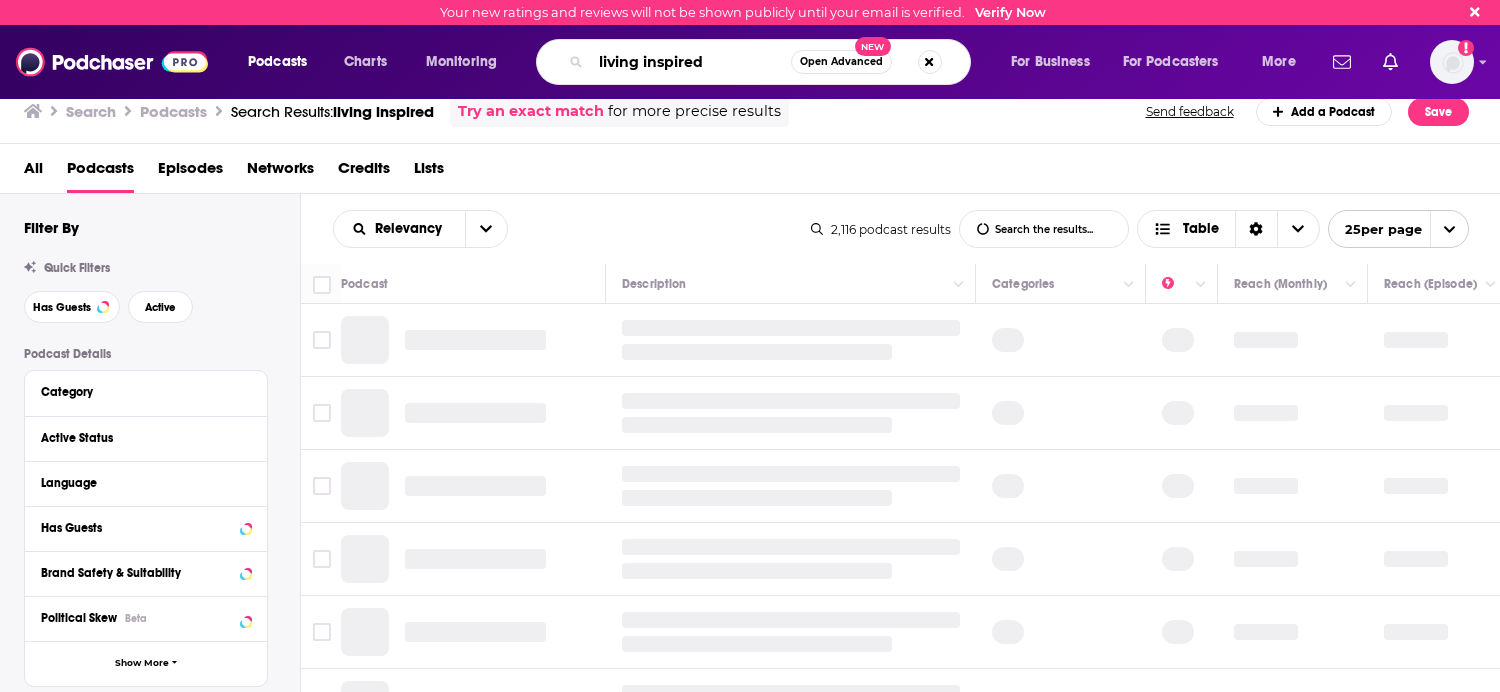 click on "living inspired" at bounding box center [691, 62] 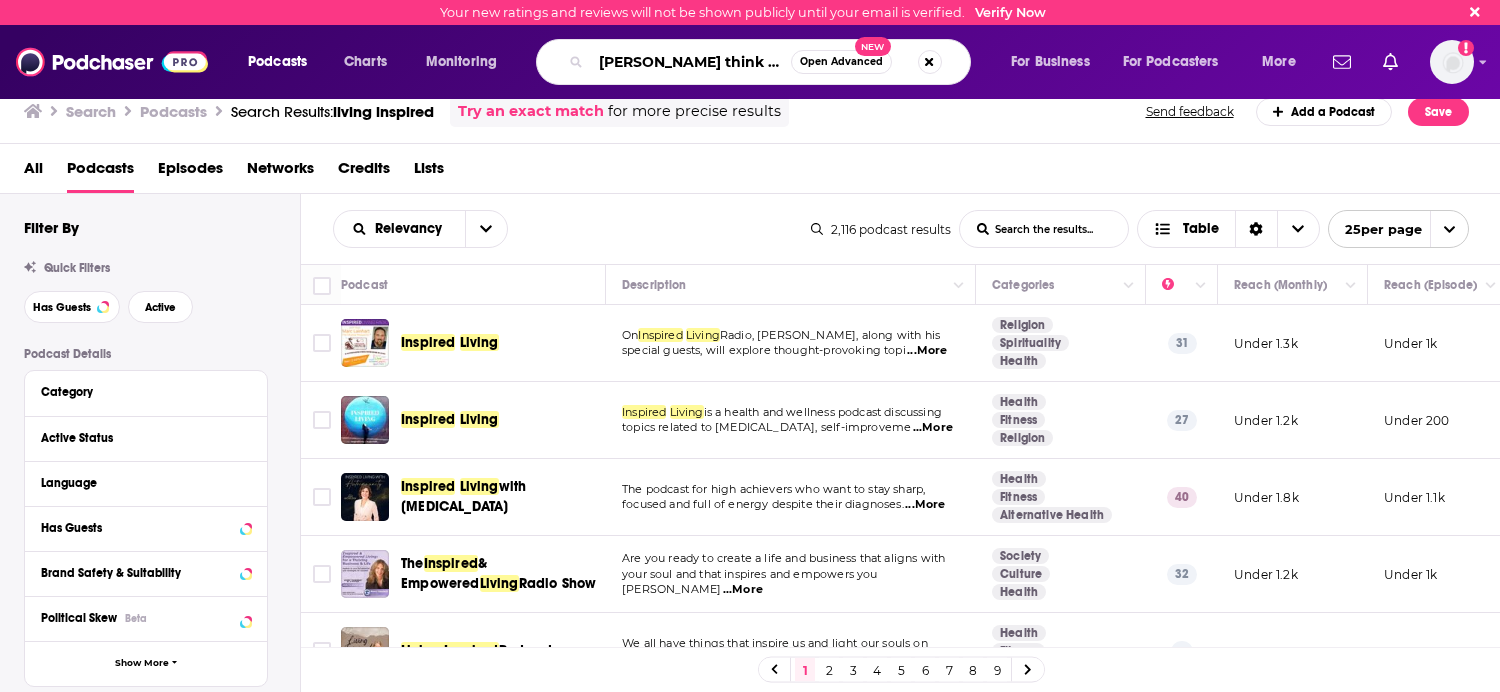 type on "[PERSON_NAME] think tank" 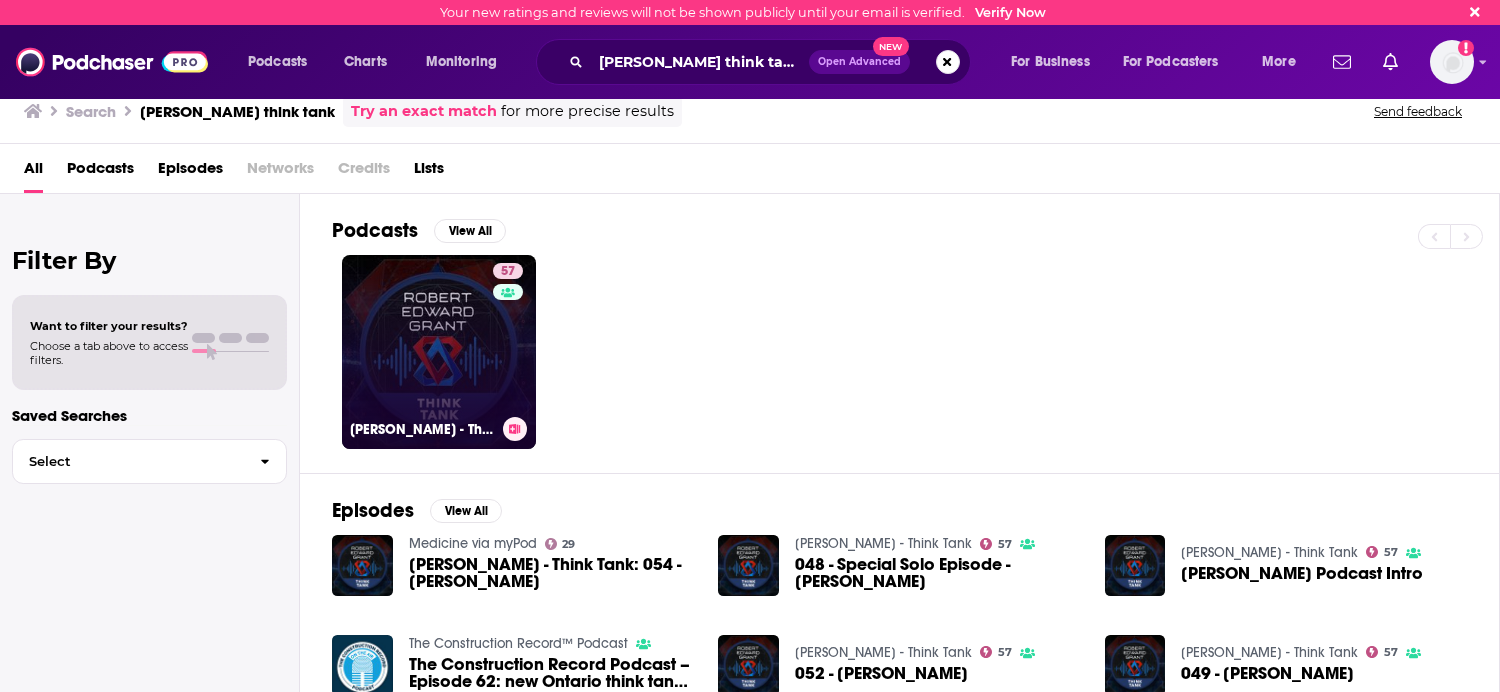 click on "57 [PERSON_NAME] - Think Tank" at bounding box center (439, 352) 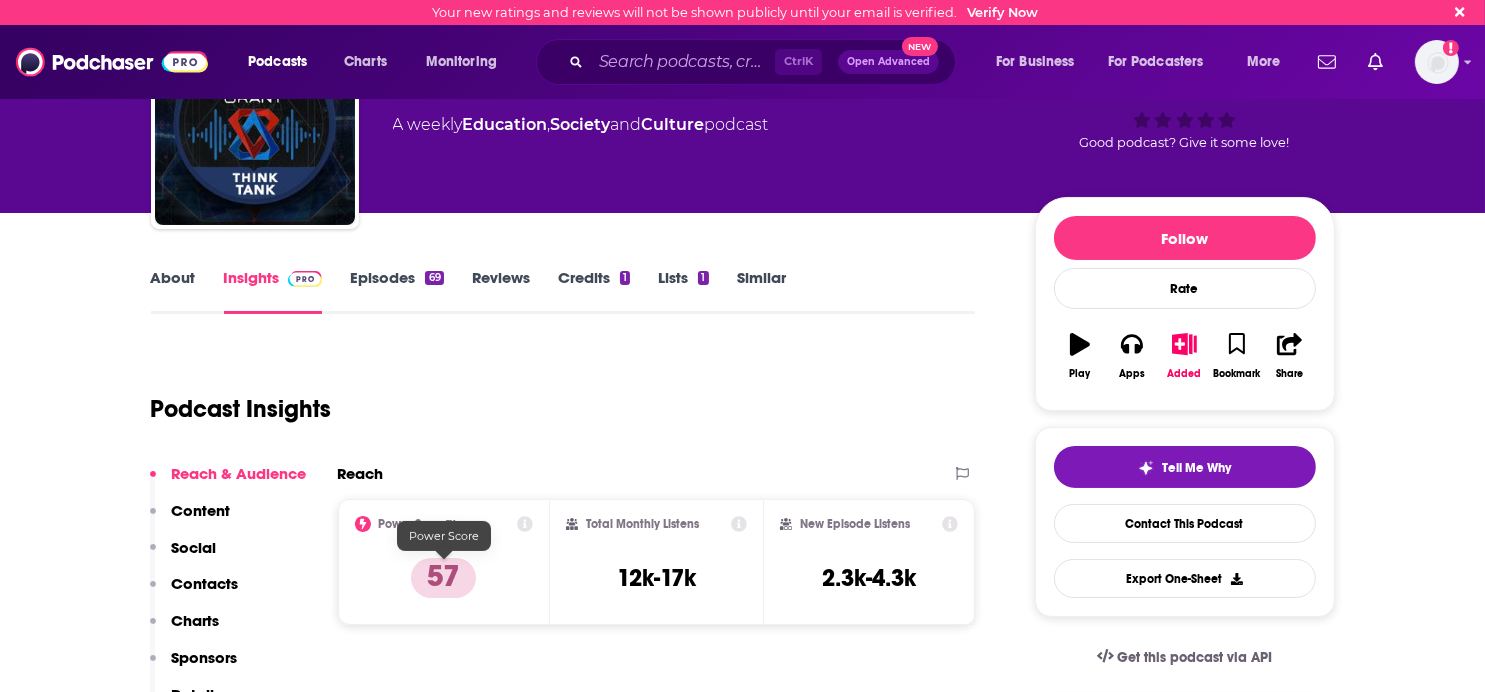 scroll, scrollTop: 200, scrollLeft: 0, axis: vertical 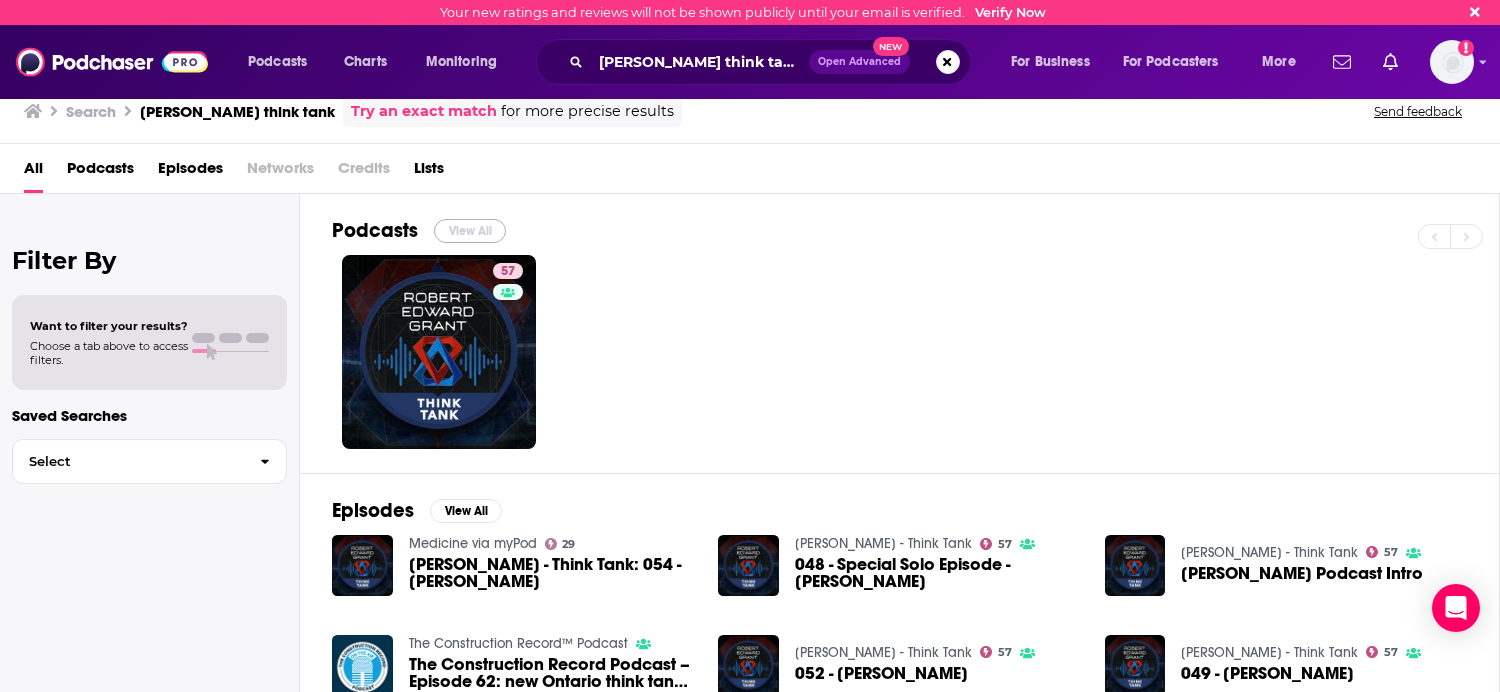 click on "View All" at bounding box center [470, 231] 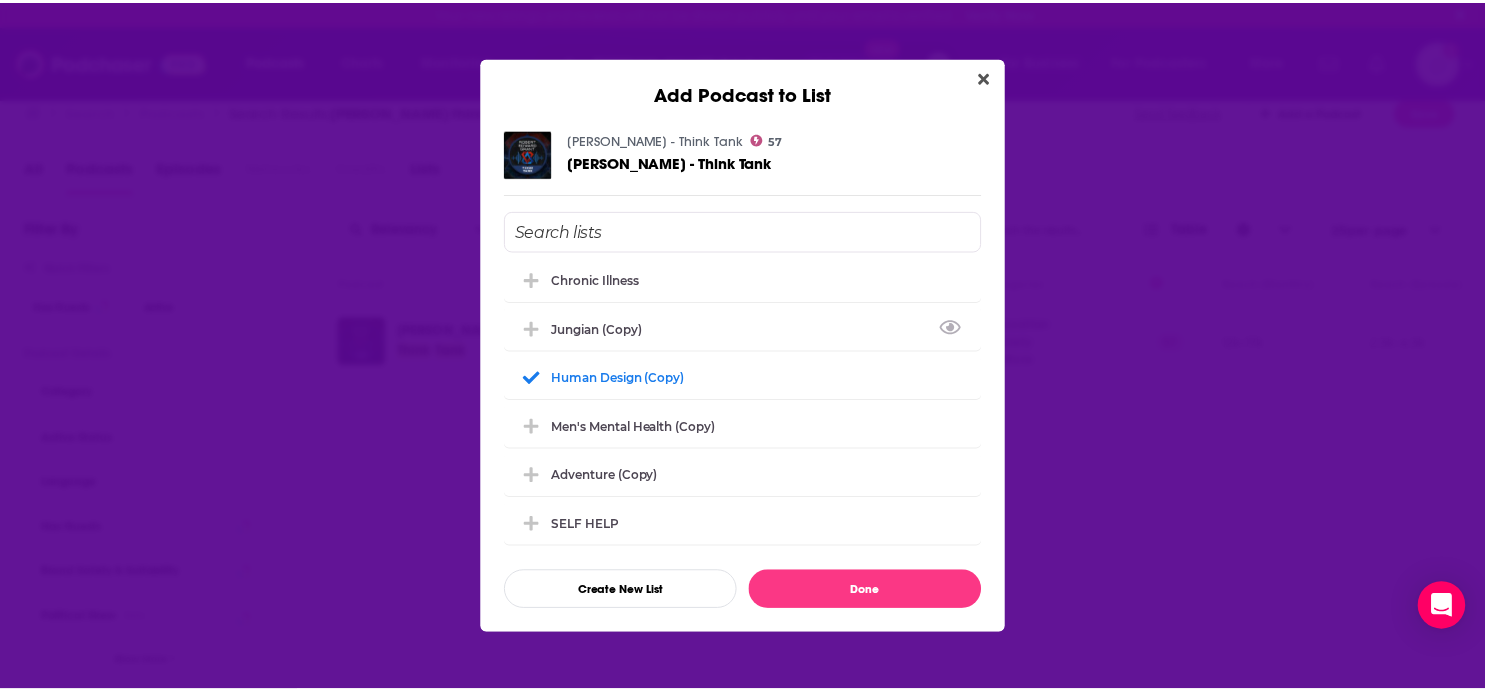 scroll, scrollTop: 0, scrollLeft: 0, axis: both 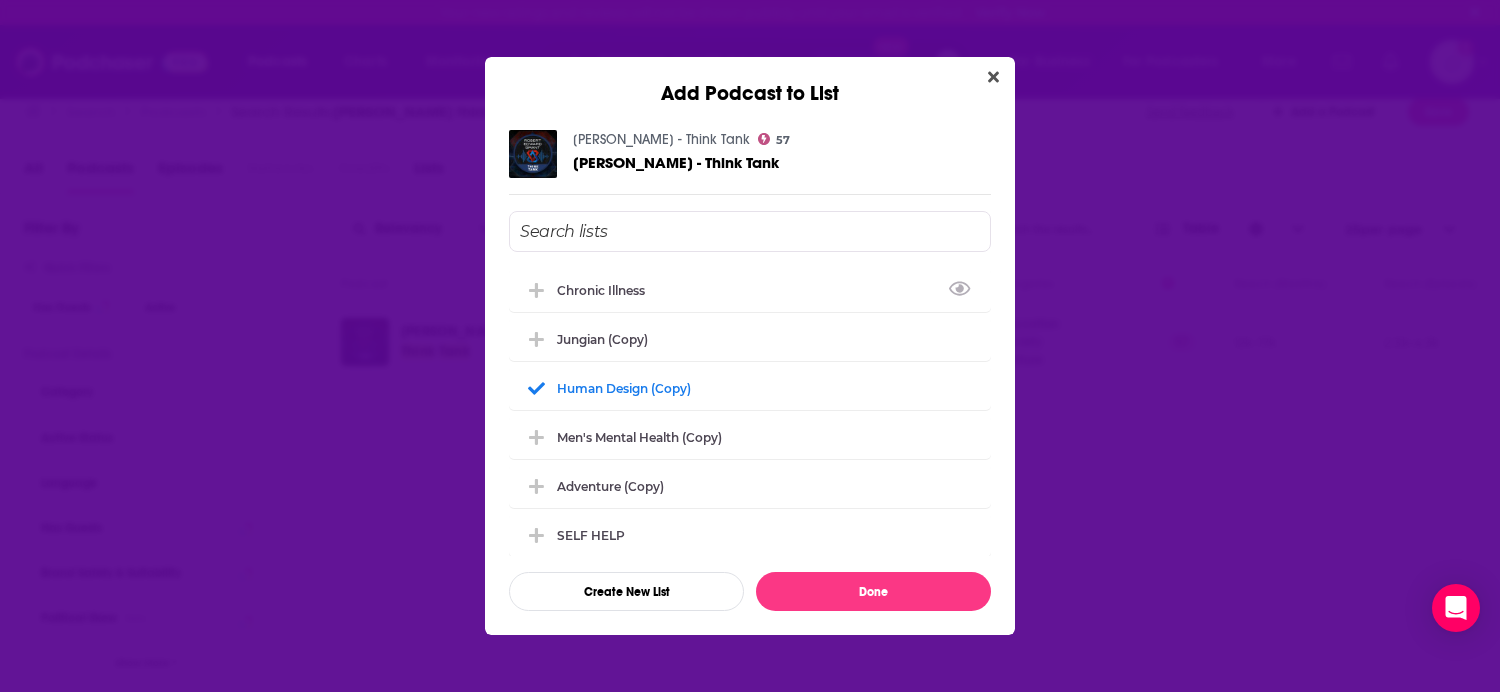 click on "[PERSON_NAME] - Think Tank" at bounding box center [661, 139] 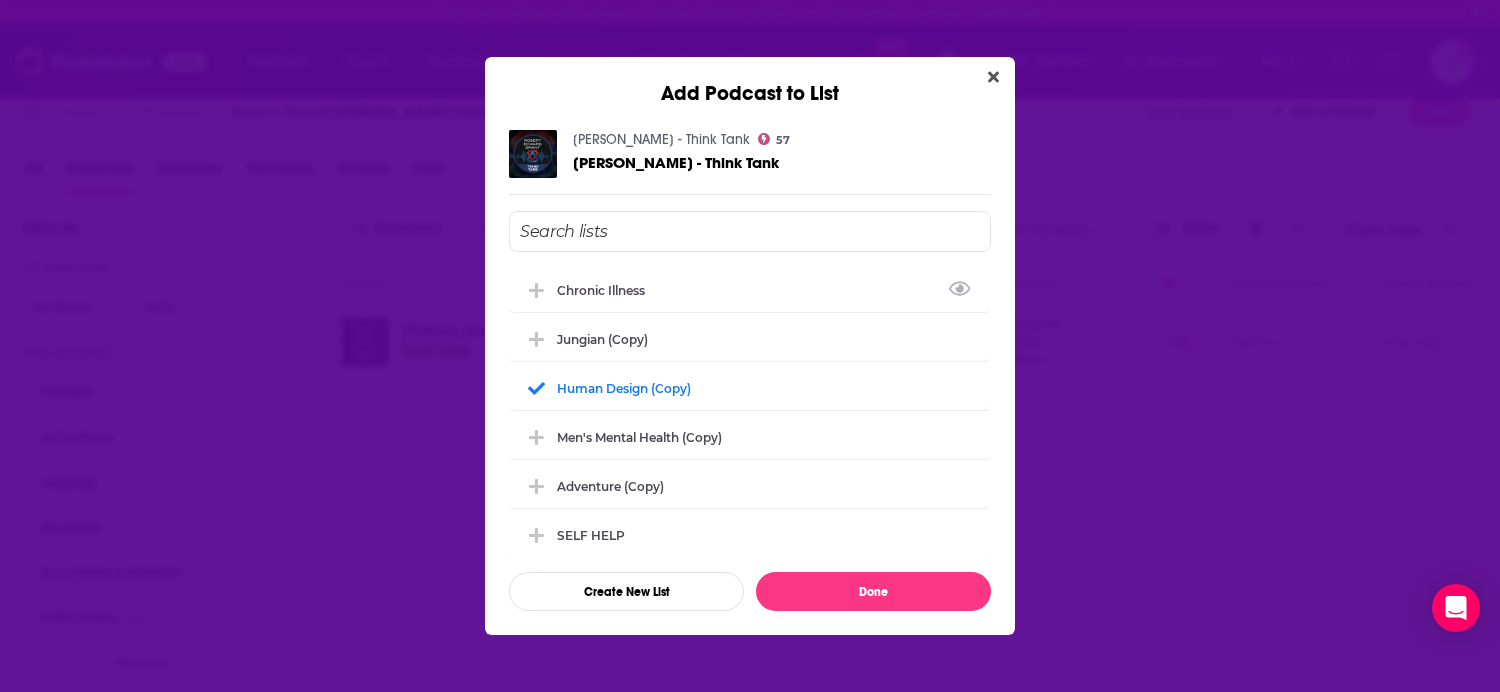 click on "[PERSON_NAME] - Think Tank" at bounding box center [661, 139] 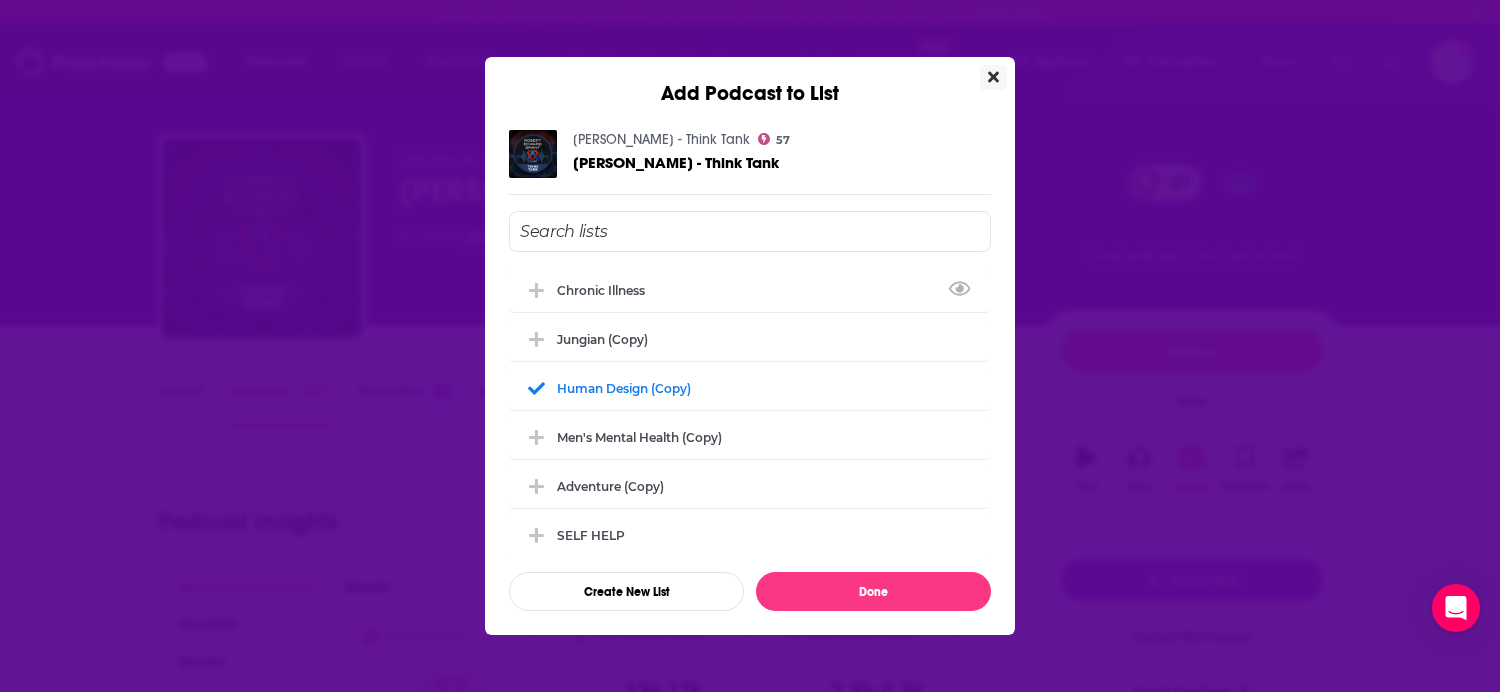 click 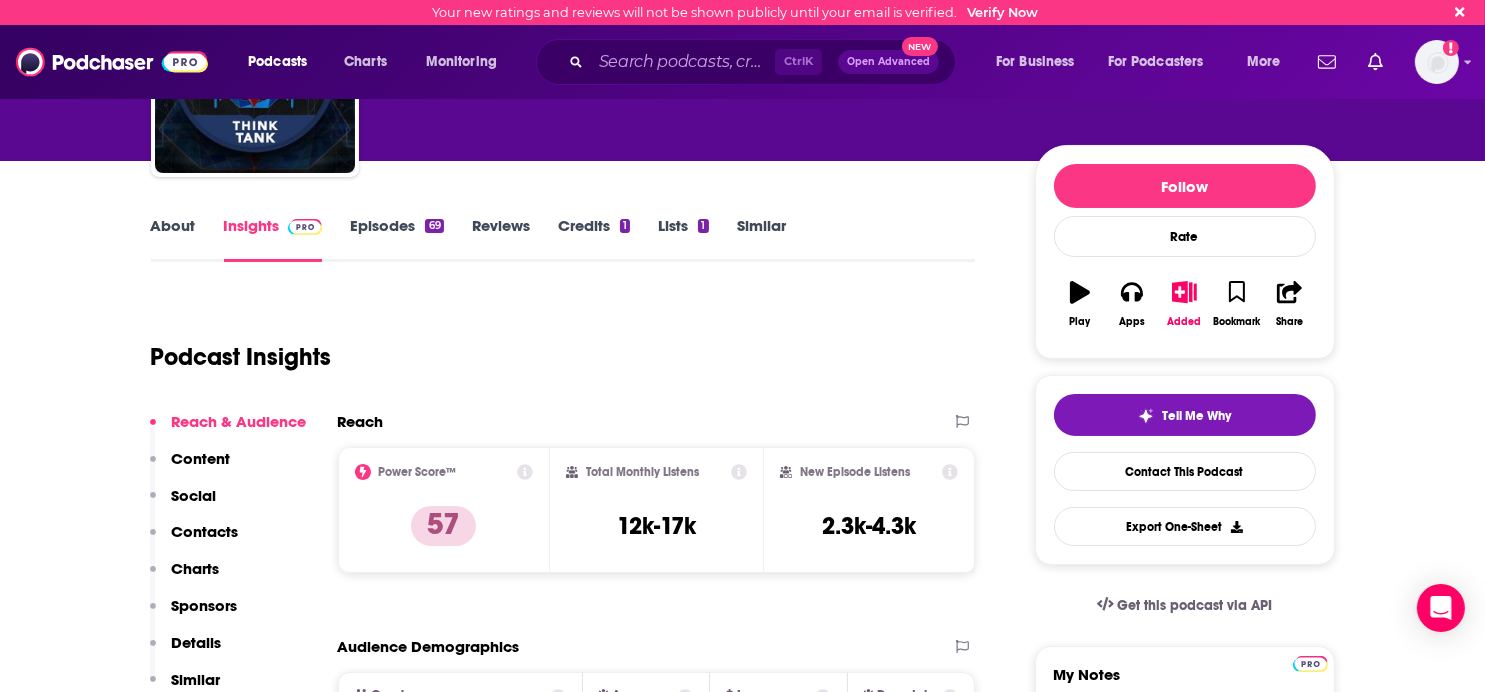 scroll, scrollTop: 200, scrollLeft: 0, axis: vertical 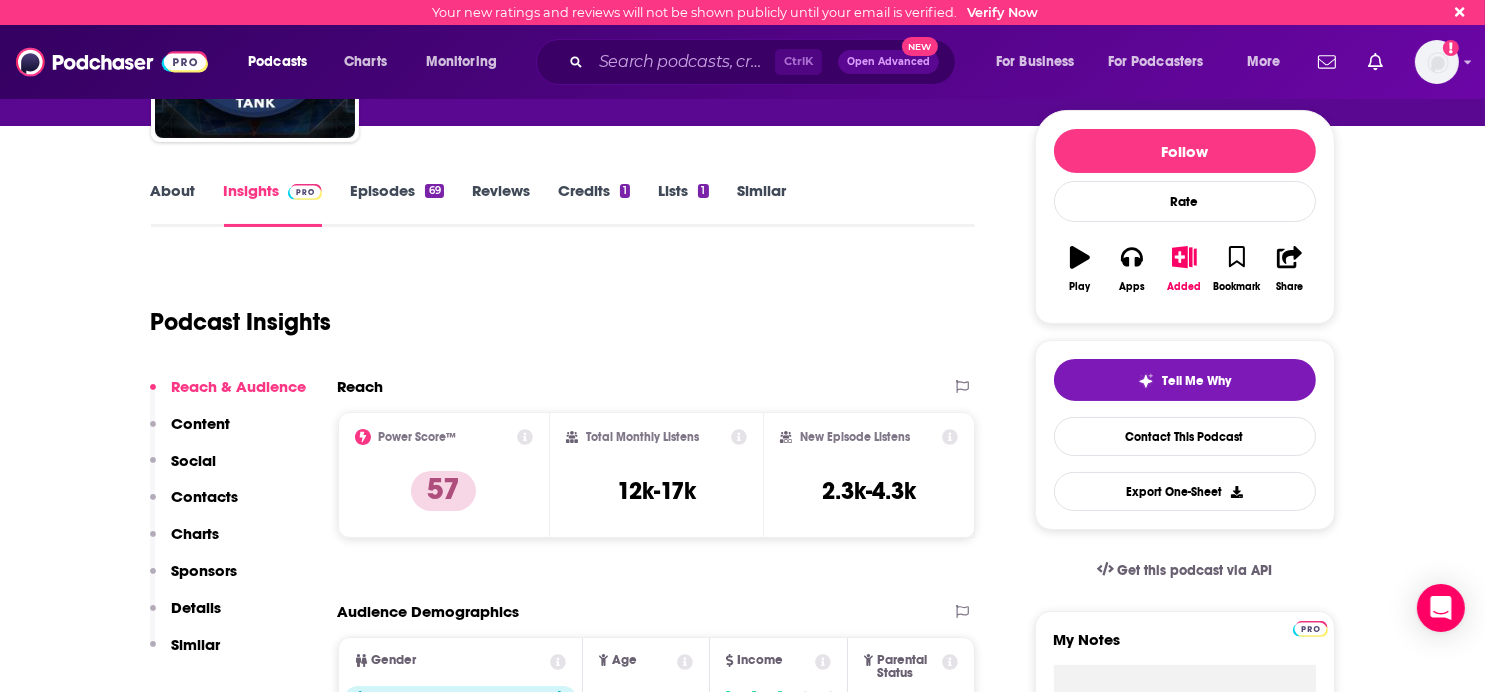 click on "Contacts" at bounding box center [205, 496] 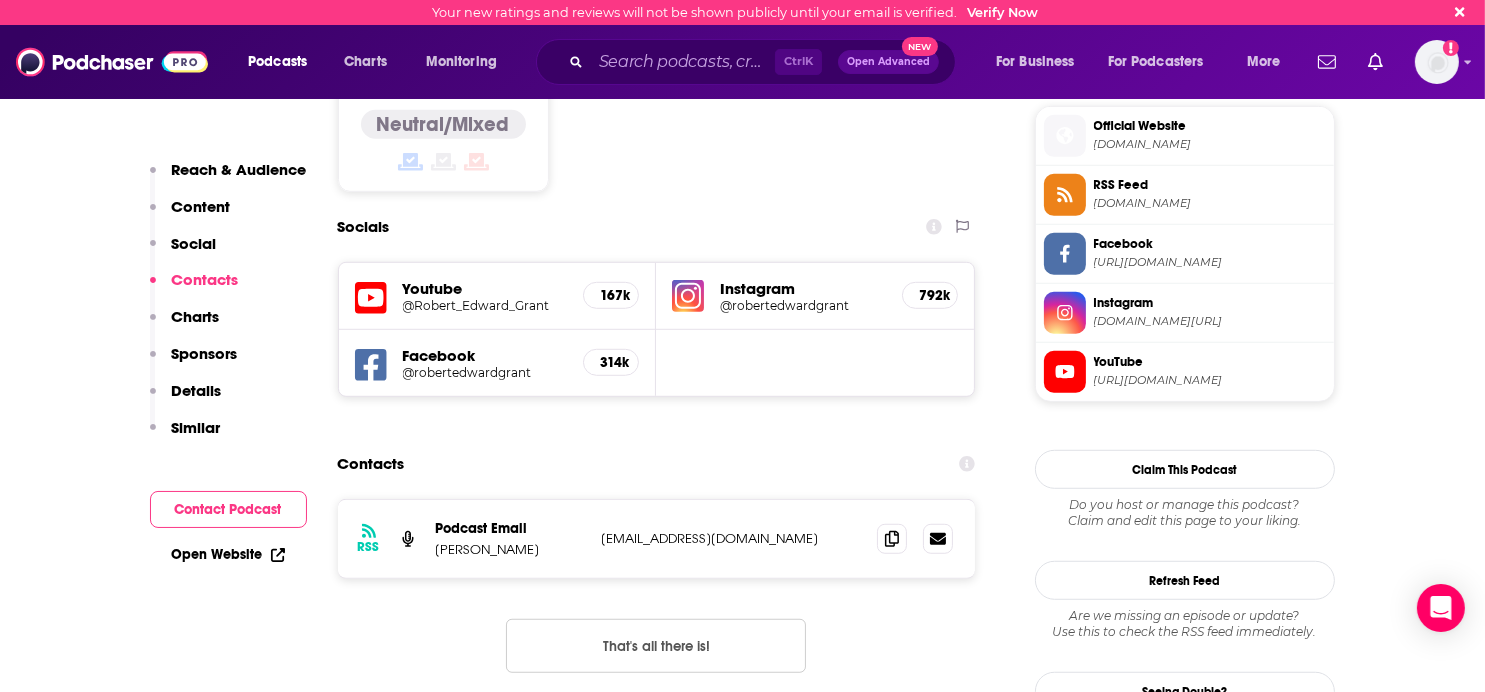 scroll, scrollTop: 1711, scrollLeft: 0, axis: vertical 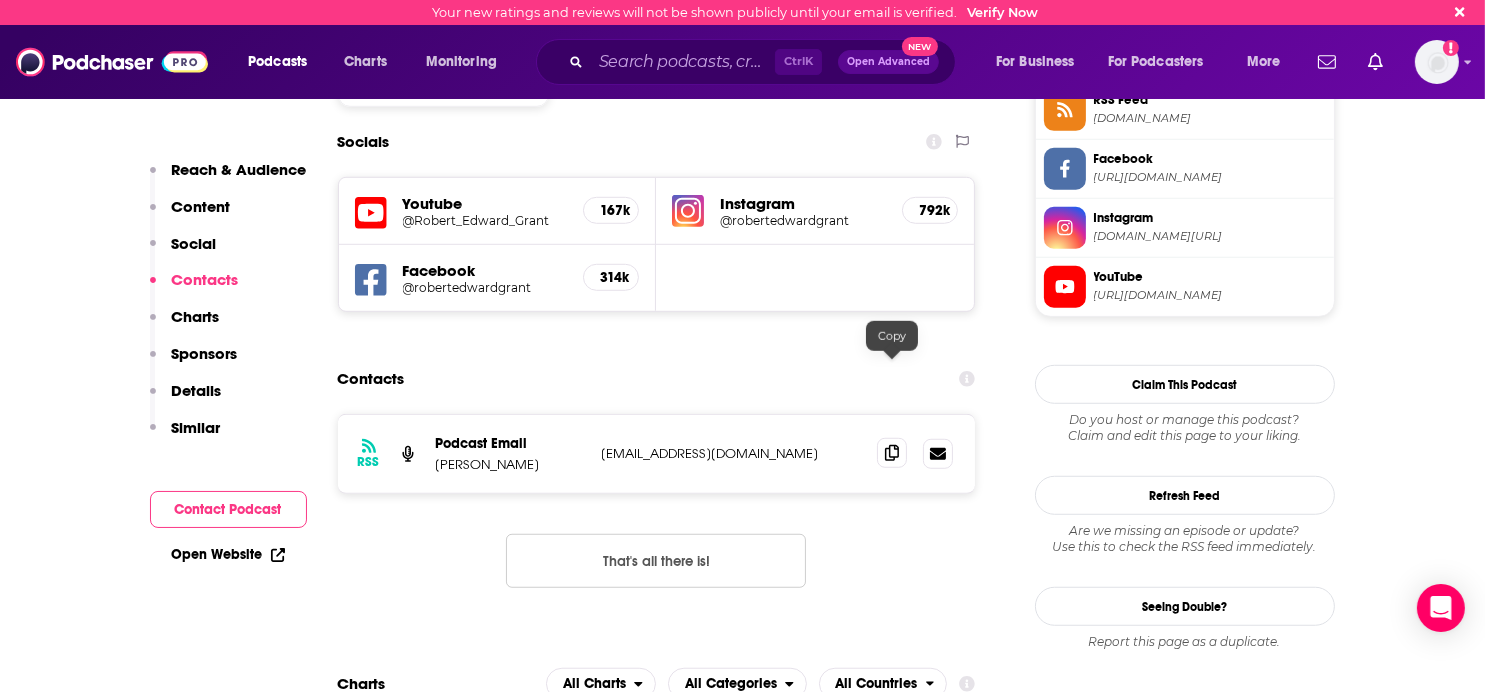click 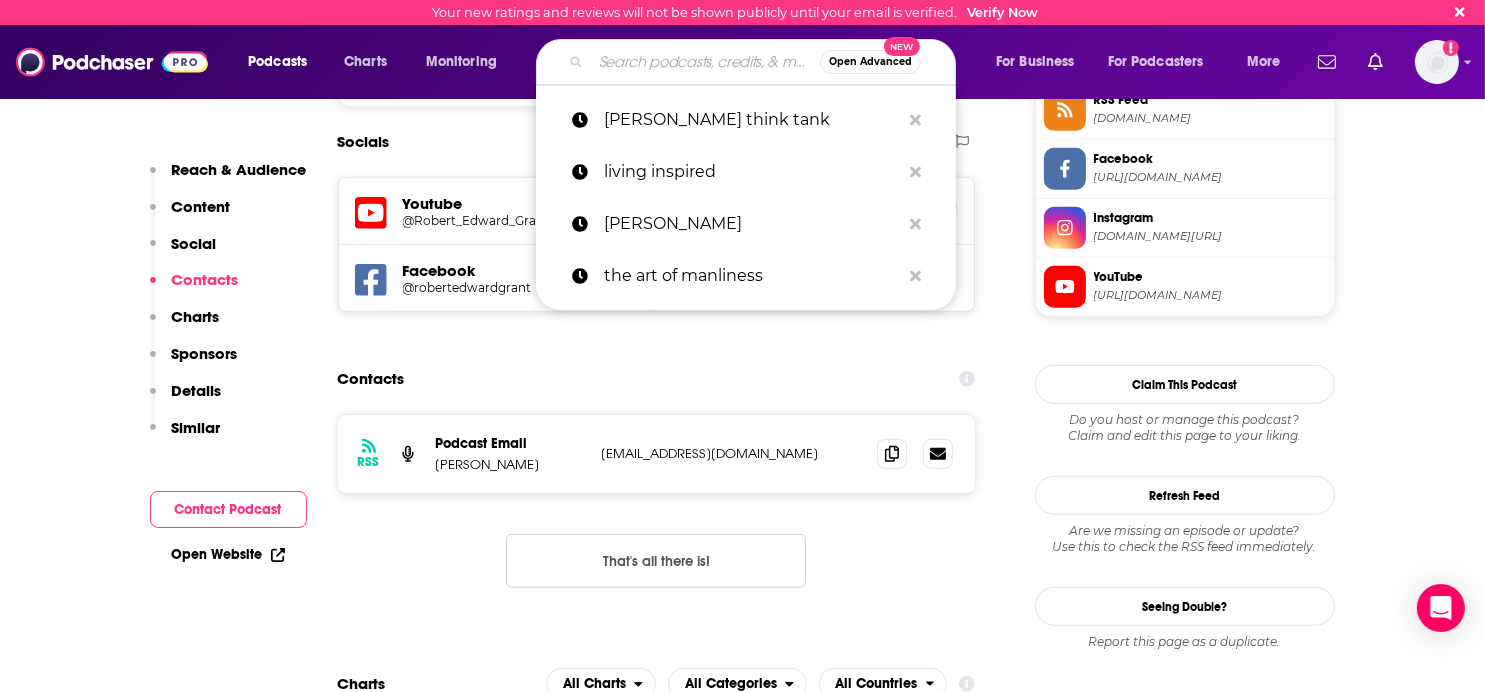 click at bounding box center [705, 62] 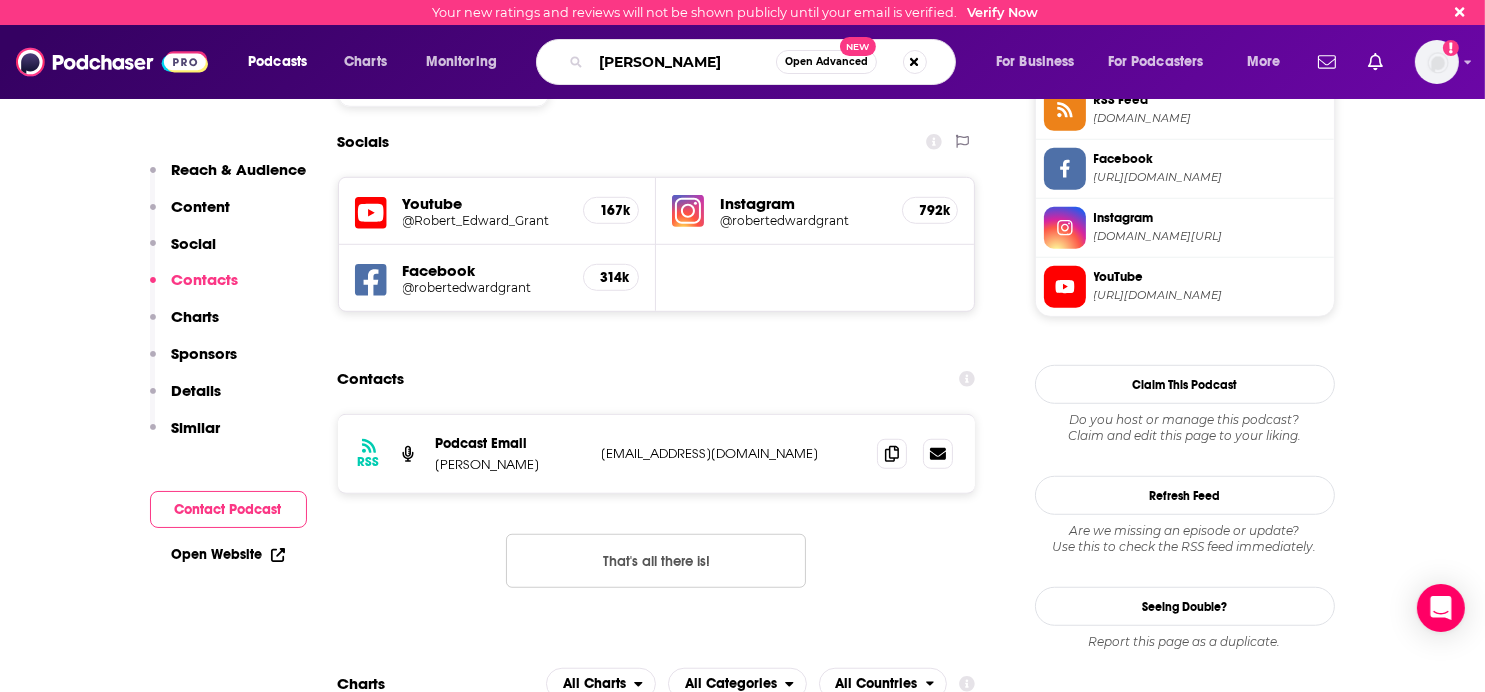 type on "[PERSON_NAME]" 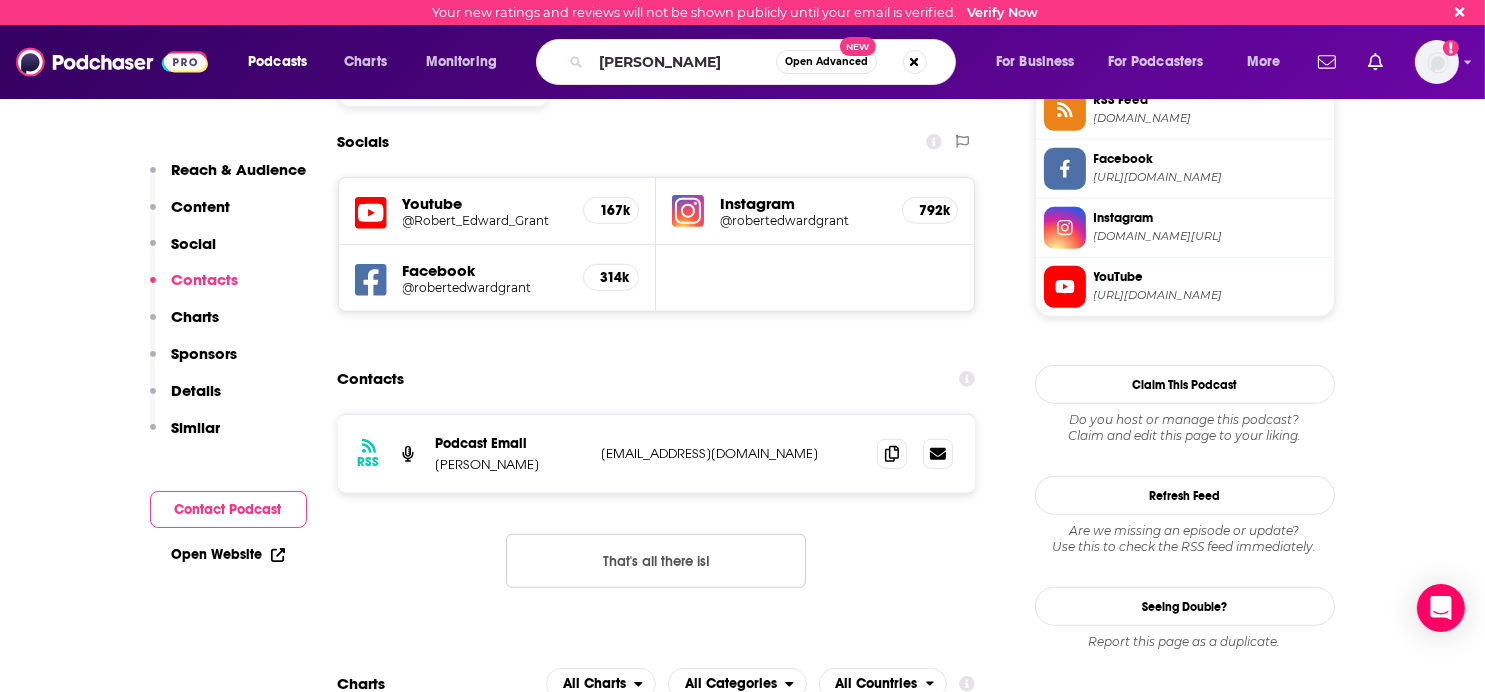 scroll, scrollTop: 0, scrollLeft: 0, axis: both 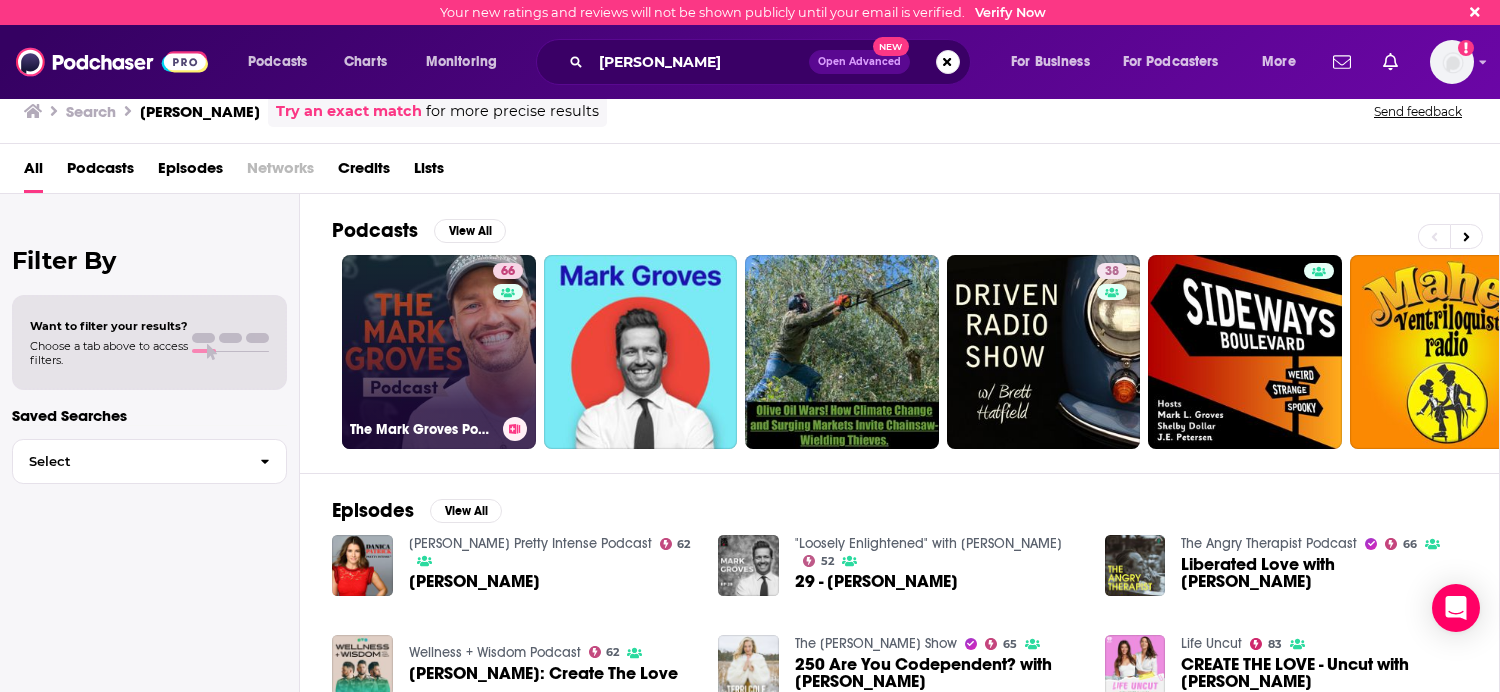 click on "66 The [PERSON_NAME] Podcast" at bounding box center [439, 352] 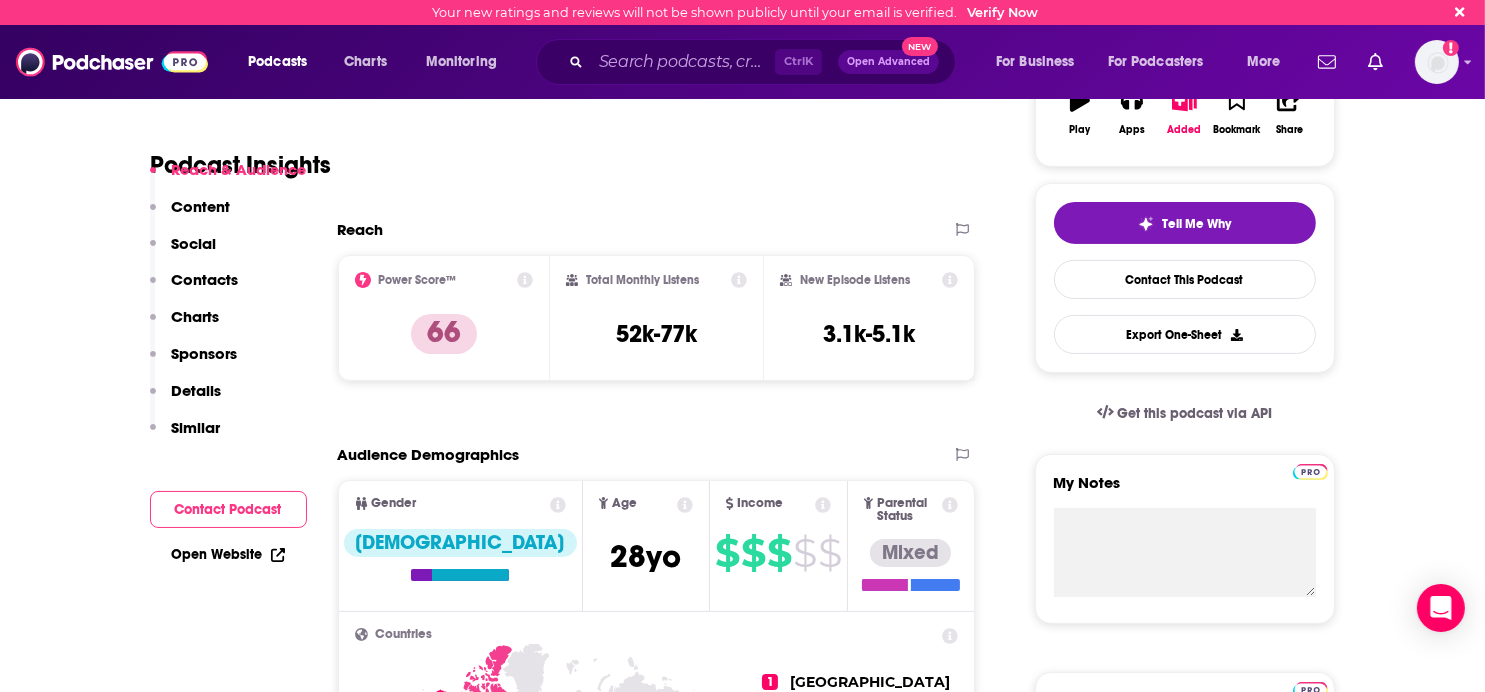 scroll, scrollTop: 400, scrollLeft: 0, axis: vertical 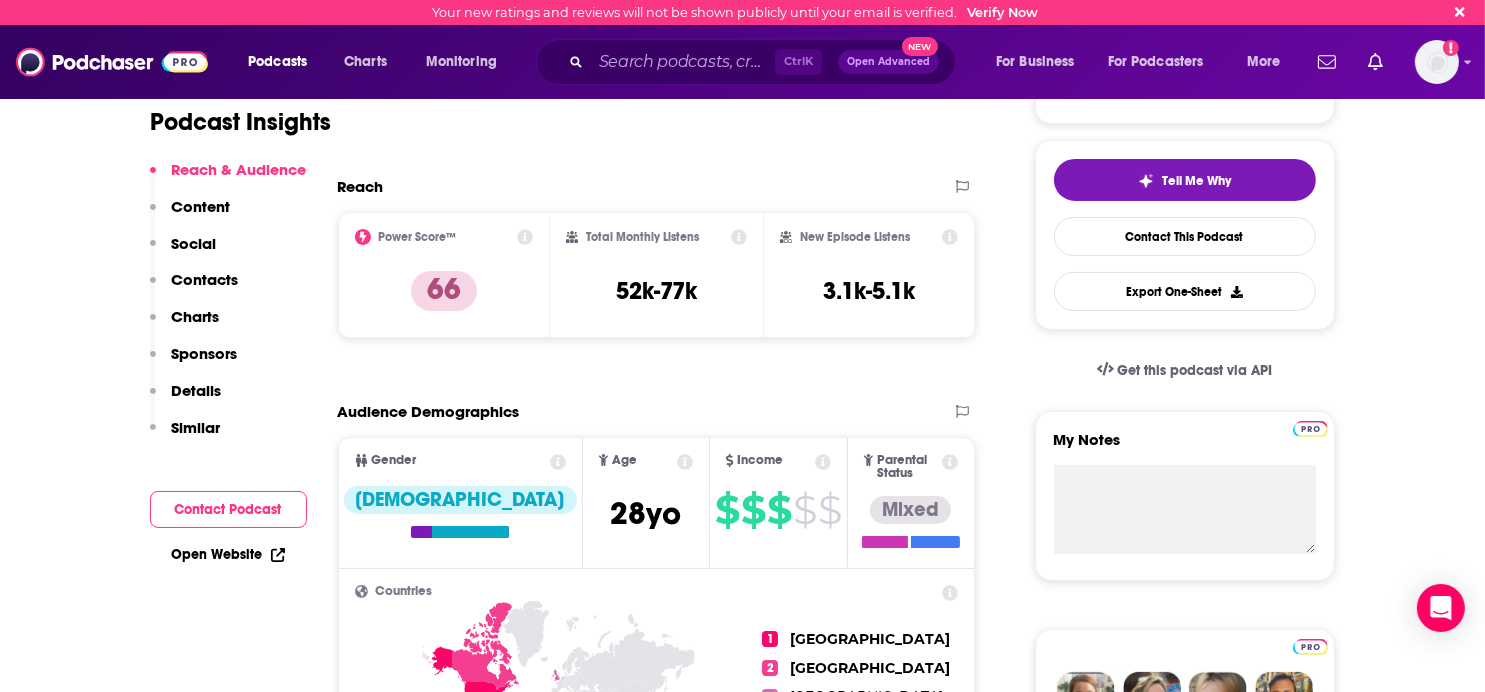 click on "Contacts" at bounding box center (205, 279) 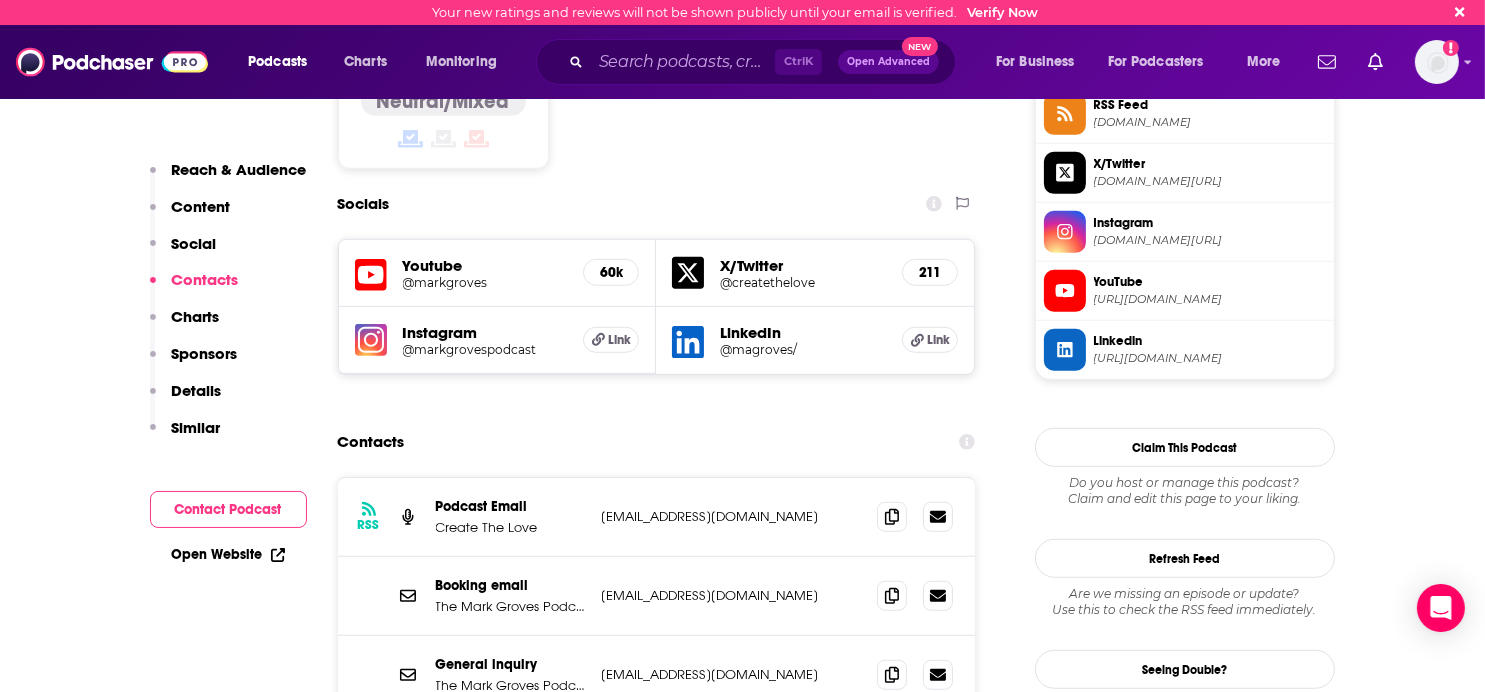 scroll, scrollTop: 1735, scrollLeft: 0, axis: vertical 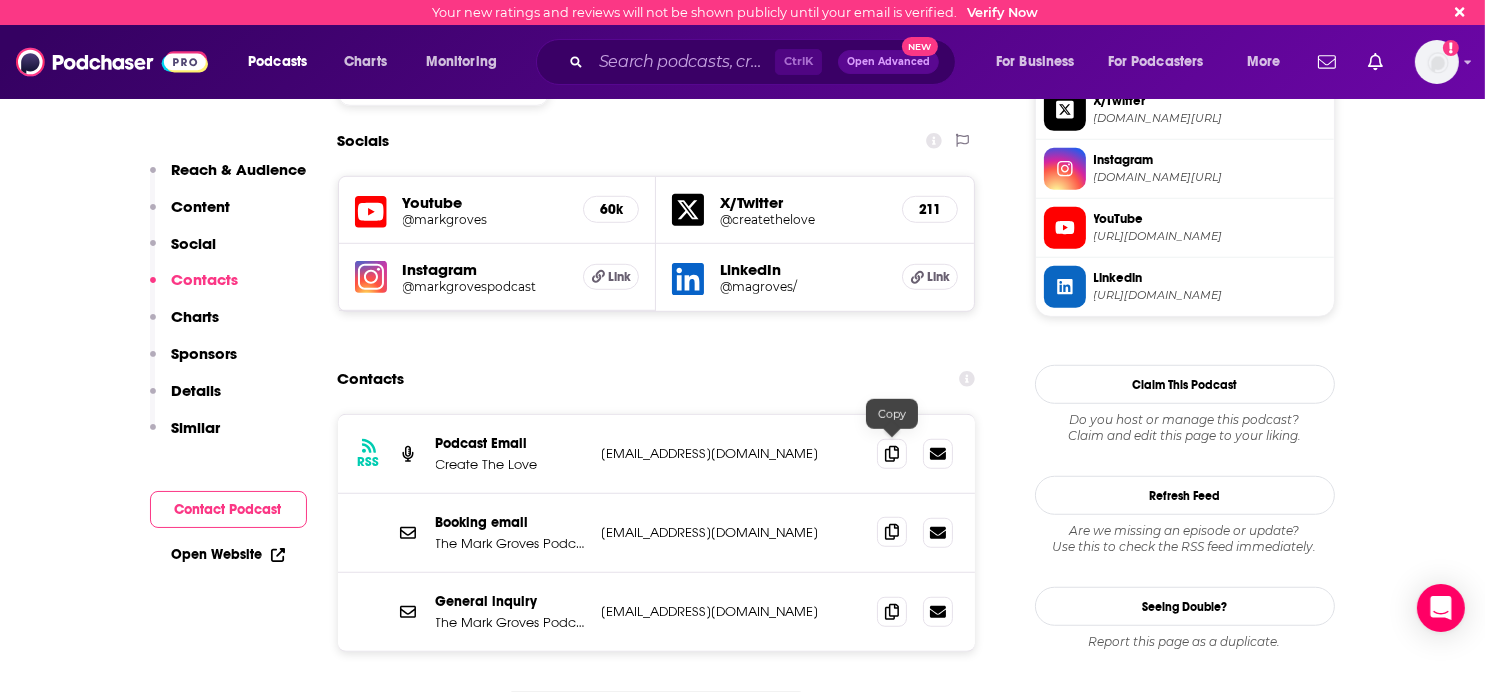 click 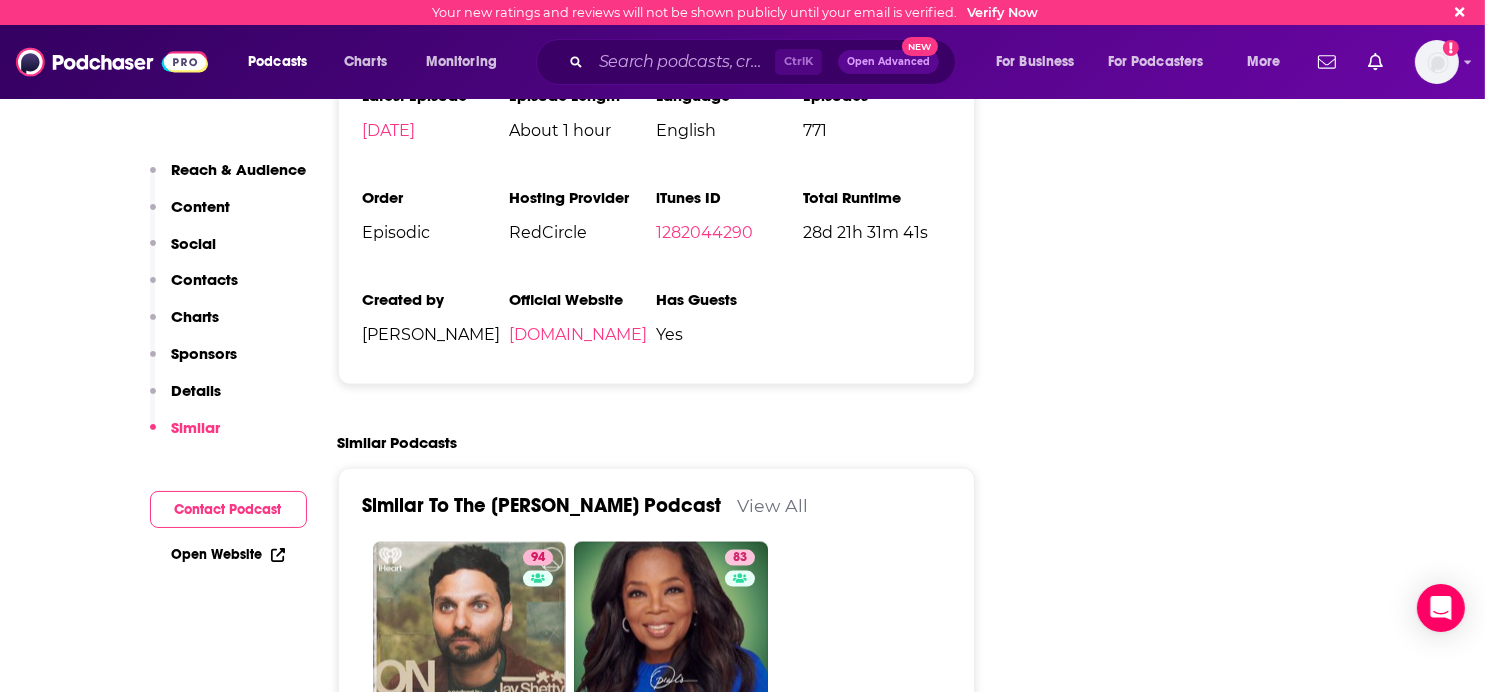 scroll, scrollTop: 3935, scrollLeft: 0, axis: vertical 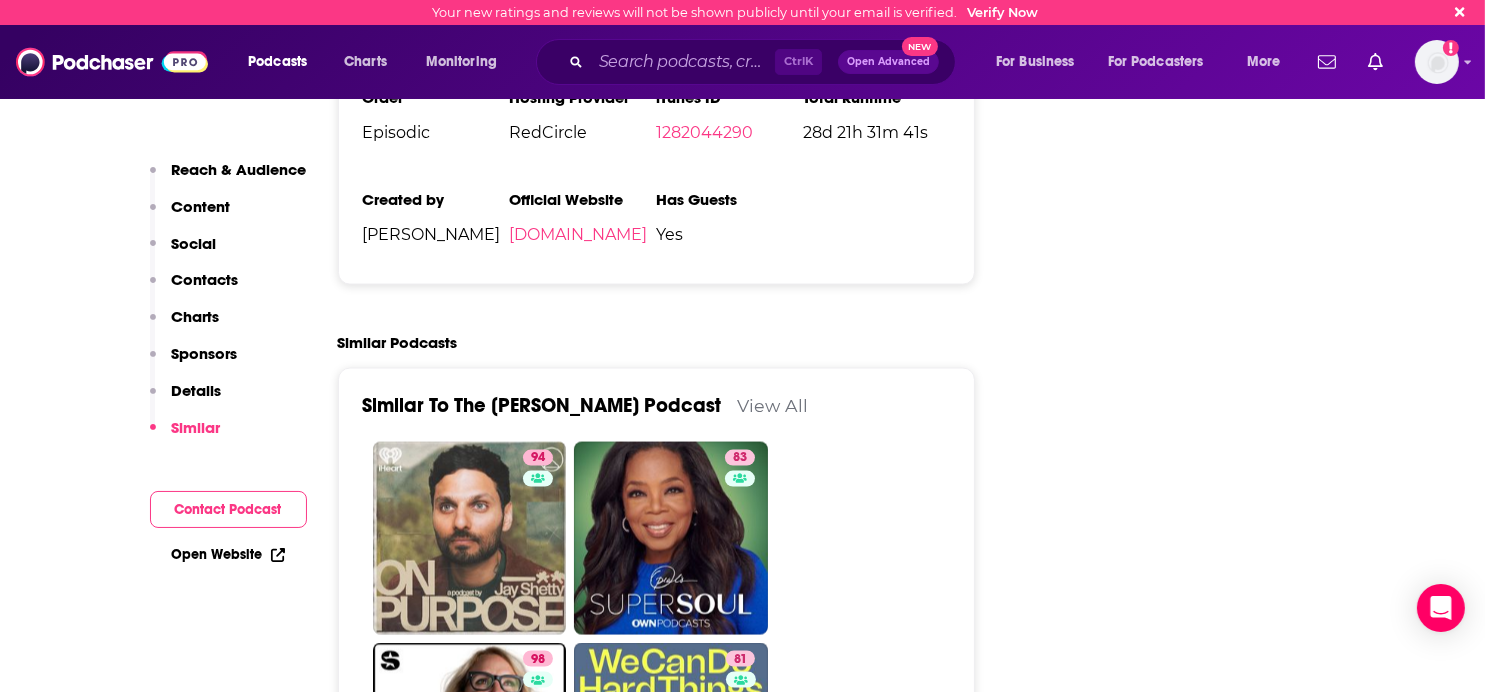 click on "View All" at bounding box center (773, 405) 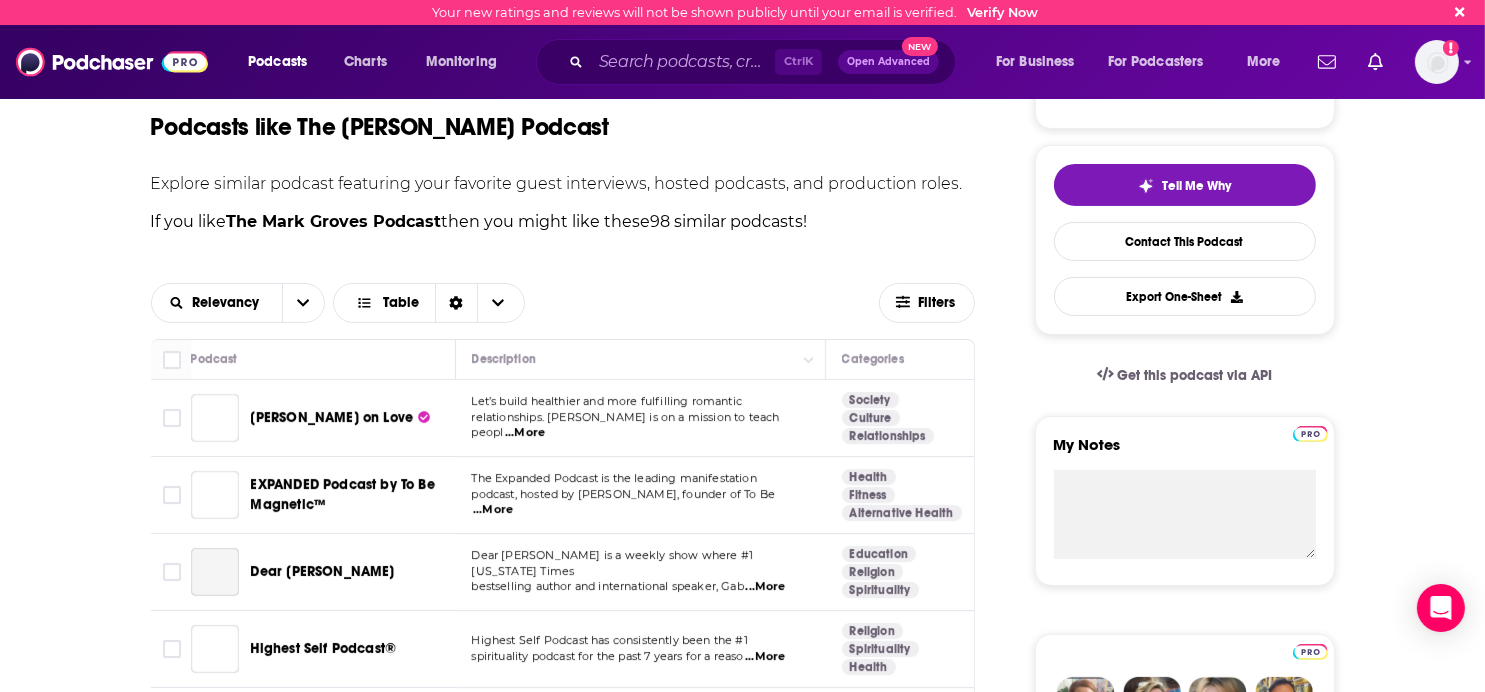 scroll, scrollTop: 400, scrollLeft: 0, axis: vertical 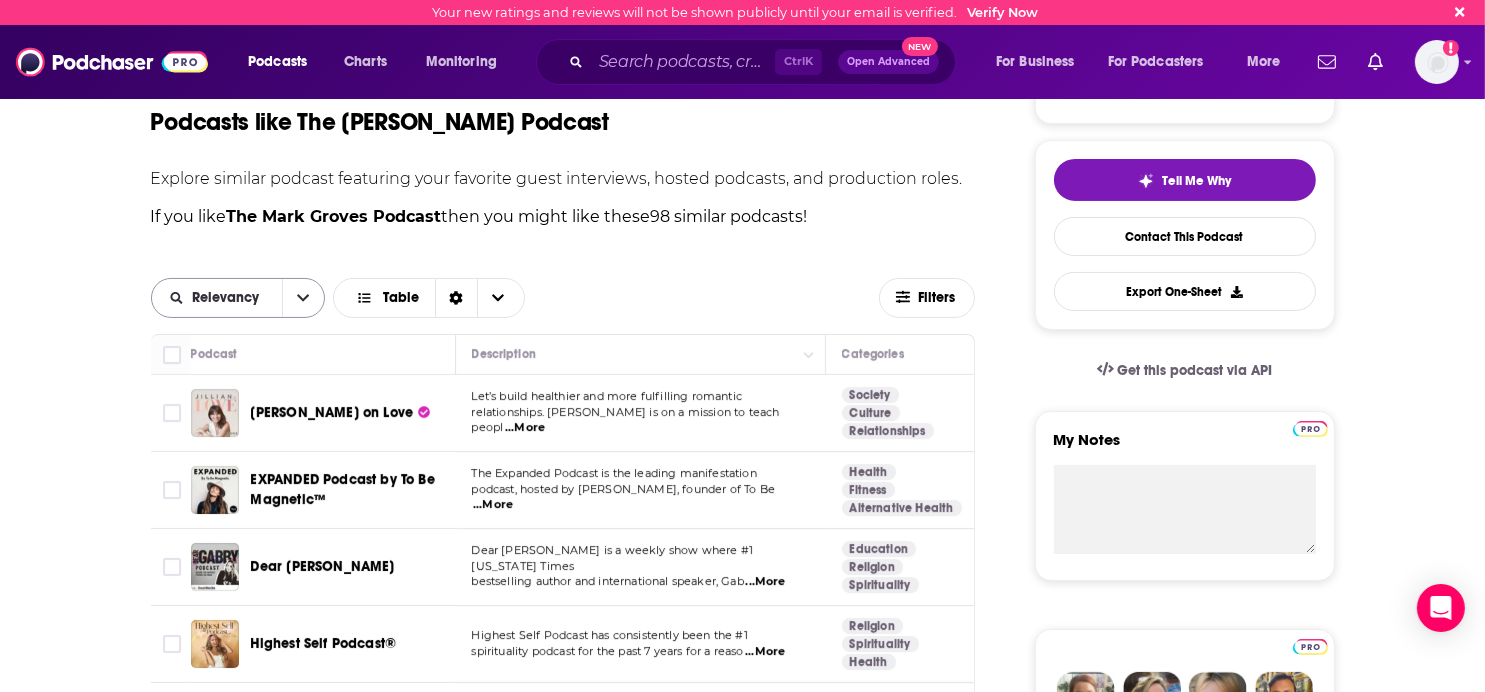 click on "Relevancy" at bounding box center (238, 298) 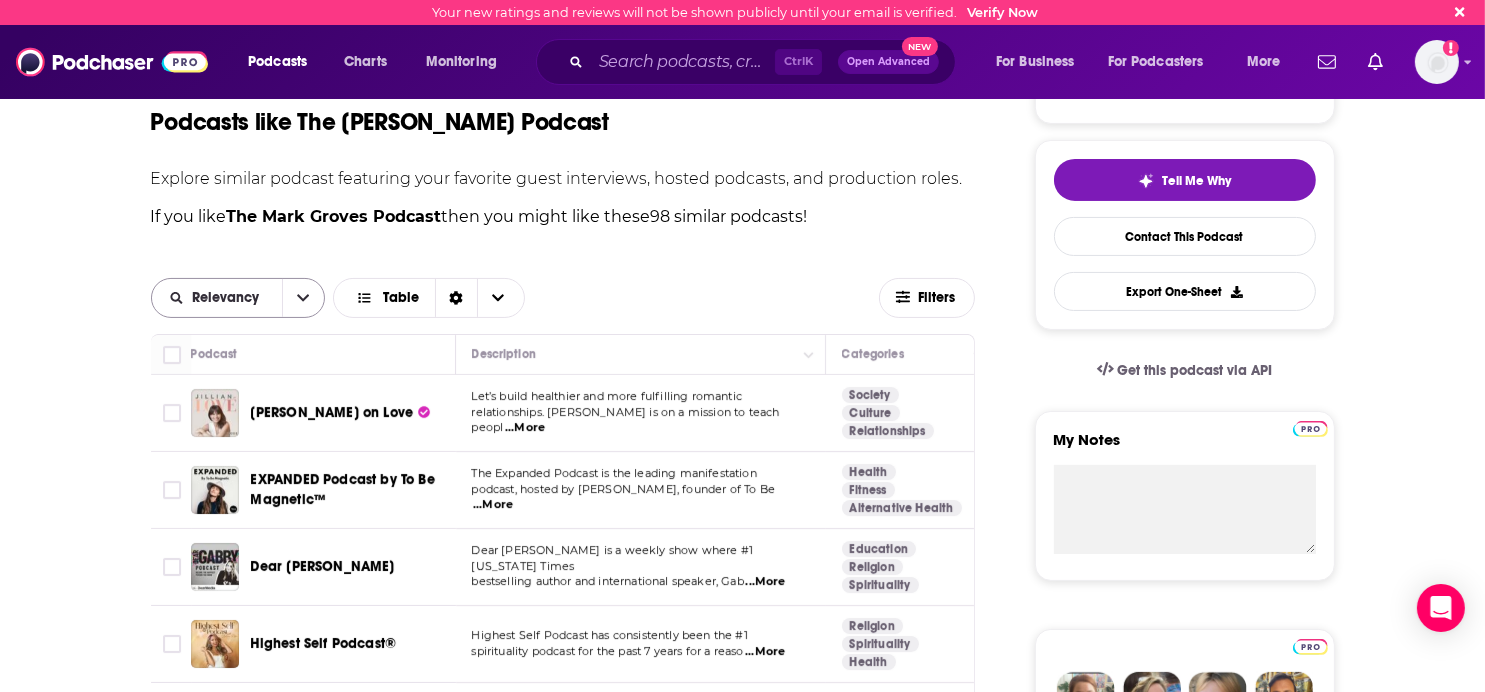 click 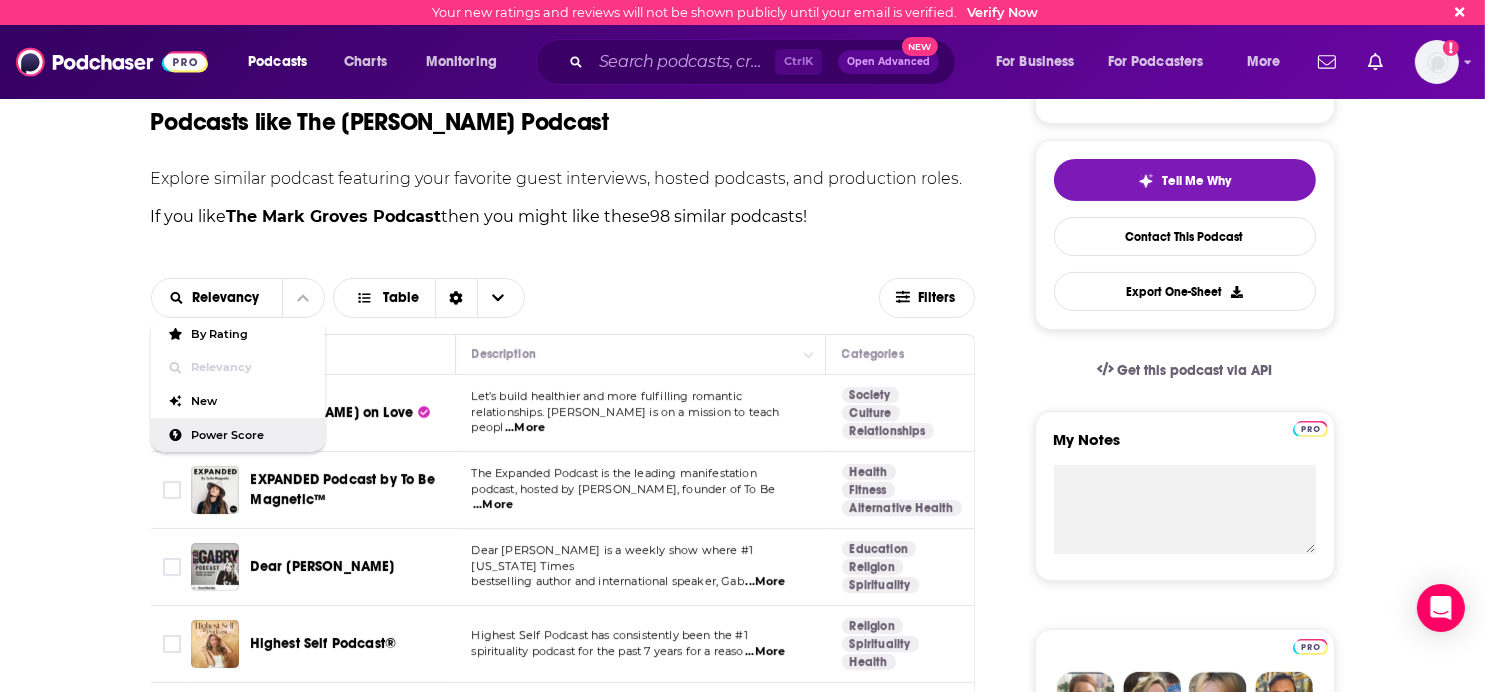 click on "Power Score" at bounding box center (250, 435) 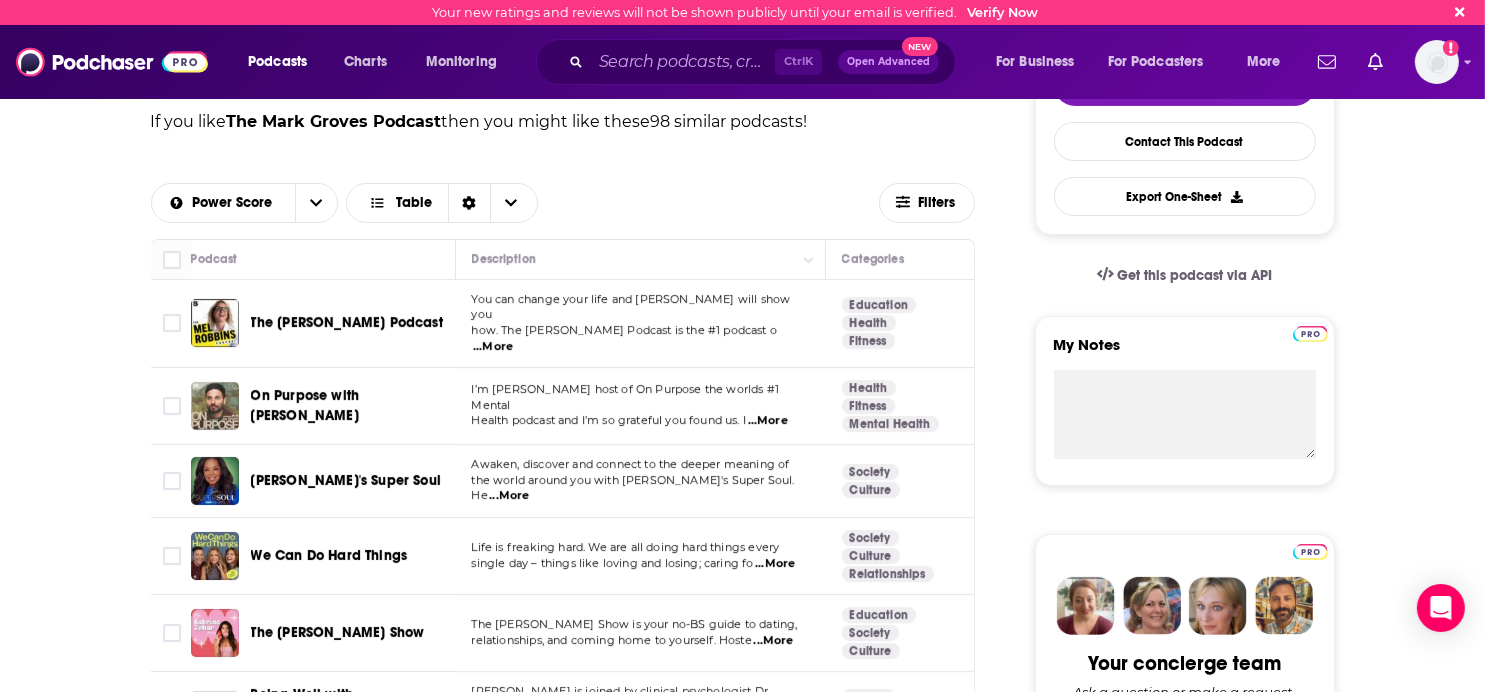 scroll, scrollTop: 500, scrollLeft: 0, axis: vertical 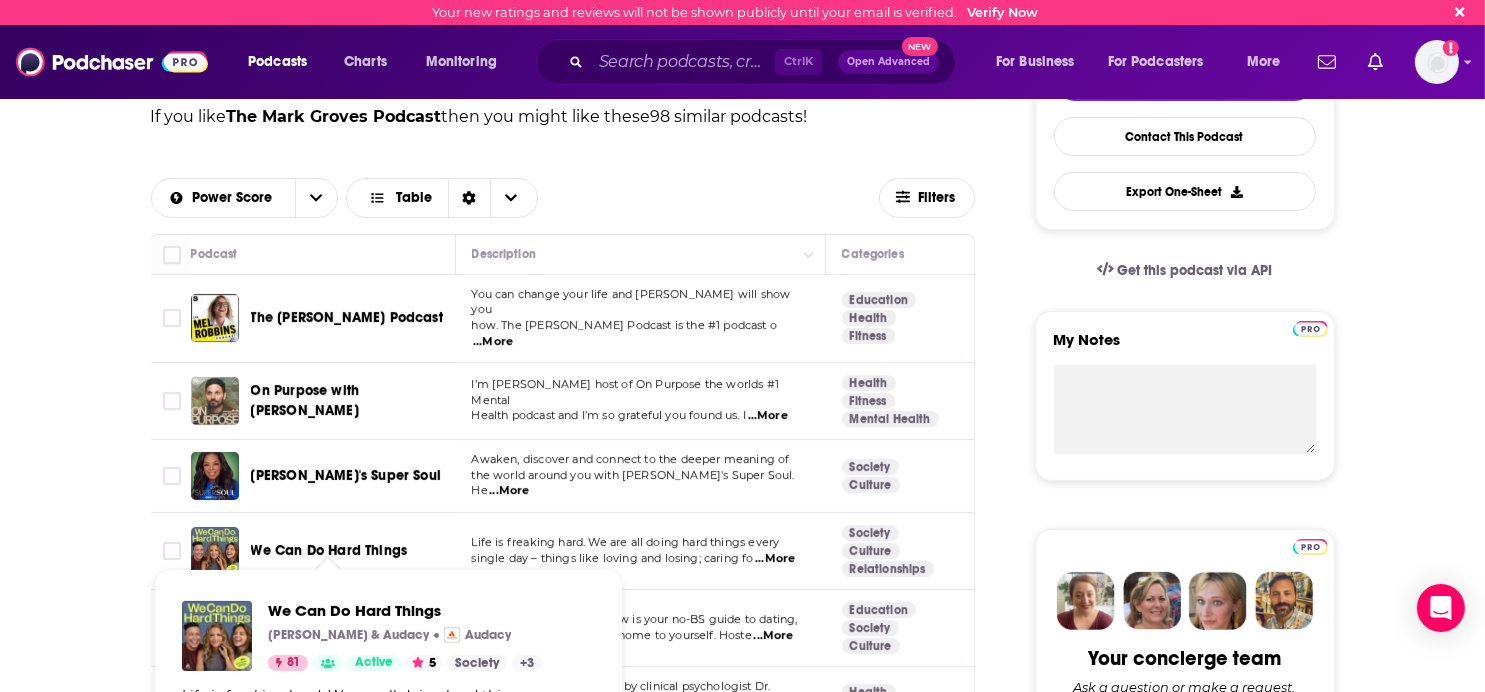 click on "We Can Do Hard Things" at bounding box center (329, 550) 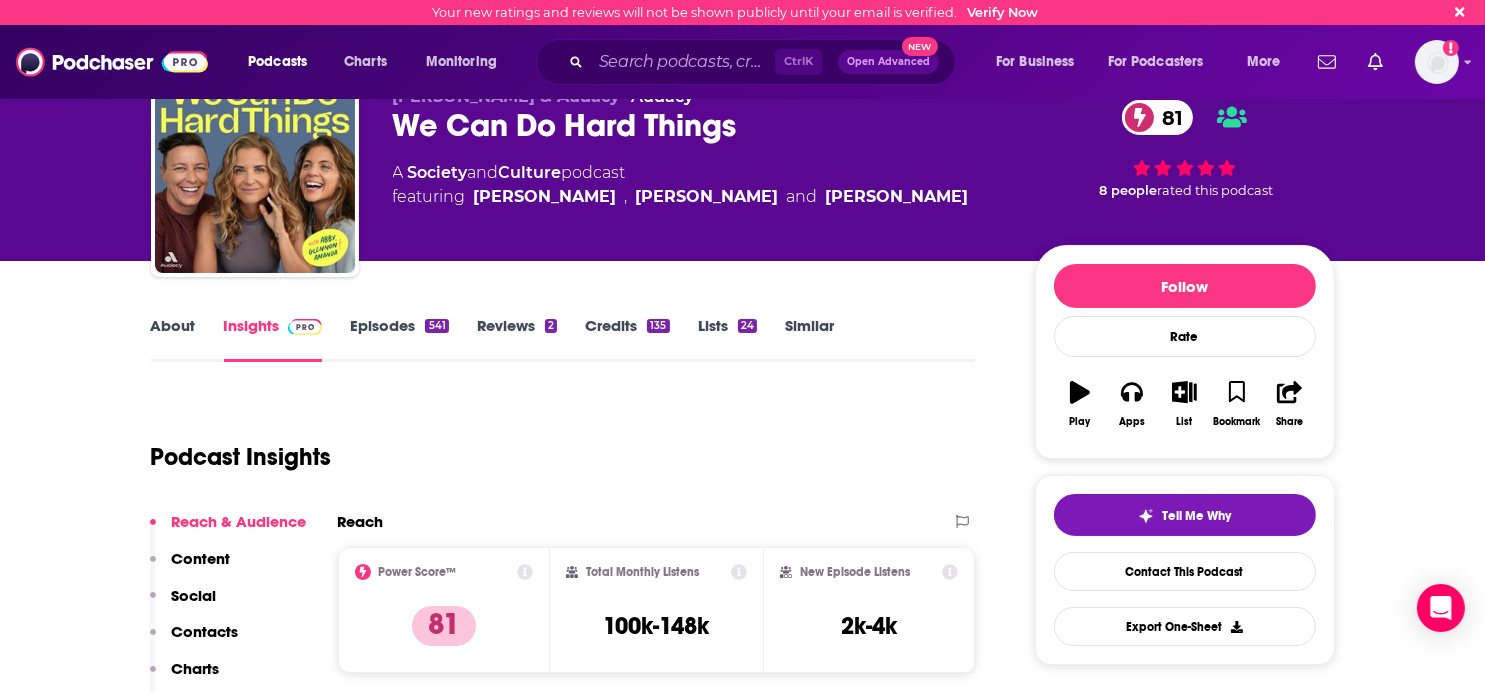 scroll, scrollTop: 100, scrollLeft: 0, axis: vertical 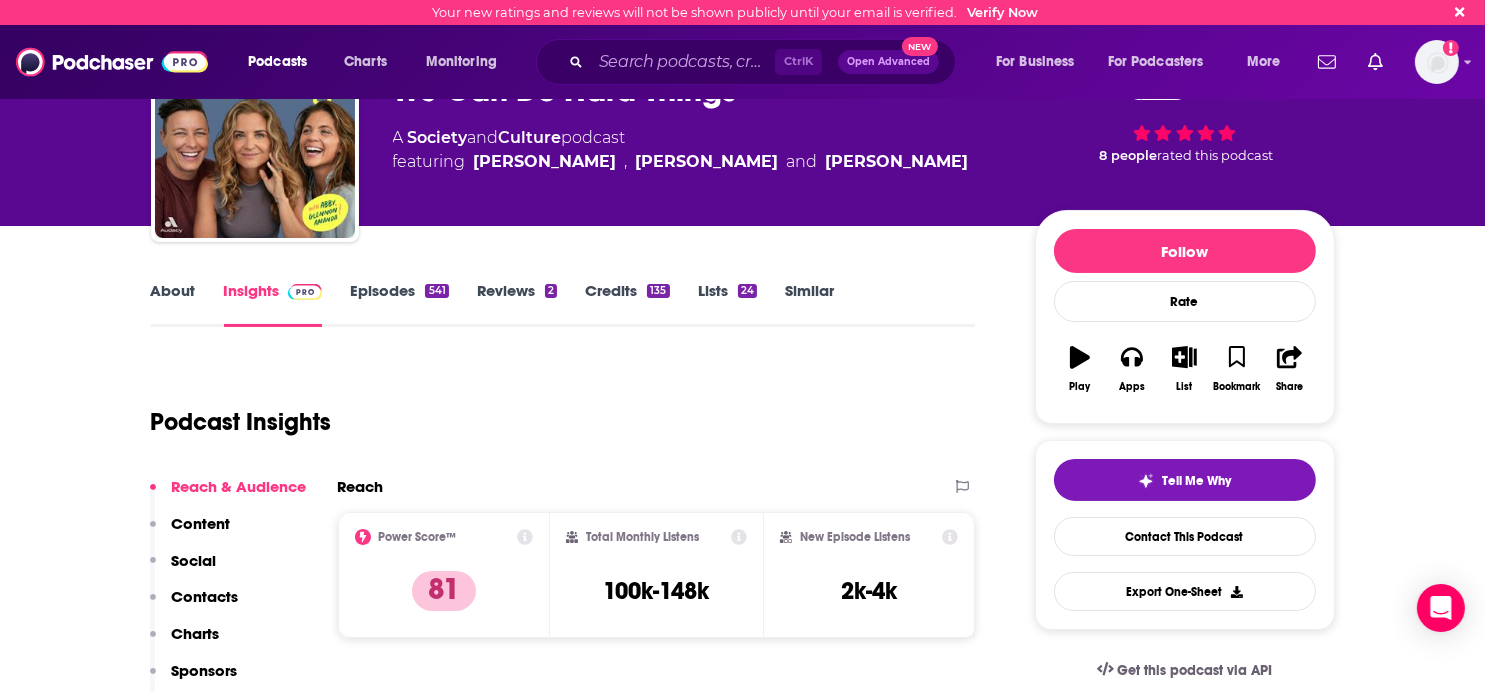 click on "Contacts" at bounding box center (205, 596) 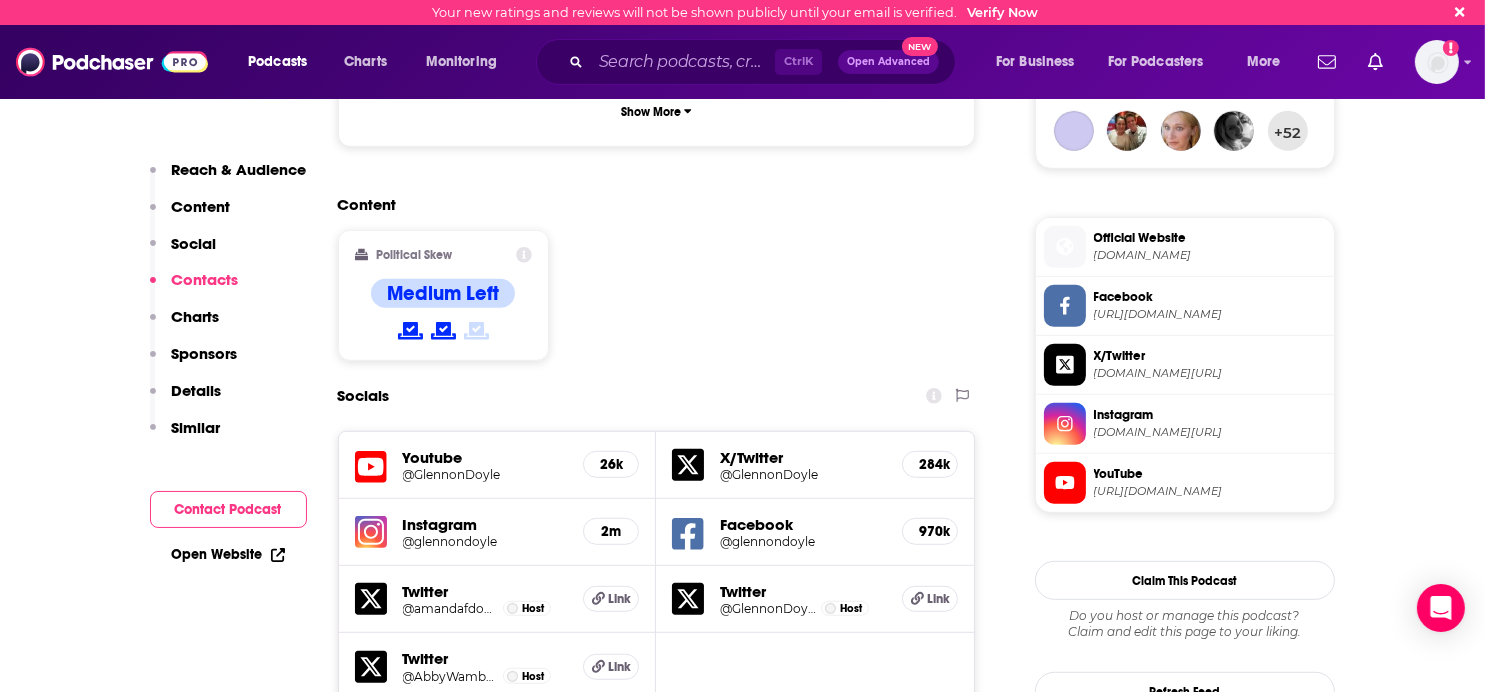 scroll, scrollTop: 1825, scrollLeft: 0, axis: vertical 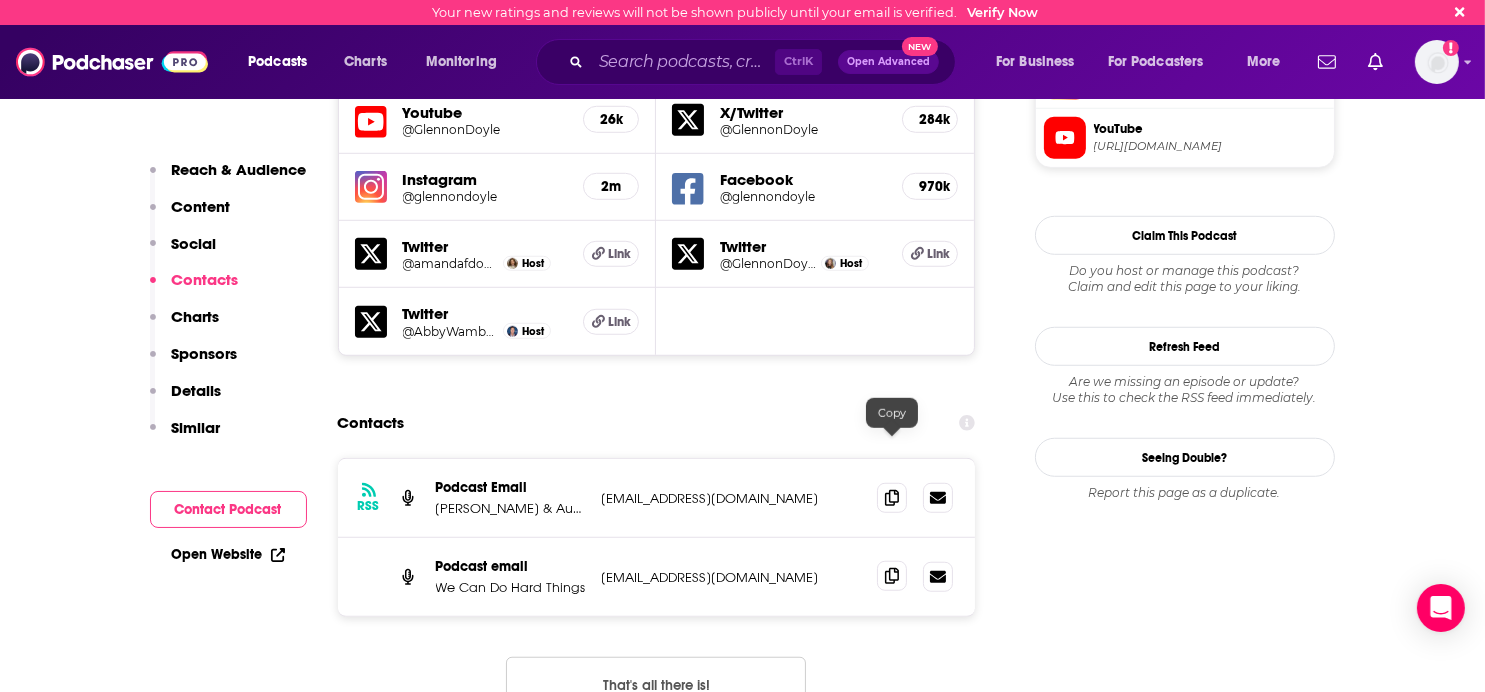 click 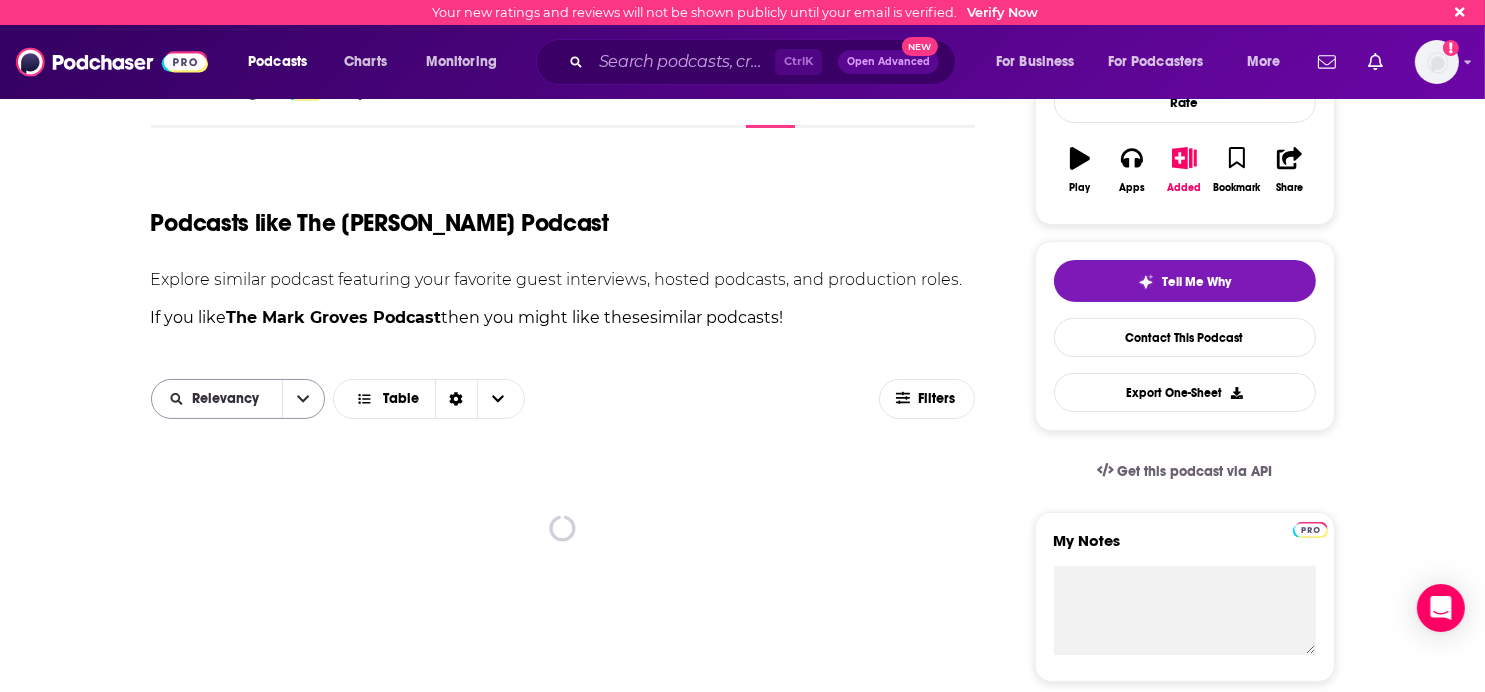 scroll, scrollTop: 300, scrollLeft: 0, axis: vertical 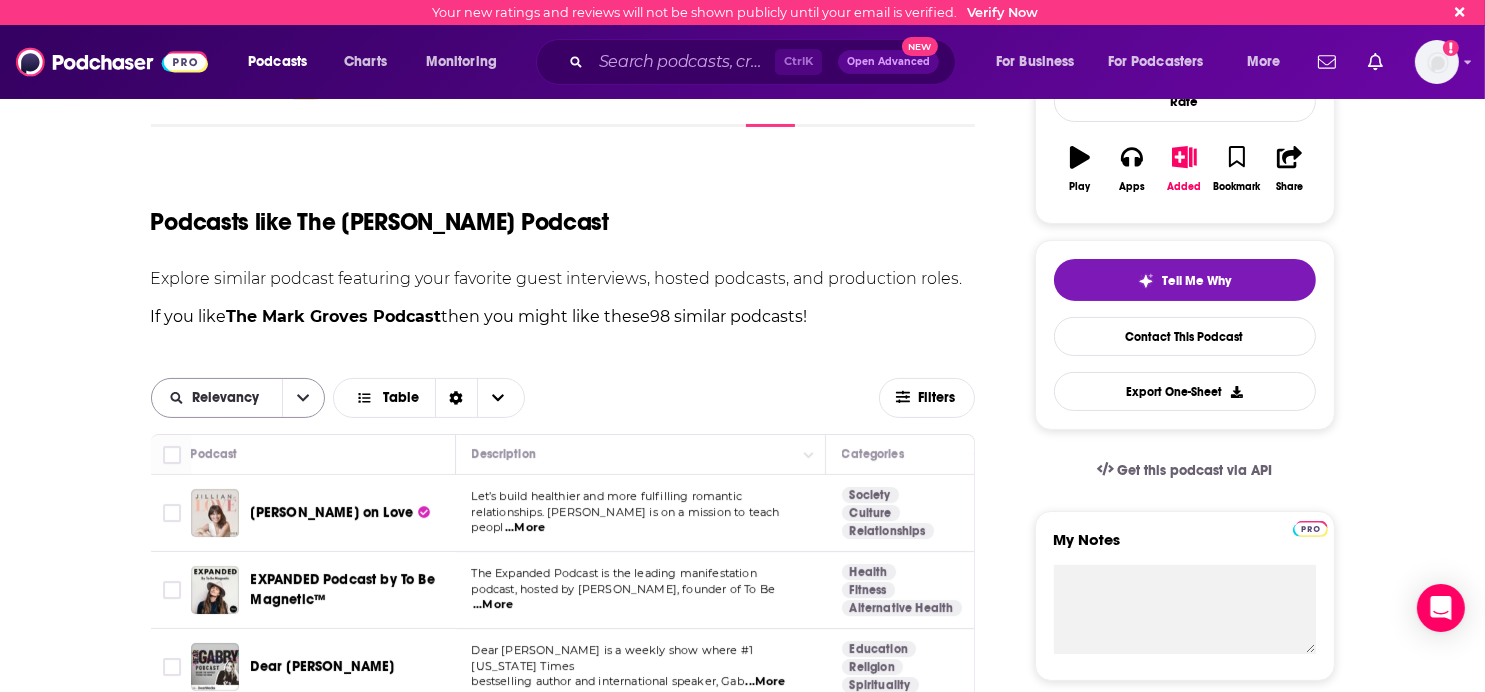 click on "Relevancy" at bounding box center (217, 398) 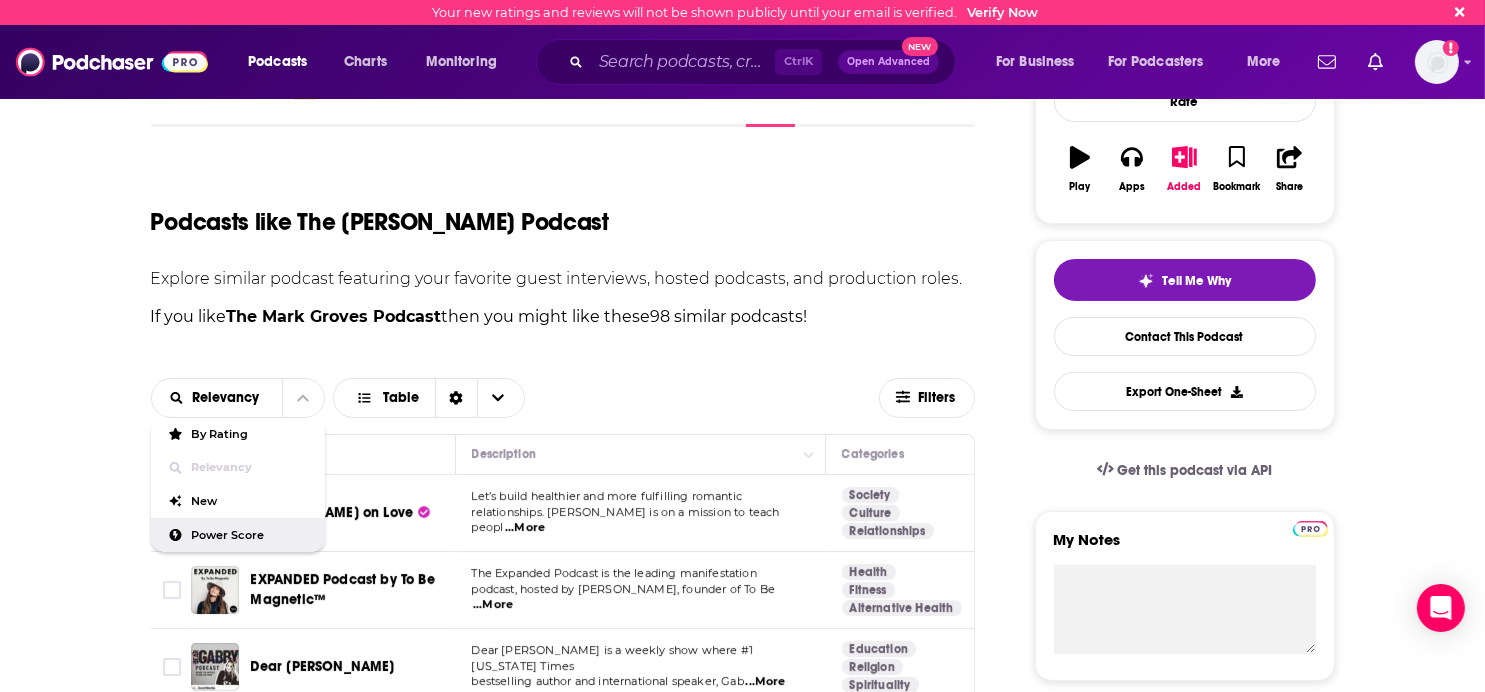 click on "Power Score" at bounding box center [250, 535] 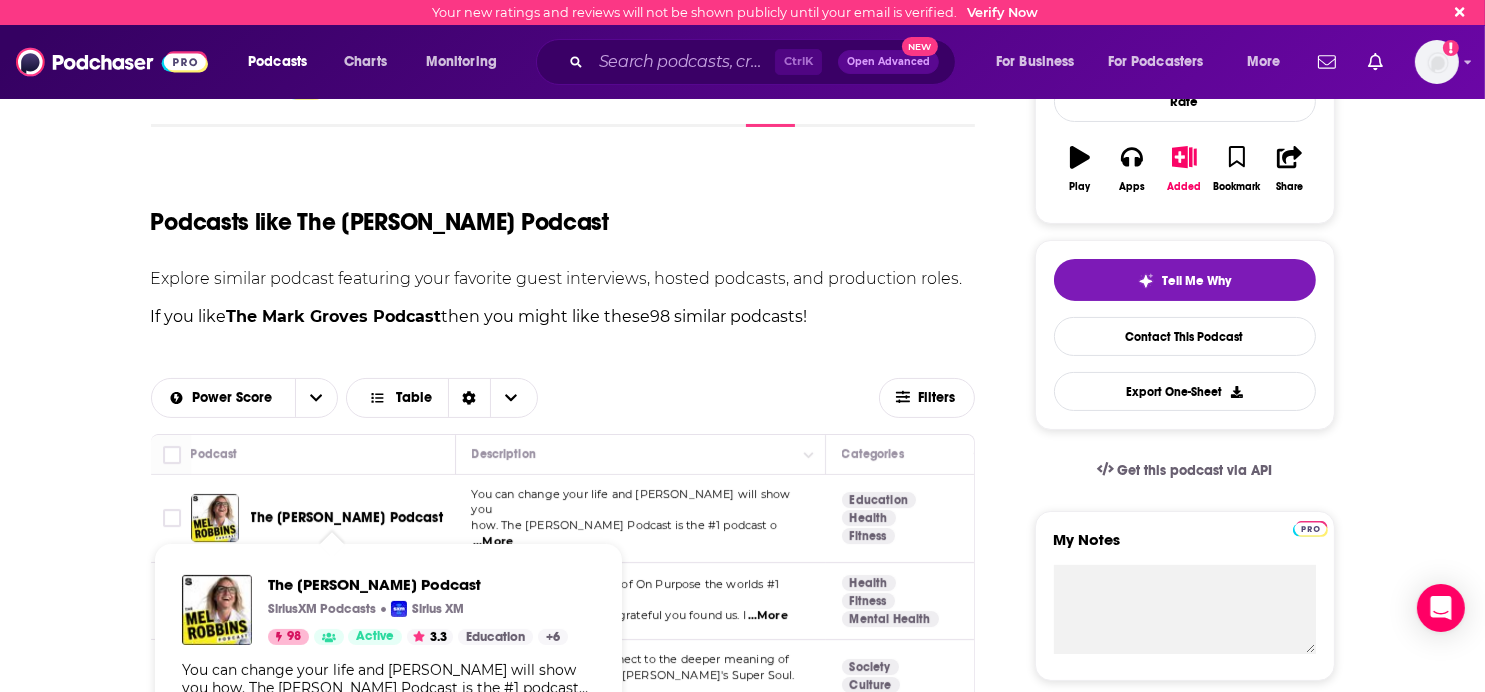 click on "The [PERSON_NAME] Podcast" at bounding box center [347, 517] 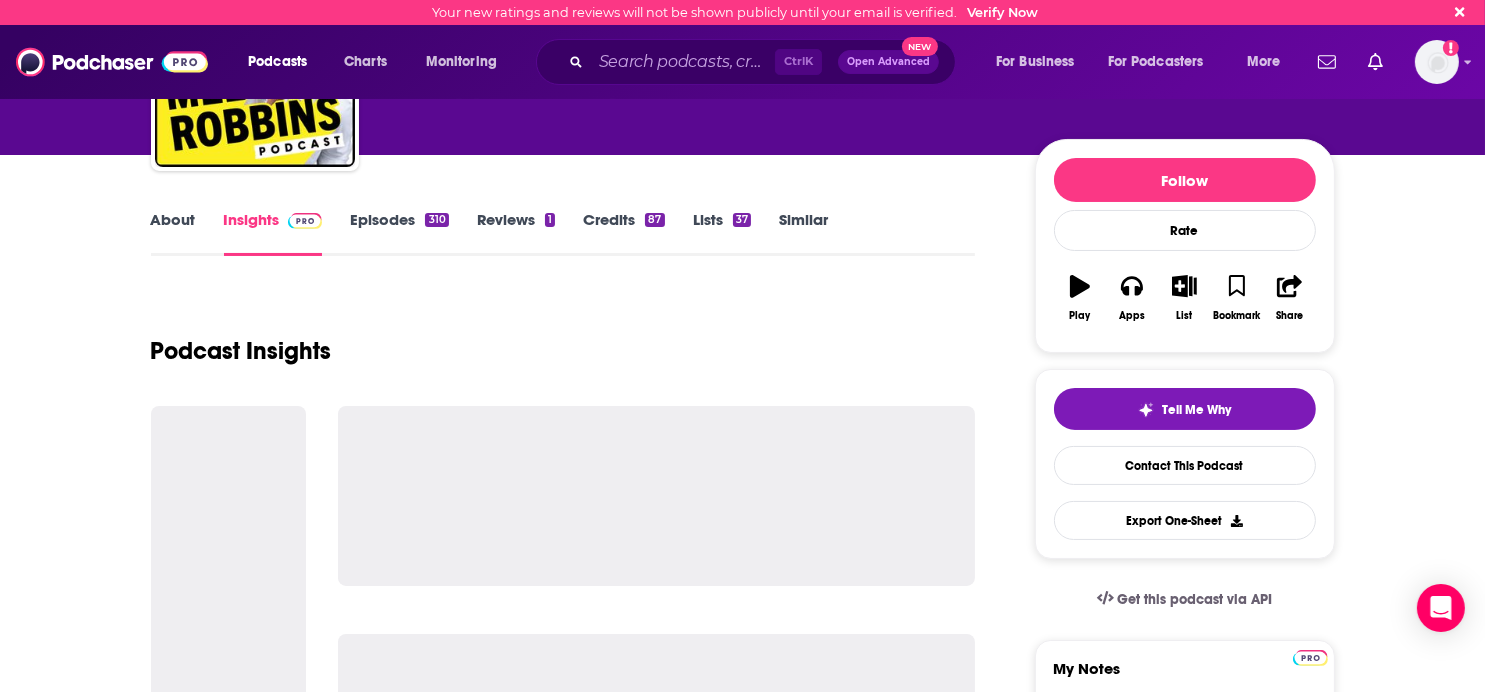 scroll, scrollTop: 200, scrollLeft: 0, axis: vertical 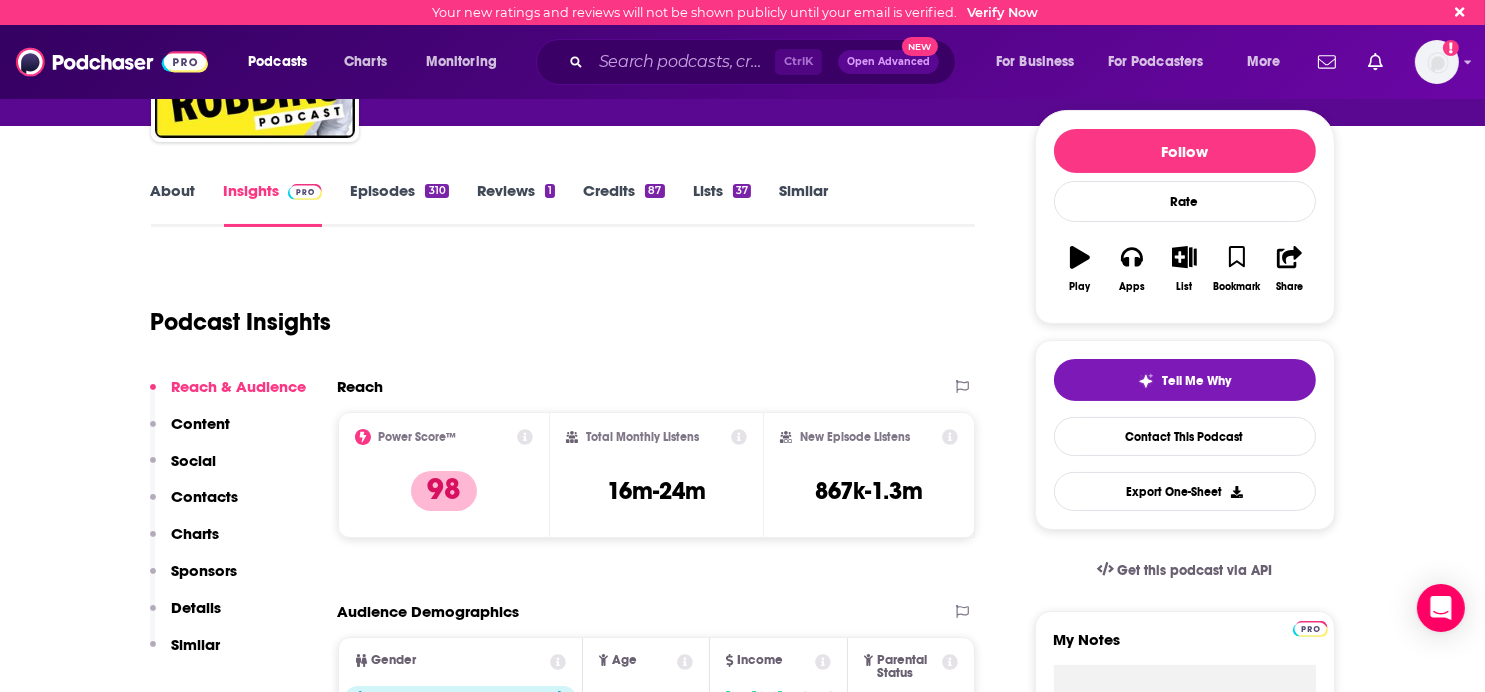 click on "Contacts" at bounding box center (205, 496) 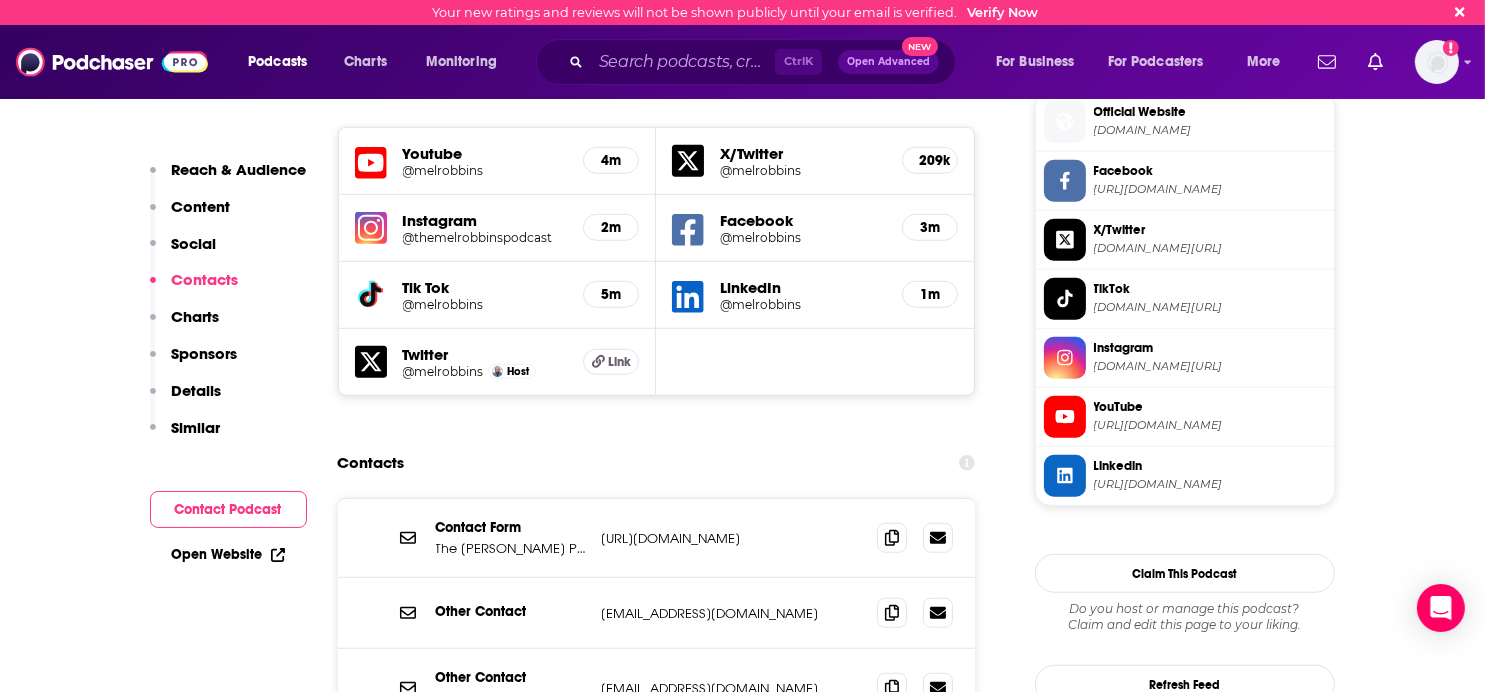 scroll, scrollTop: 1846, scrollLeft: 0, axis: vertical 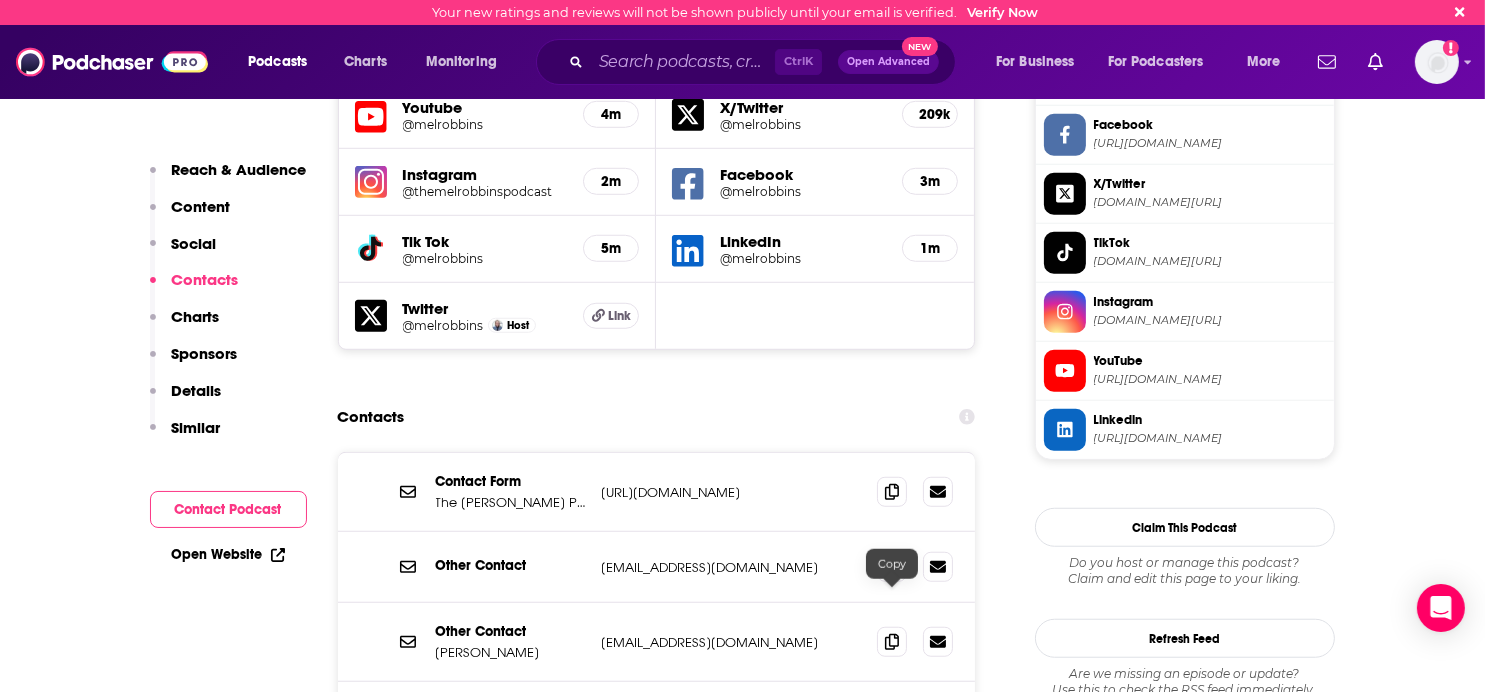 click 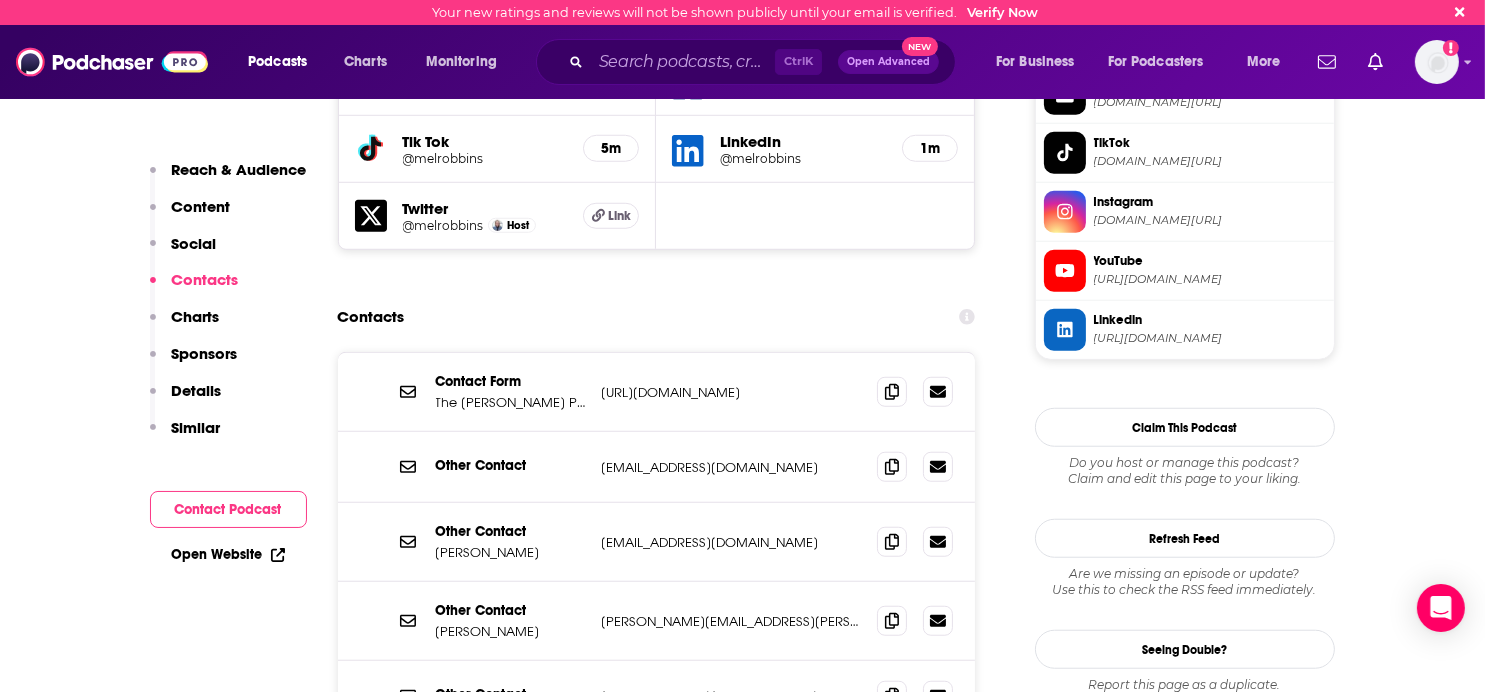 scroll, scrollTop: 1846, scrollLeft: 0, axis: vertical 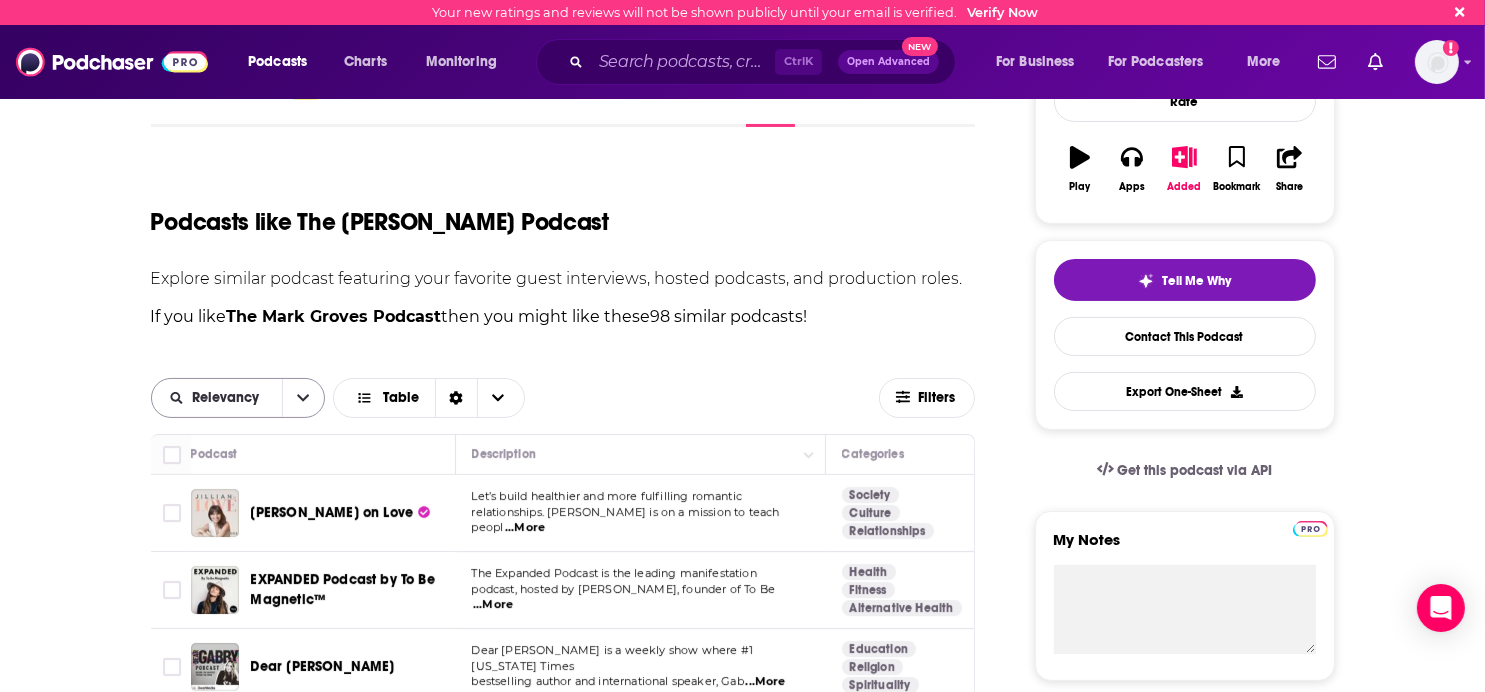 click on "Relevancy" at bounding box center [217, 398] 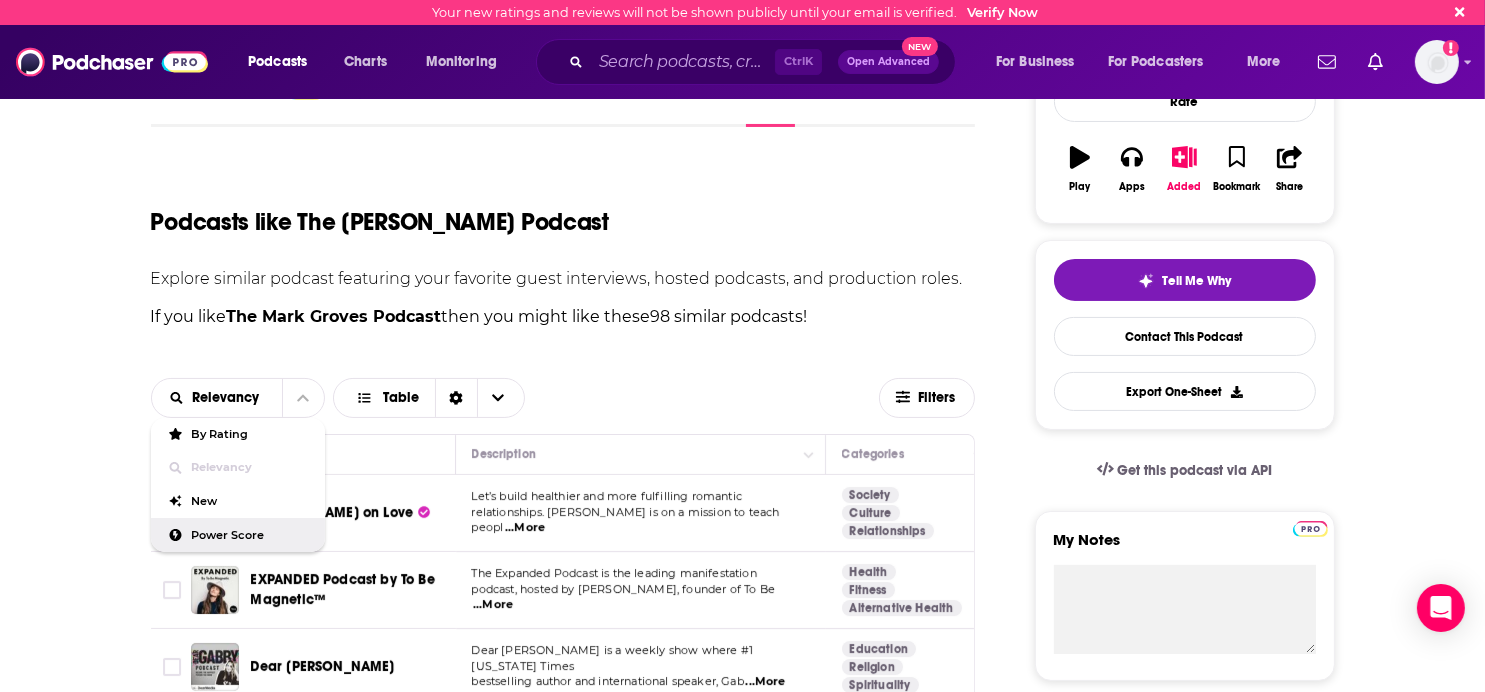 click on "Power Score" at bounding box center (250, 535) 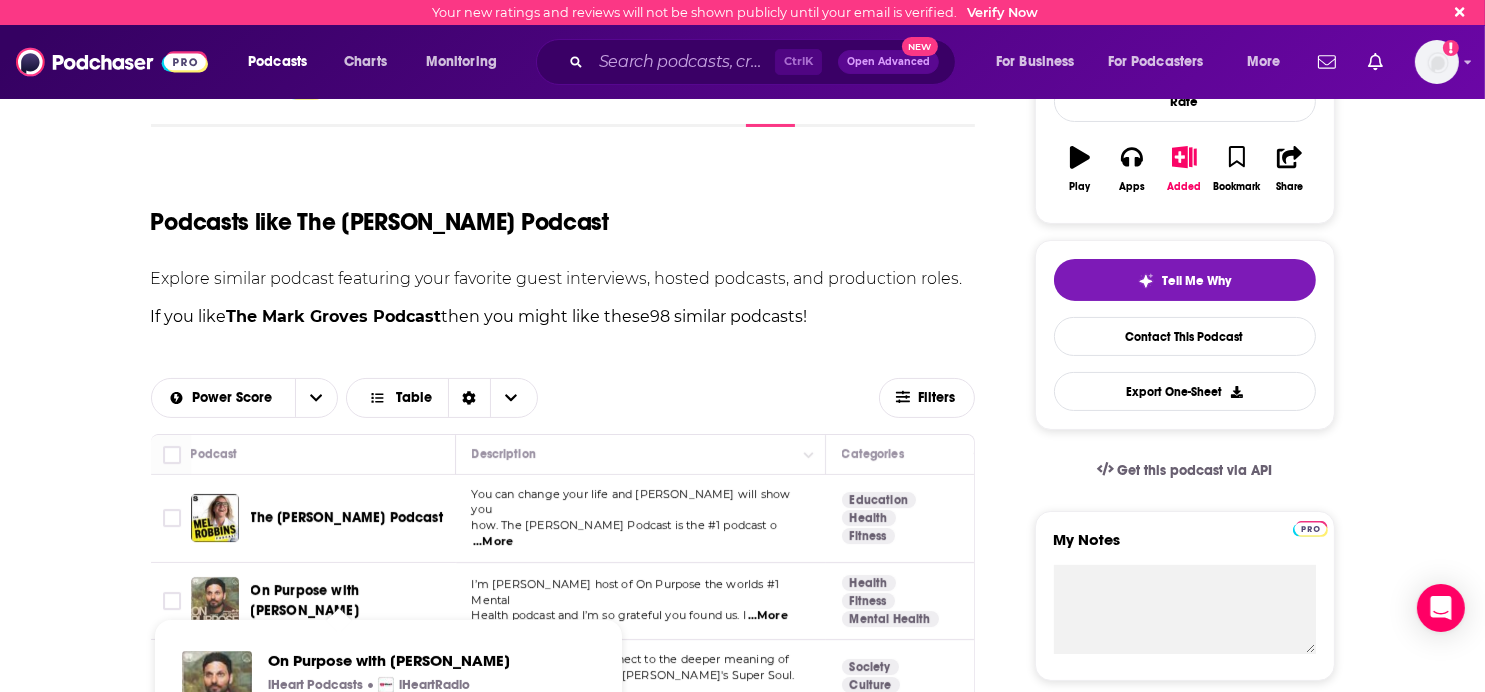 click on "On Purpose with [PERSON_NAME]" at bounding box center (305, 600) 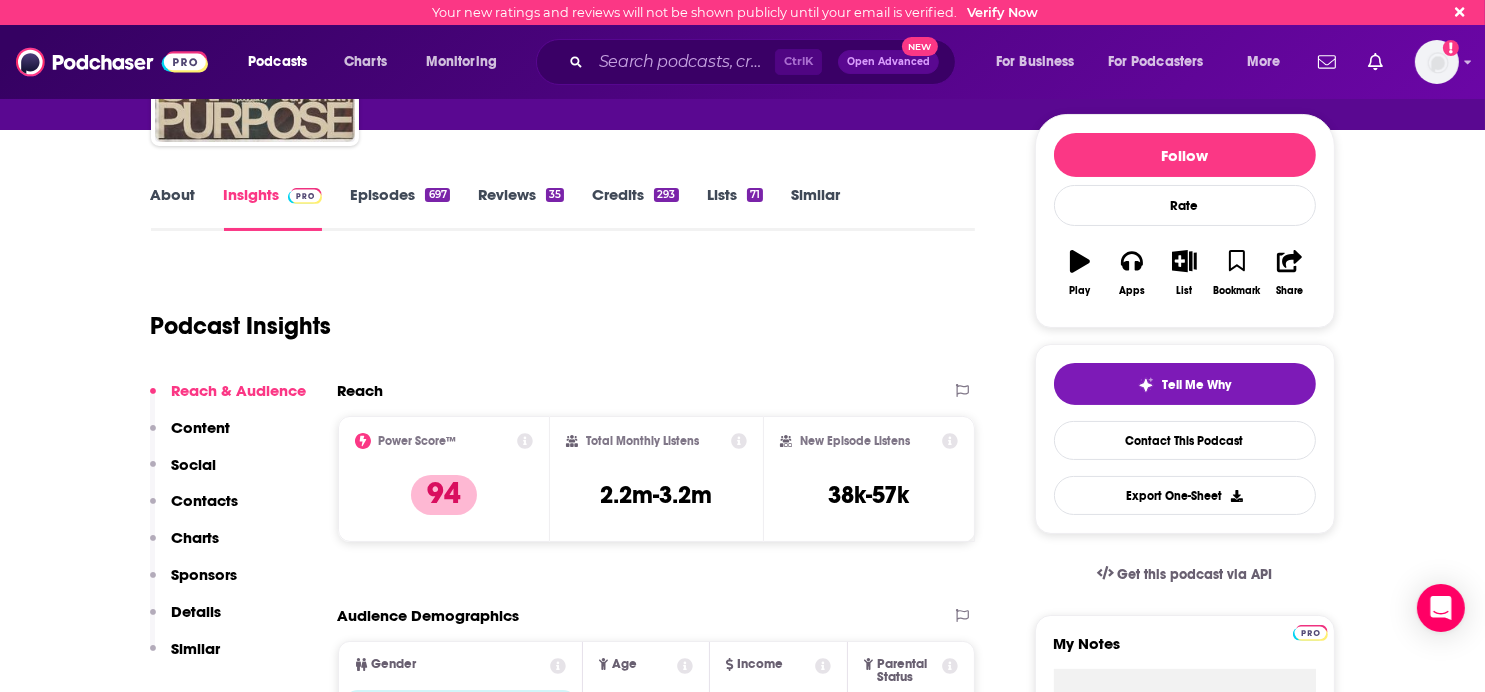 scroll, scrollTop: 200, scrollLeft: 0, axis: vertical 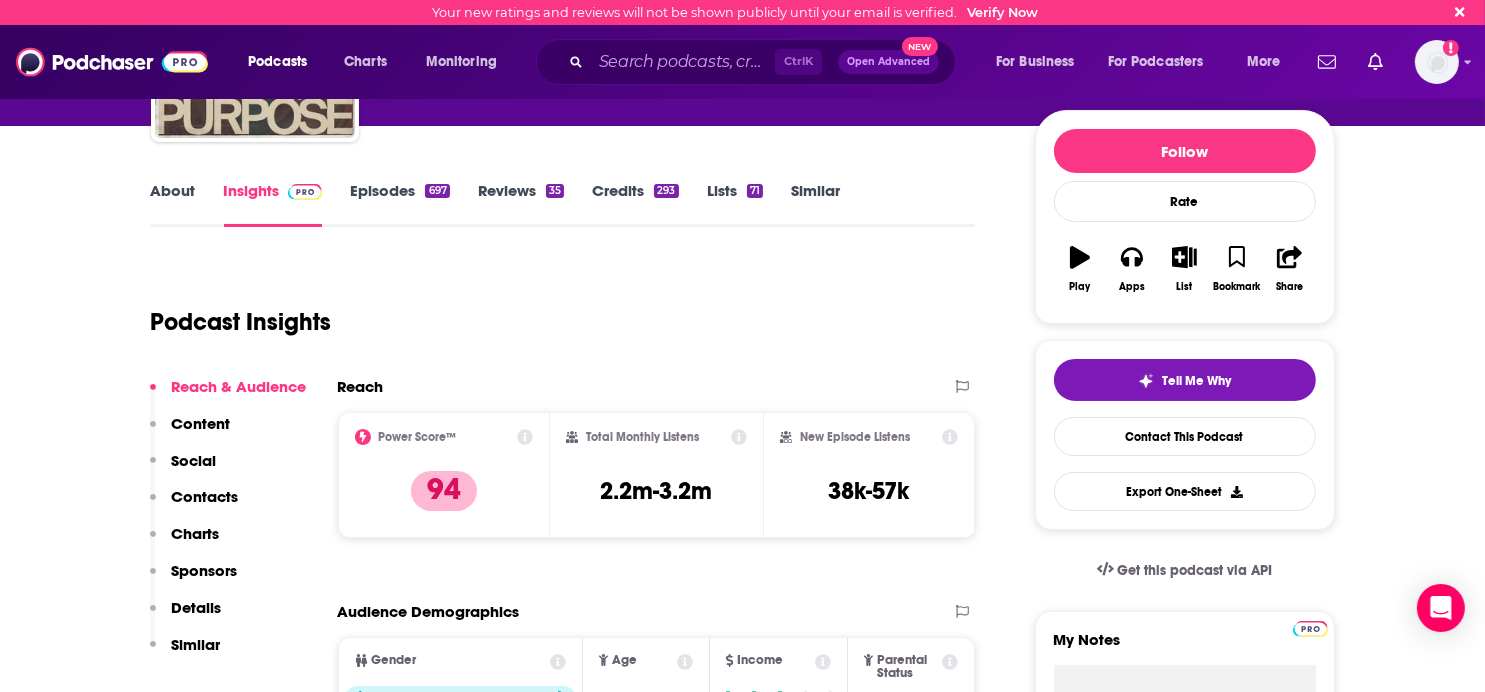 click on "Contacts" at bounding box center (205, 496) 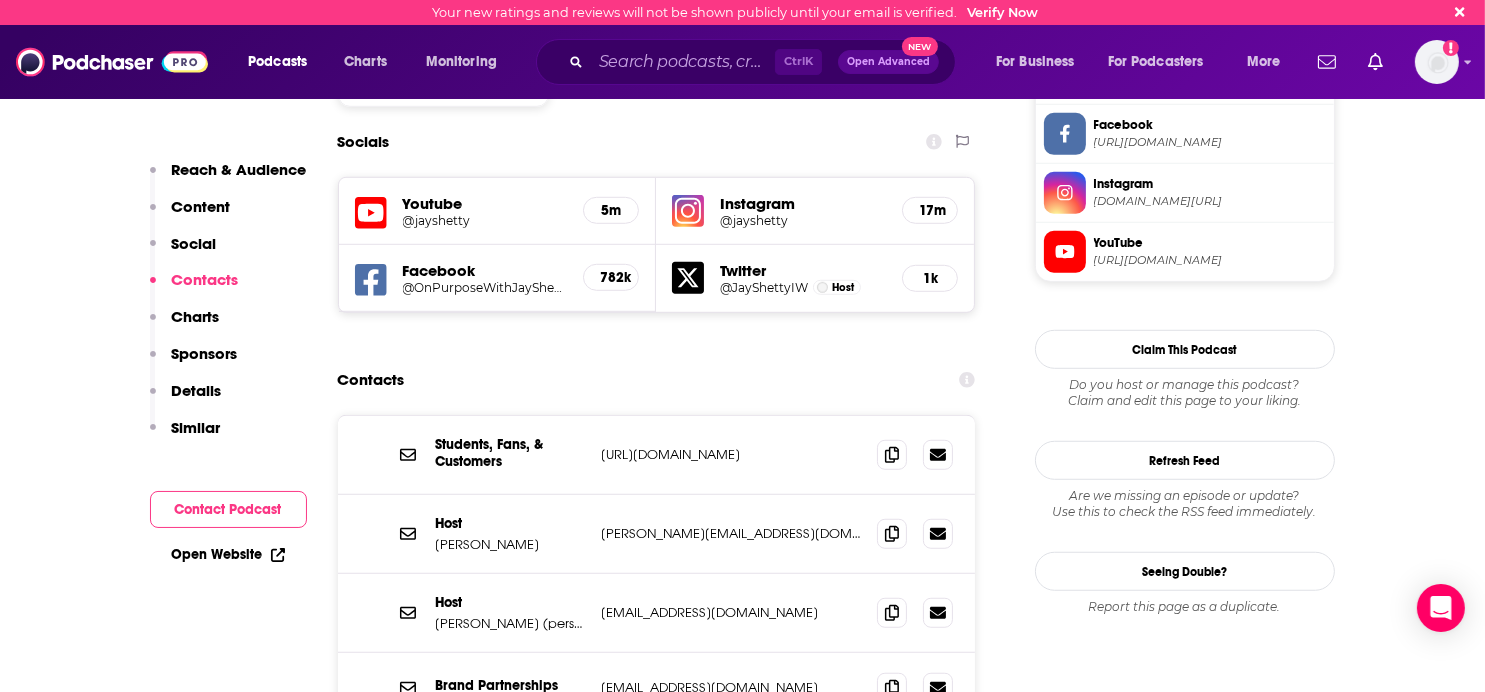 scroll, scrollTop: 1713, scrollLeft: 0, axis: vertical 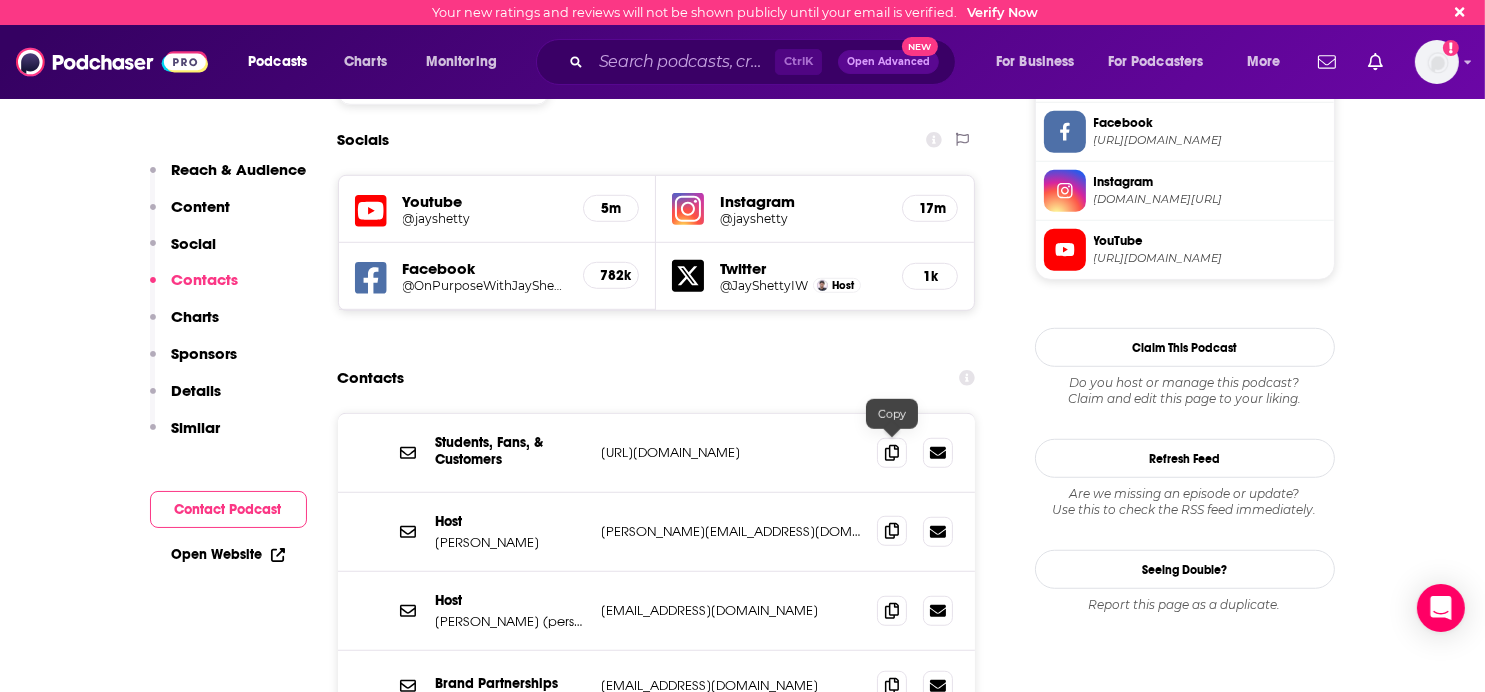 click 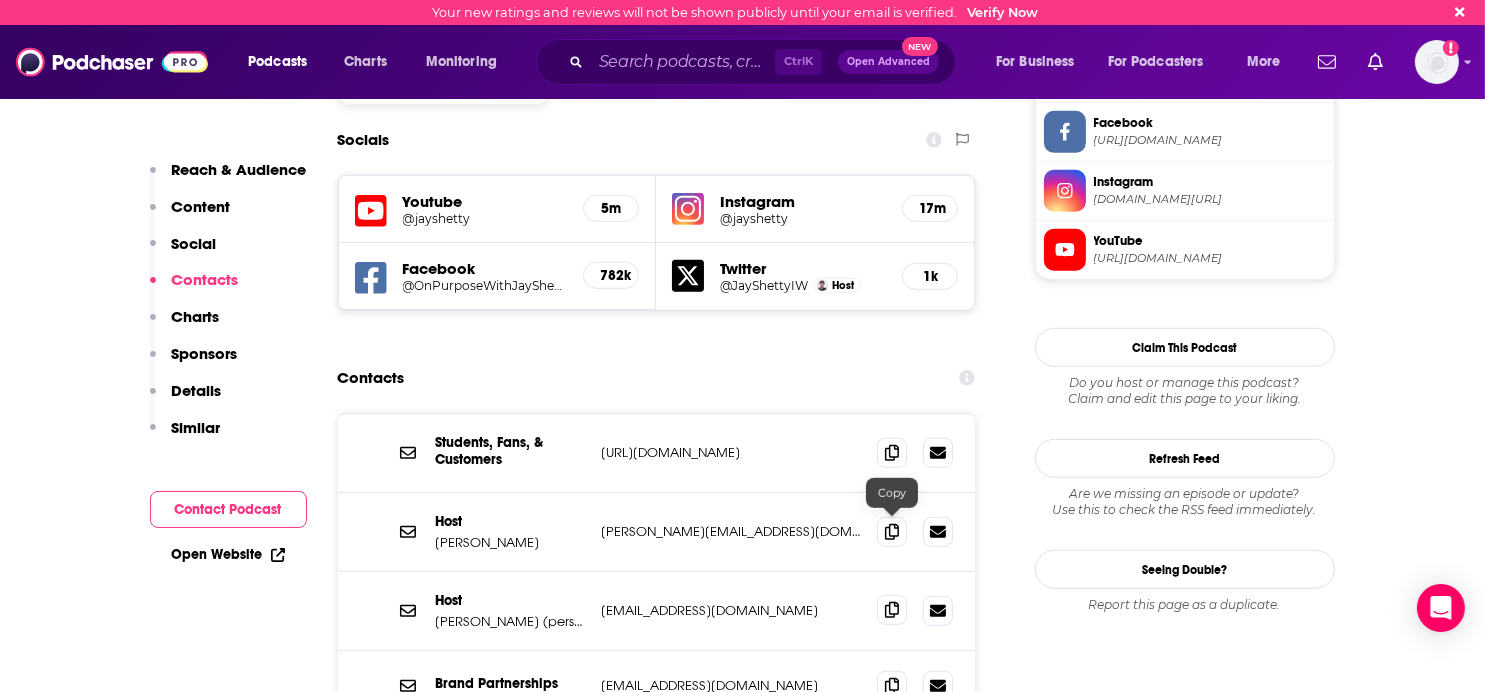 click 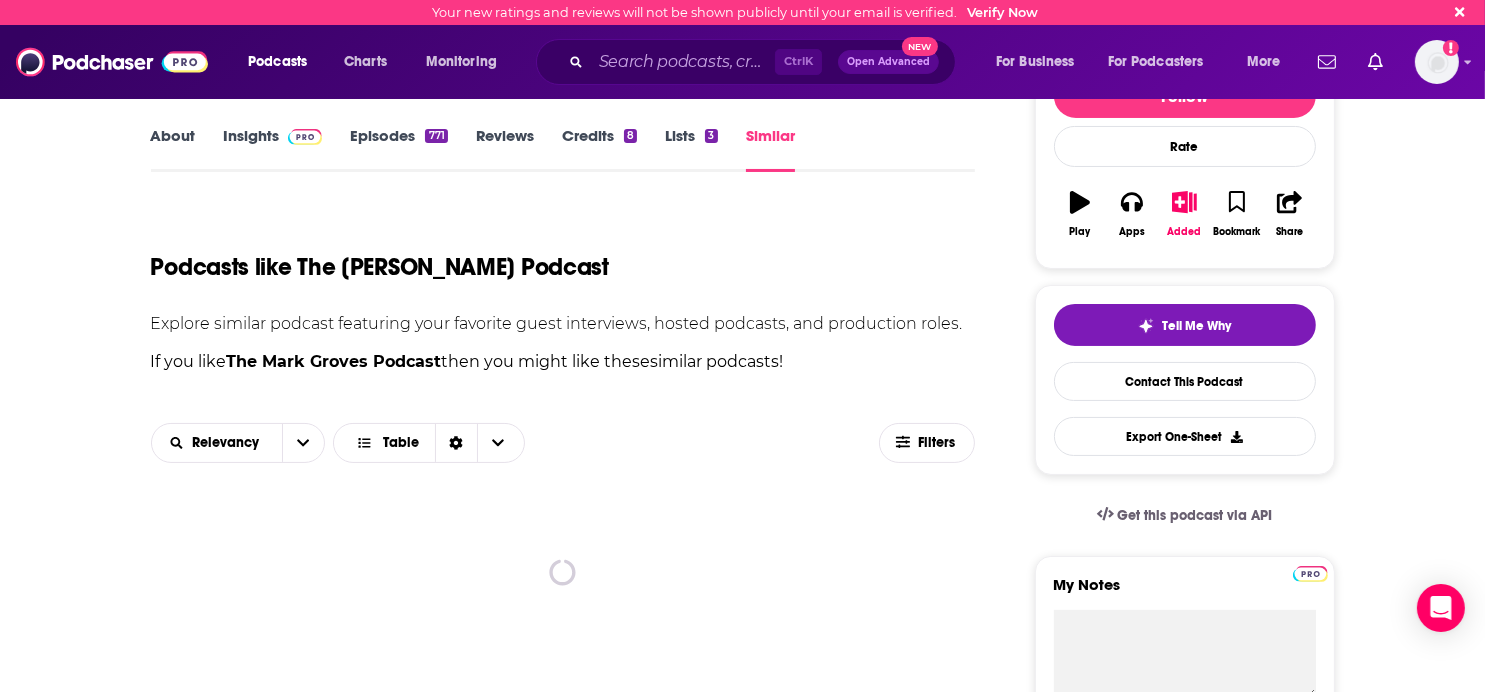 scroll, scrollTop: 300, scrollLeft: 0, axis: vertical 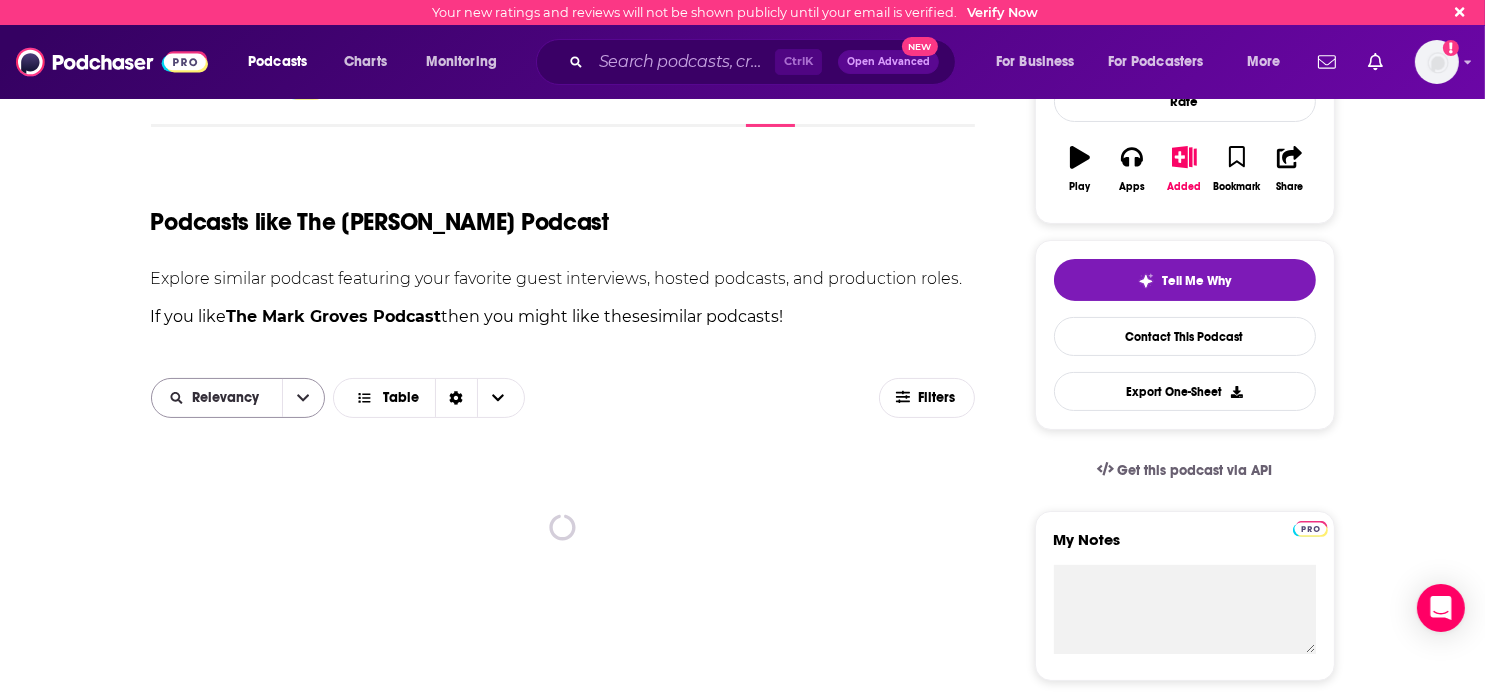 click on "Relevancy" at bounding box center (238, 398) 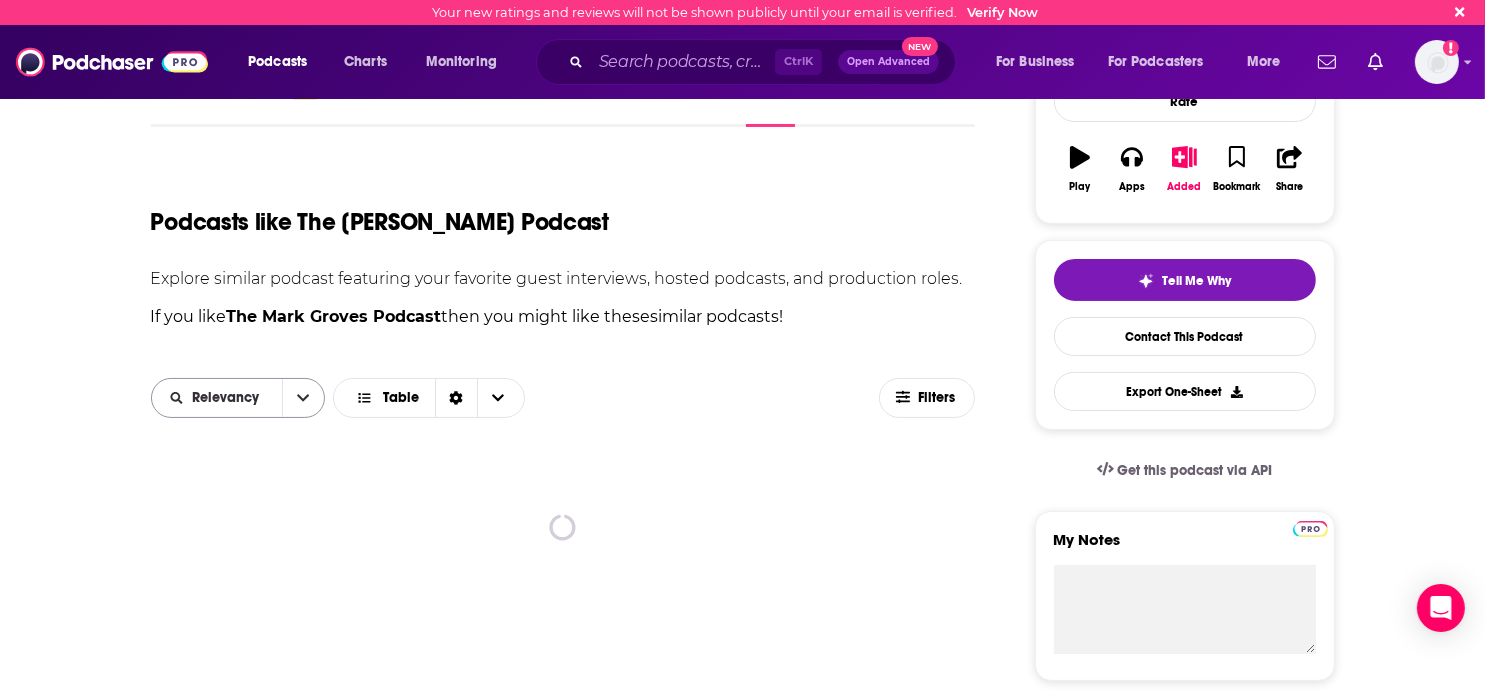 click 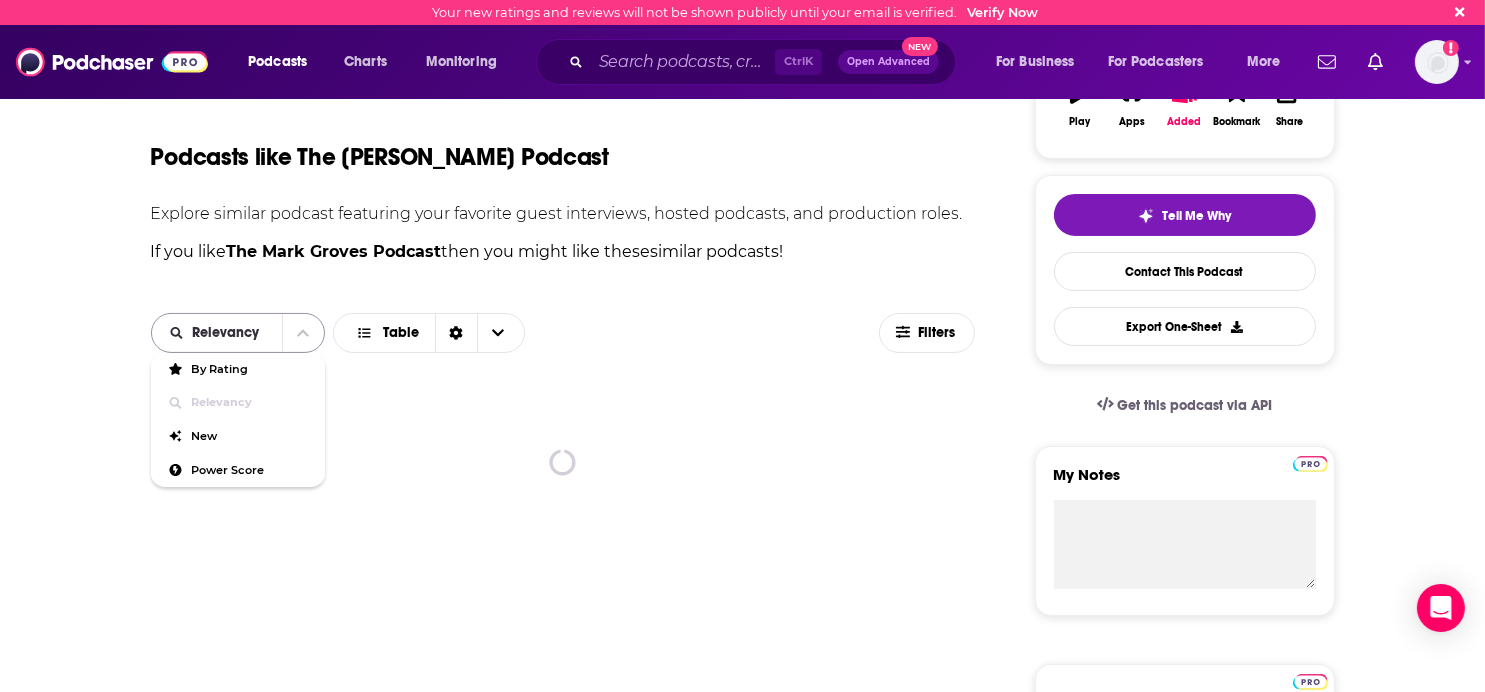 scroll, scrollTop: 400, scrollLeft: 0, axis: vertical 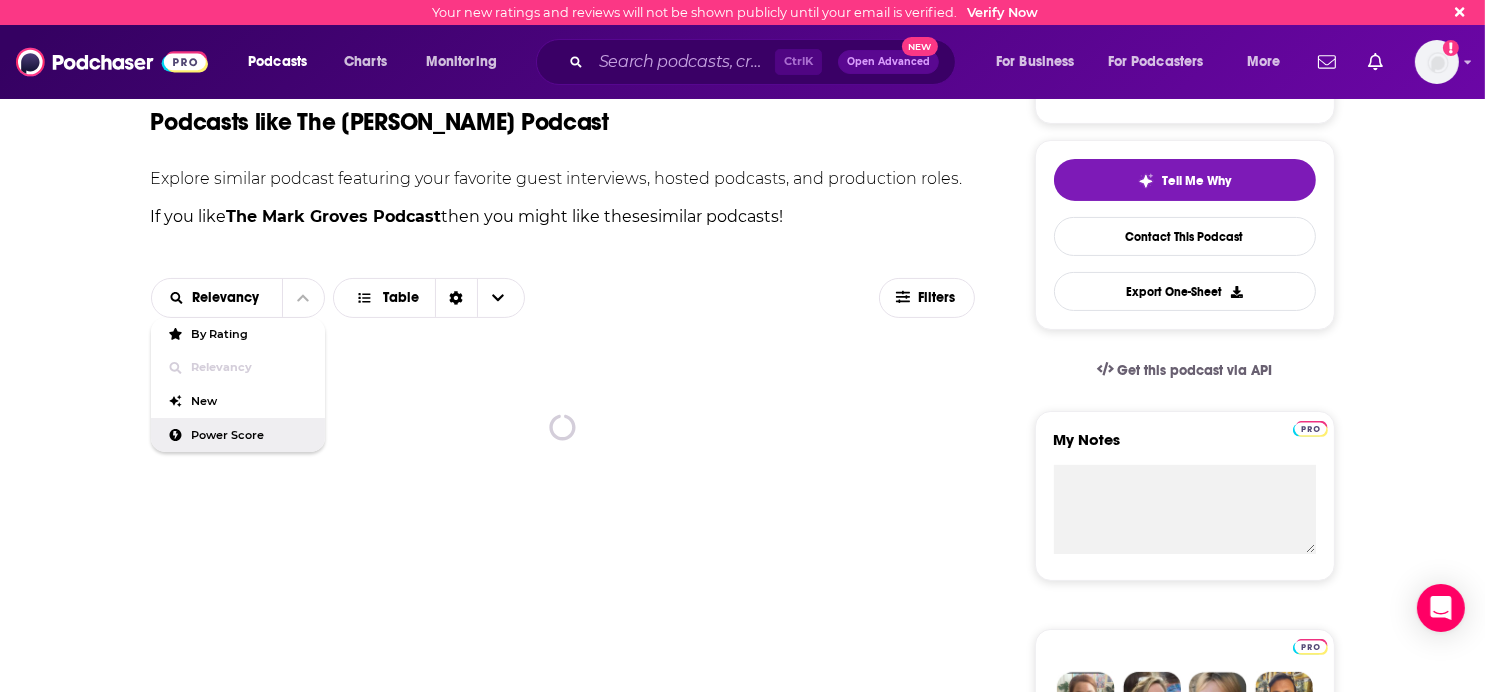 click on "Power Score" at bounding box center (250, 435) 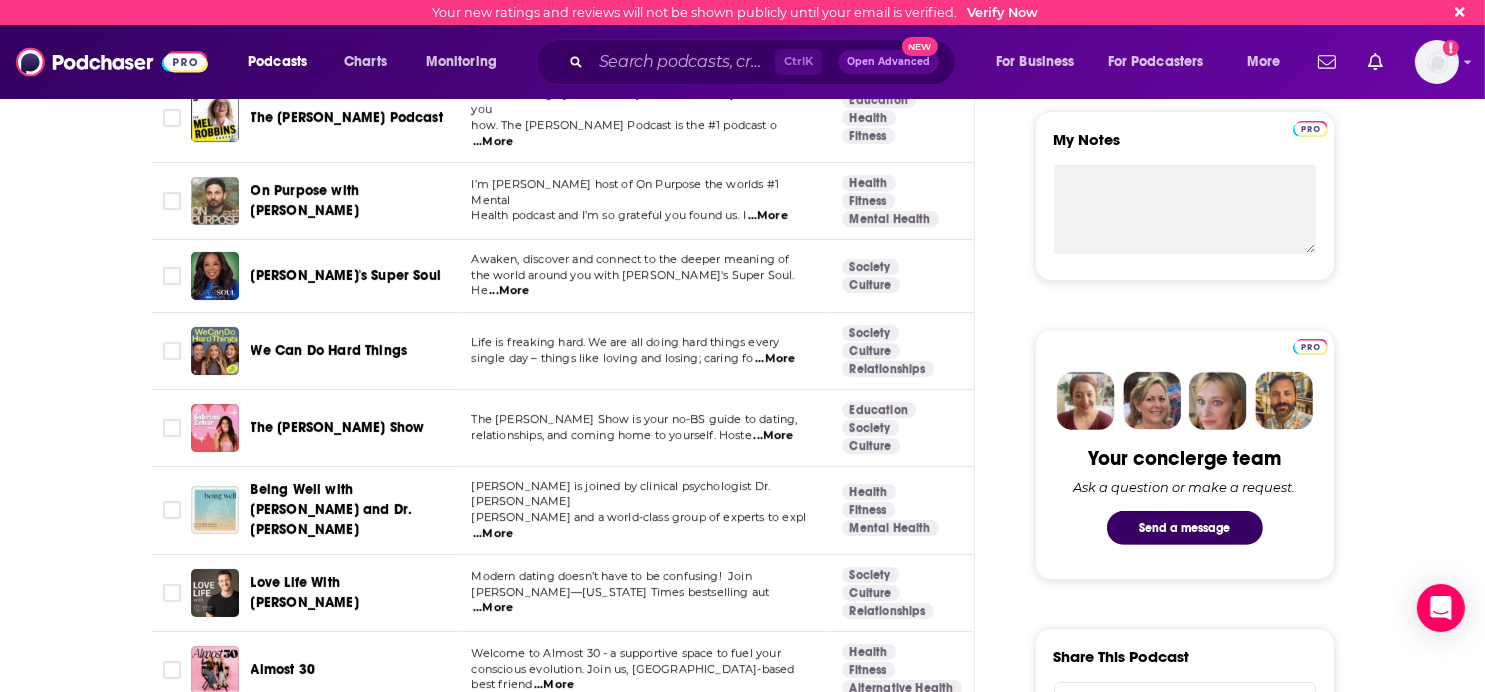 scroll, scrollTop: 800, scrollLeft: 0, axis: vertical 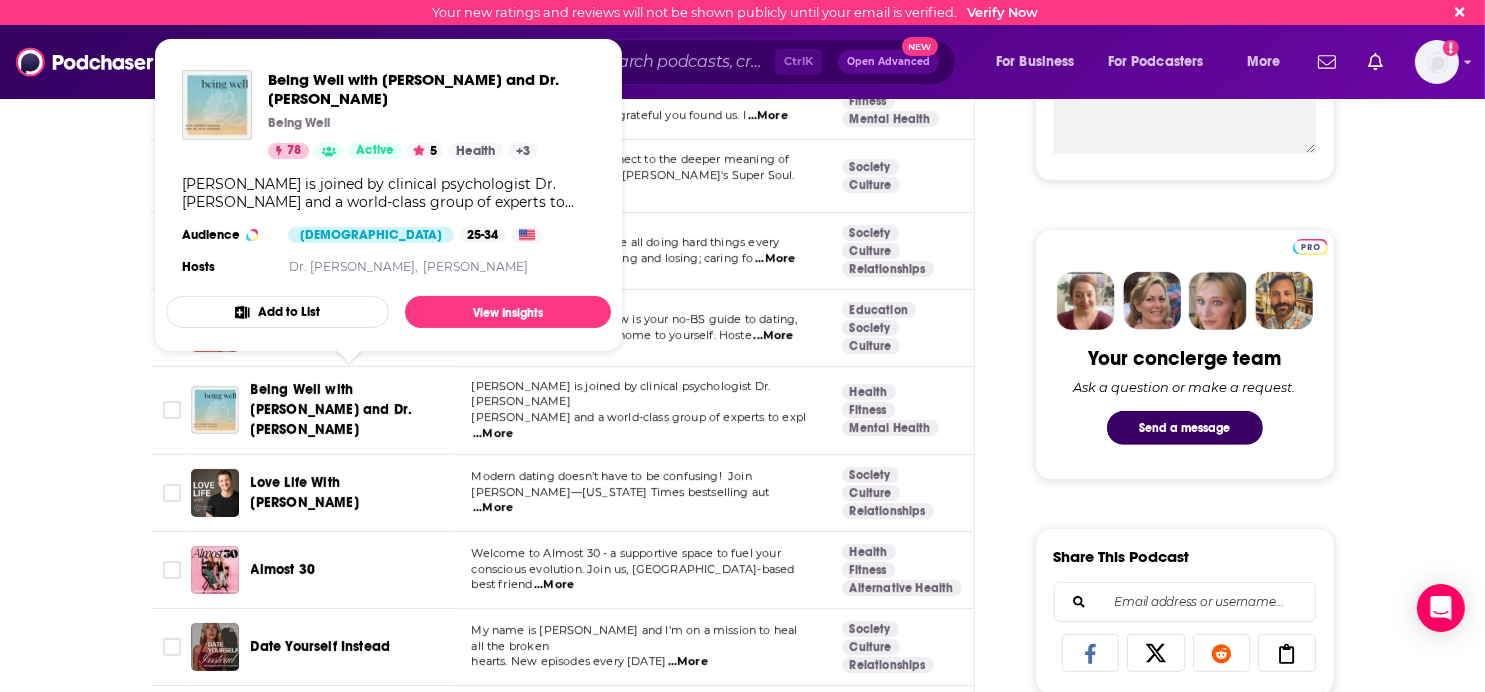 click on "Being Well with [PERSON_NAME] and Dr. [PERSON_NAME]" at bounding box center (332, 409) 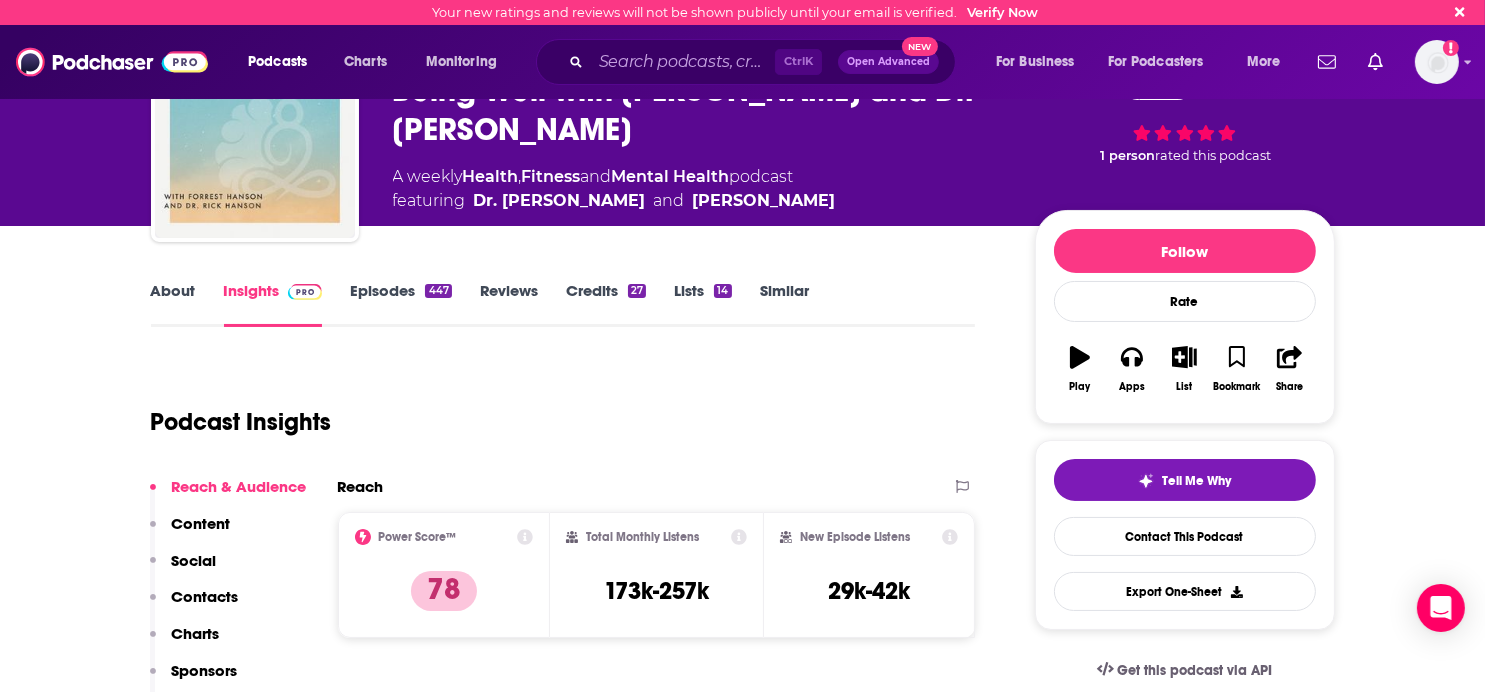 scroll, scrollTop: 200, scrollLeft: 0, axis: vertical 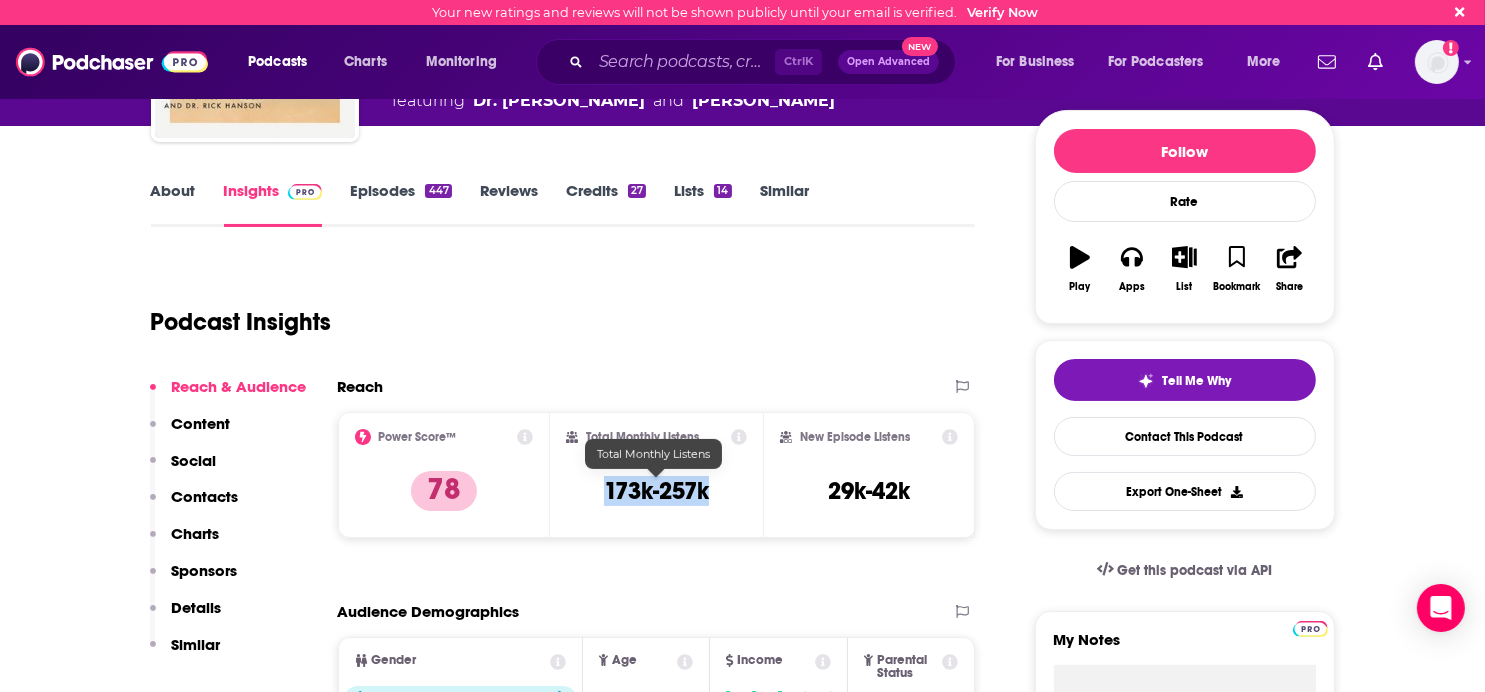 drag, startPoint x: 600, startPoint y: 489, endPoint x: 723, endPoint y: 489, distance: 123 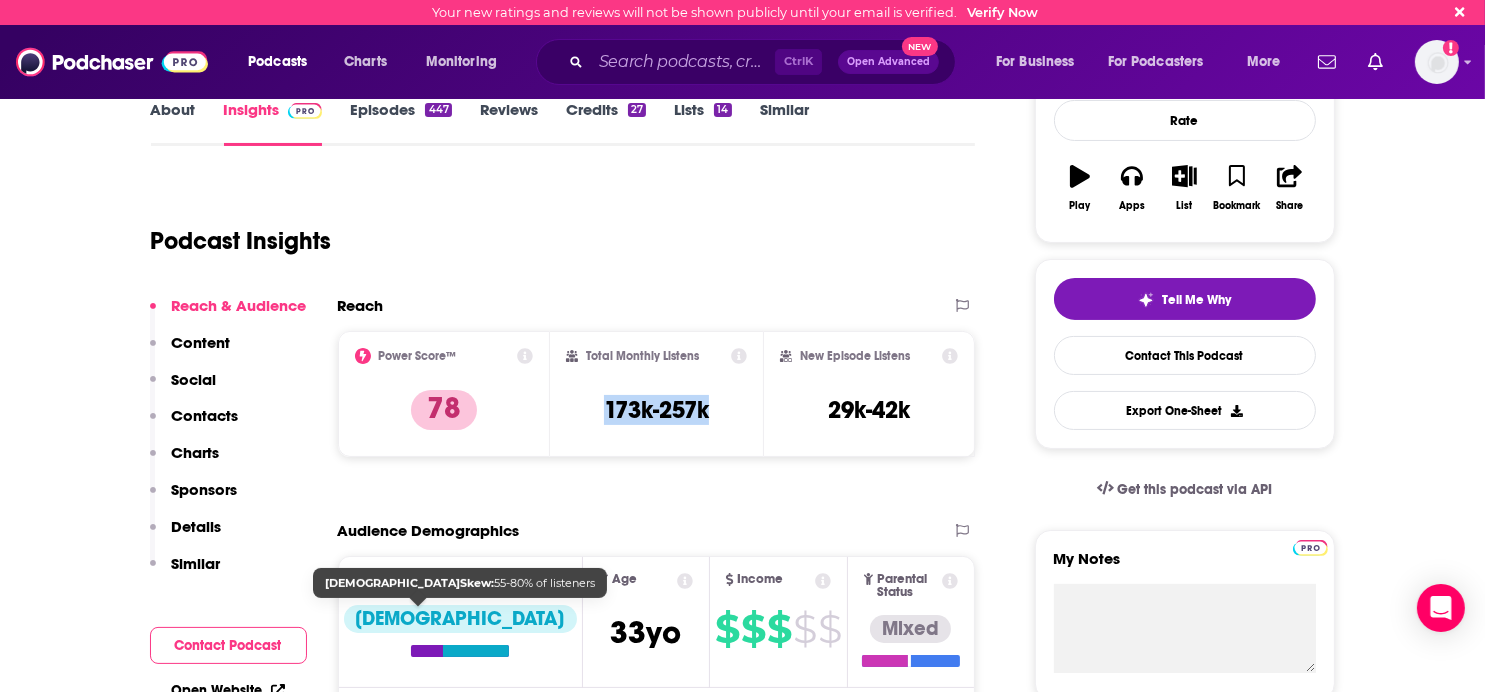 scroll, scrollTop: 200, scrollLeft: 0, axis: vertical 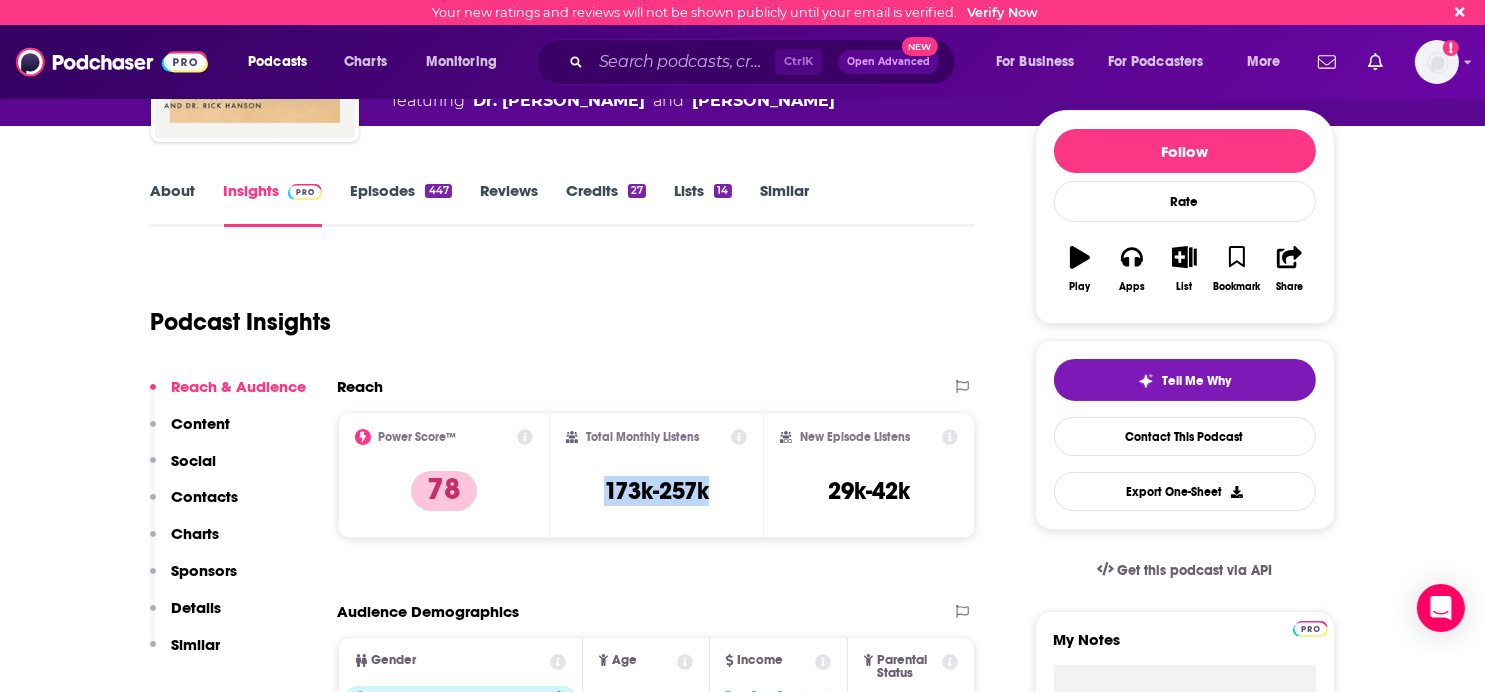 click on "Contacts" at bounding box center [205, 496] 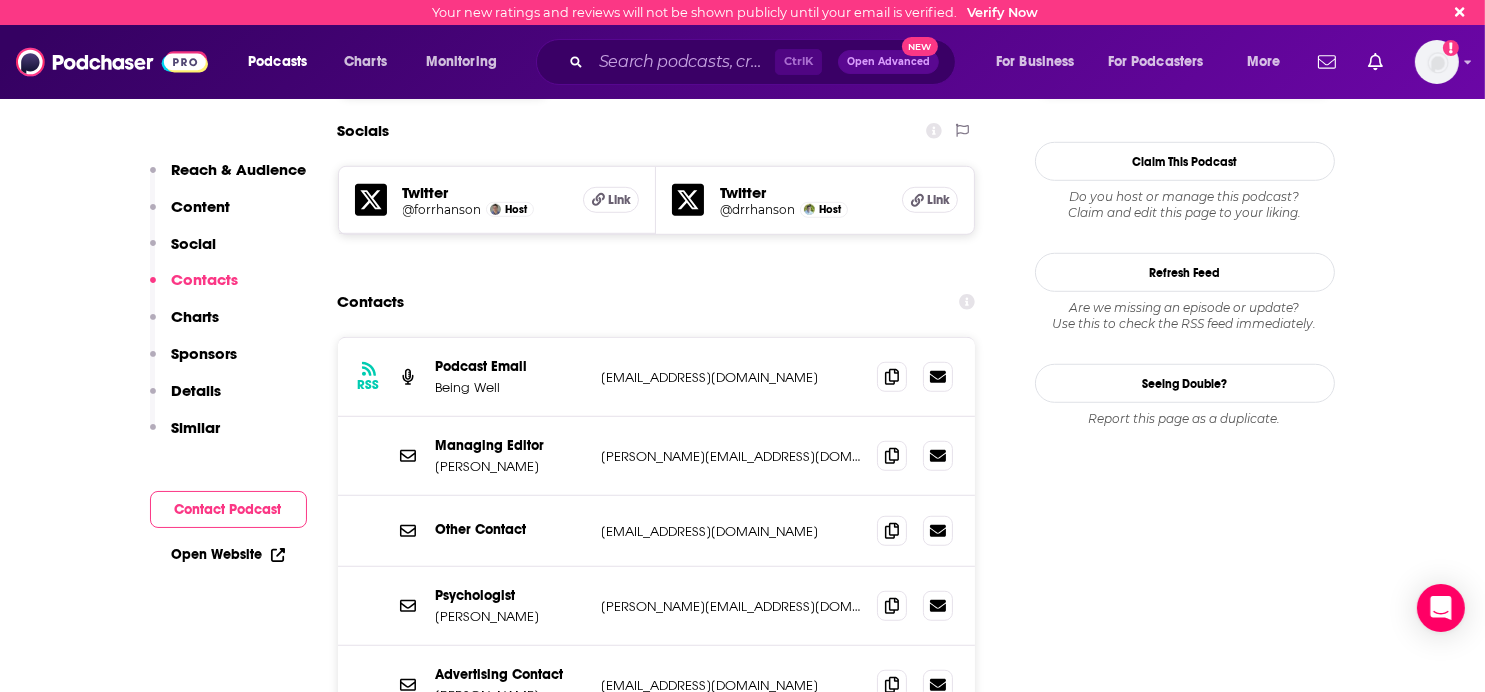 scroll, scrollTop: 1622, scrollLeft: 0, axis: vertical 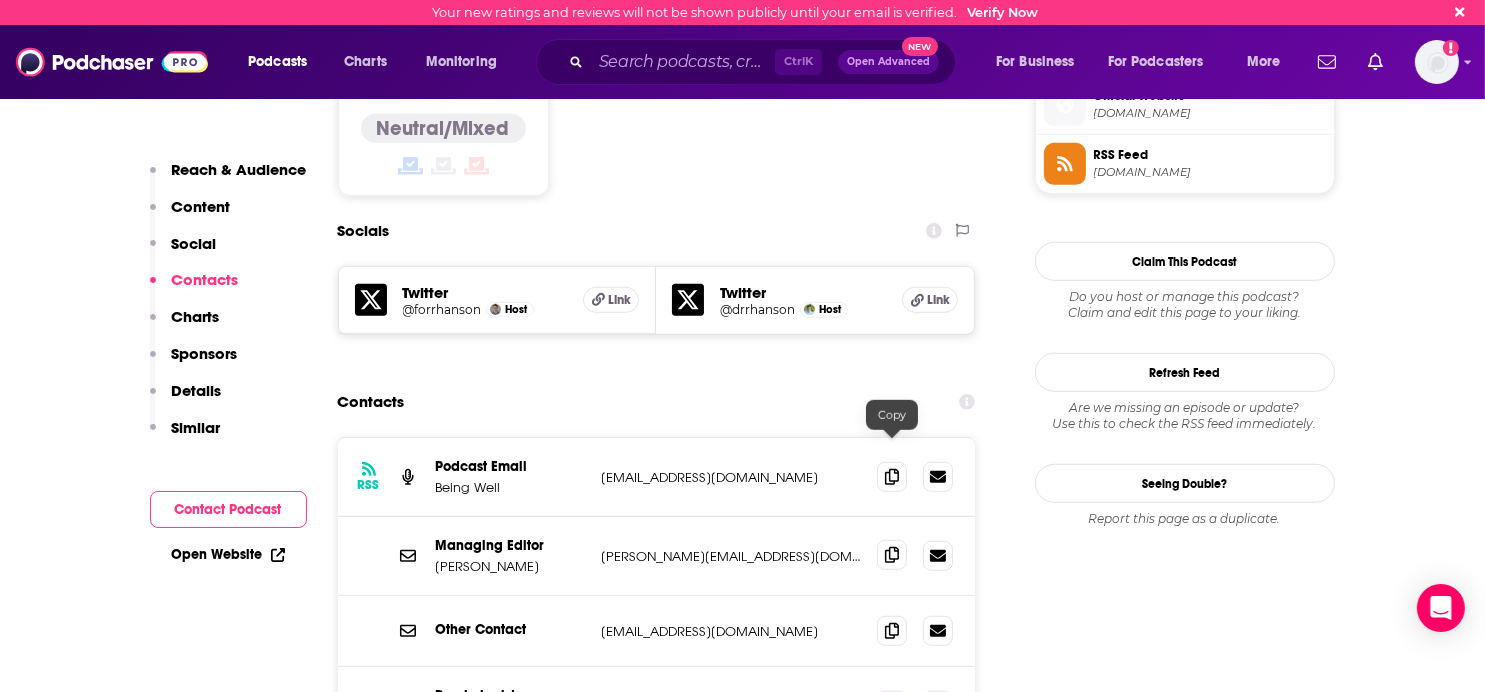 click 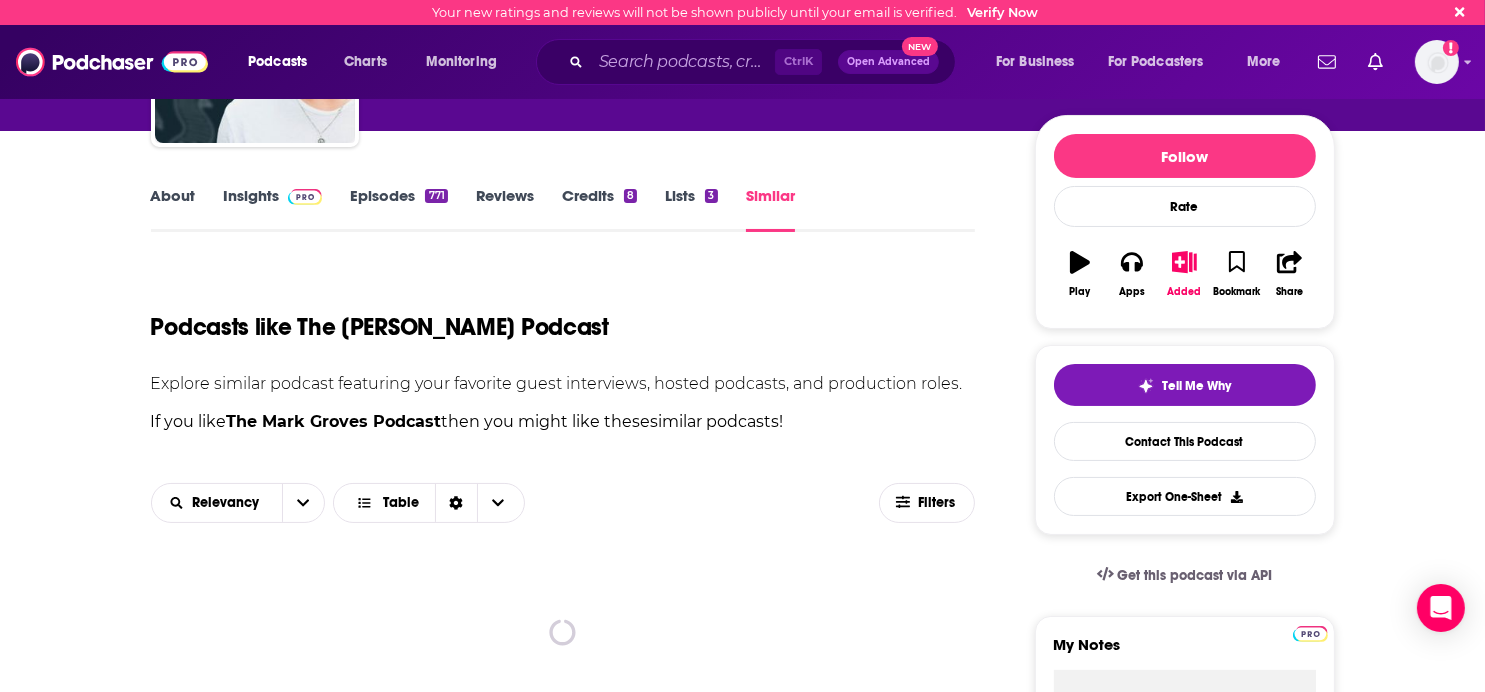 scroll, scrollTop: 200, scrollLeft: 0, axis: vertical 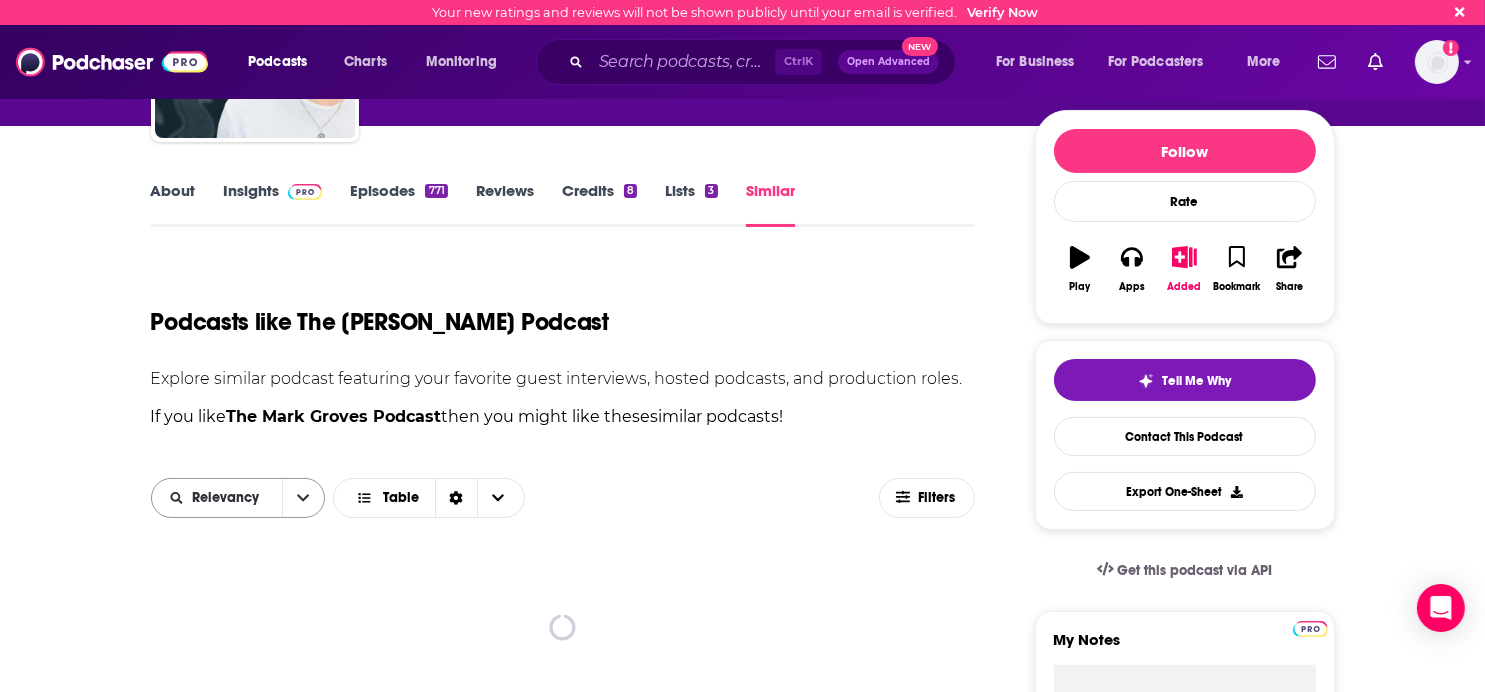 click on "Relevancy" at bounding box center [229, 498] 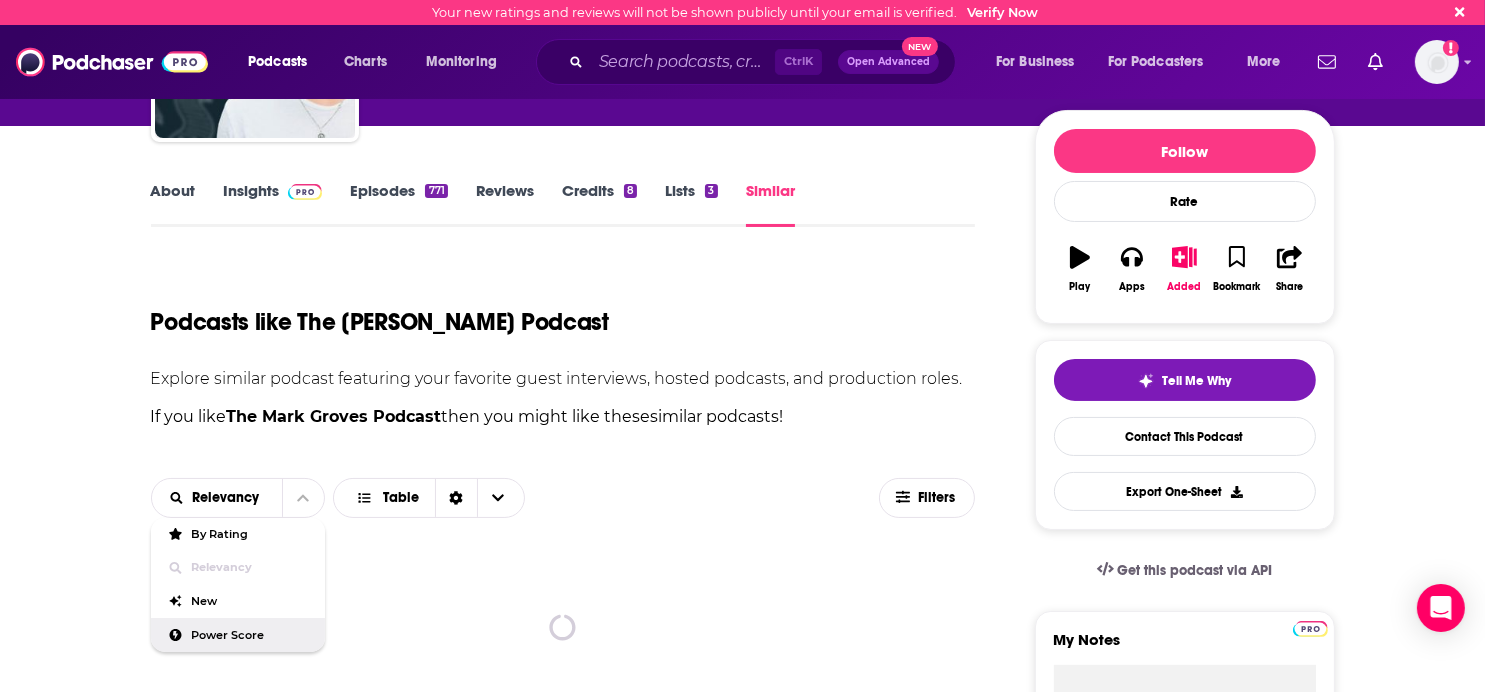 click on "Power Score" at bounding box center [250, 635] 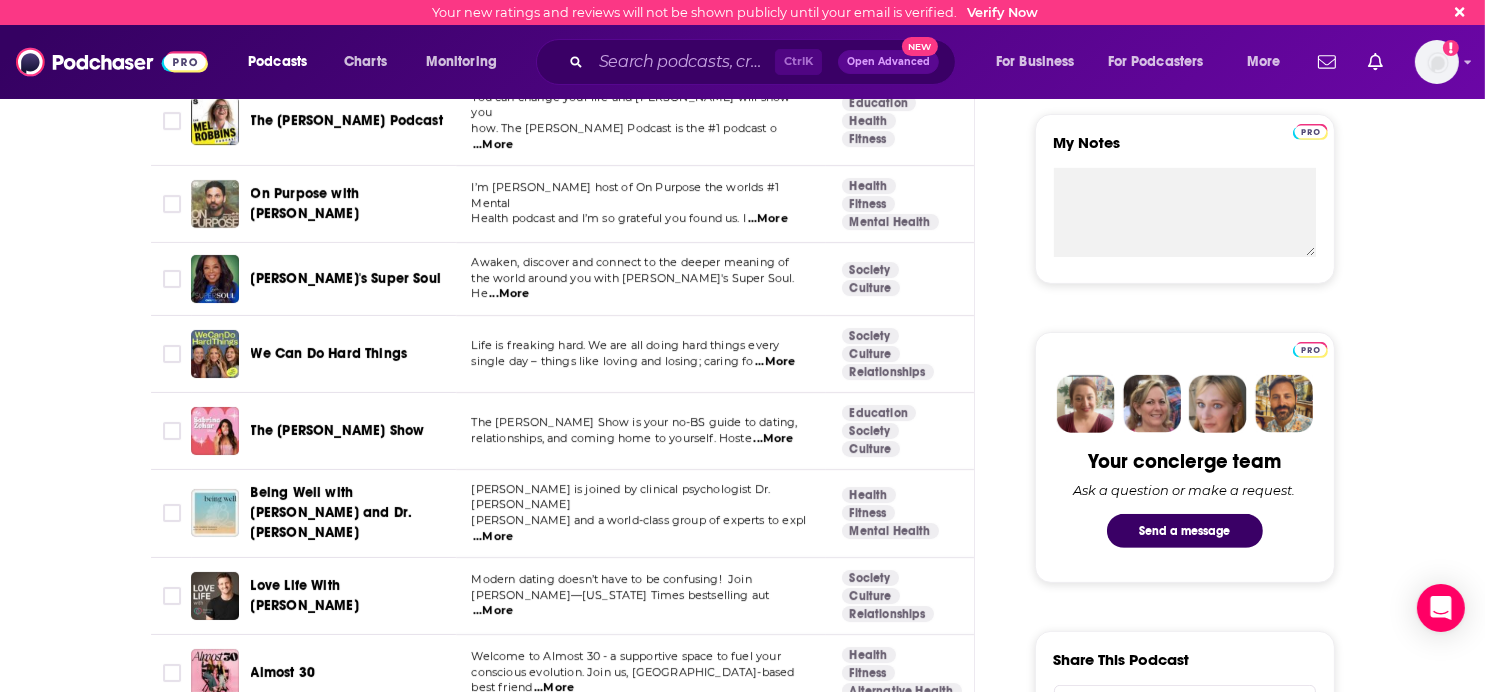scroll, scrollTop: 700, scrollLeft: 0, axis: vertical 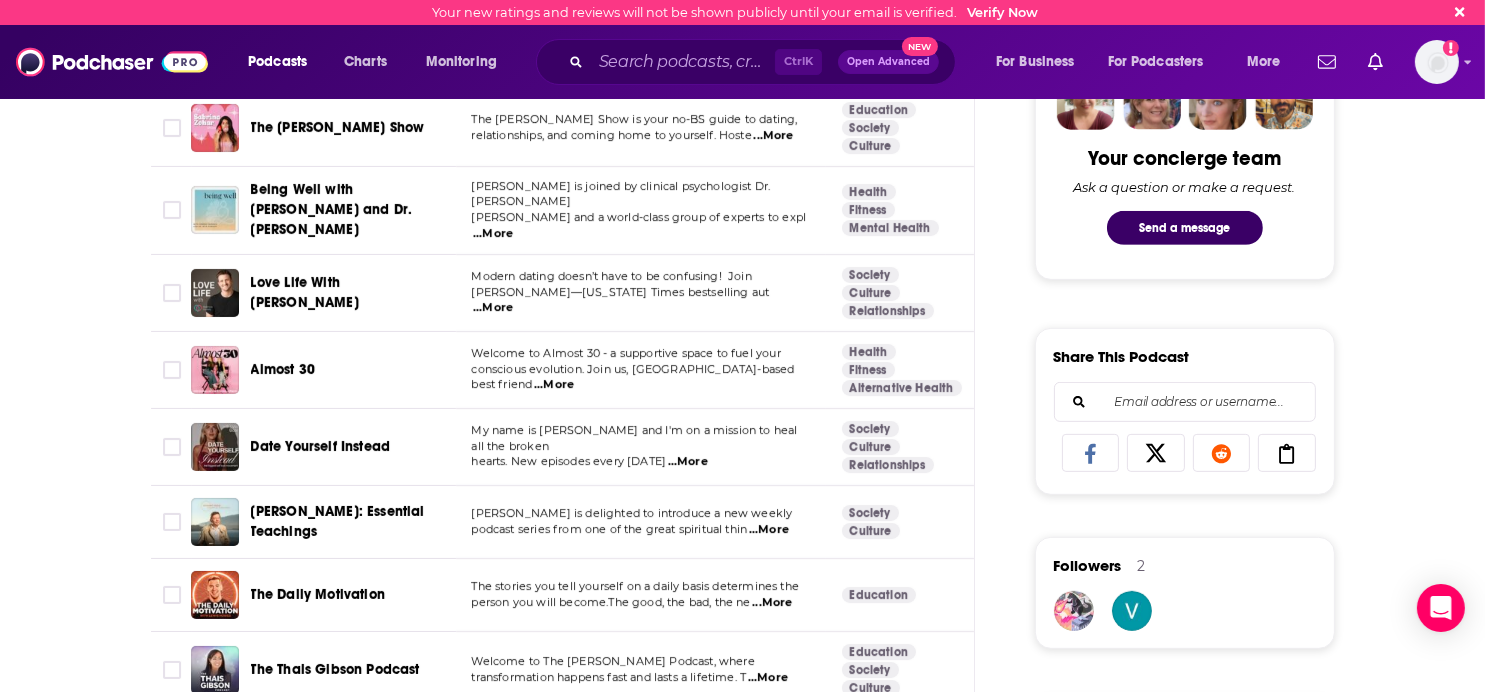 click on "...More" at bounding box center (688, 462) 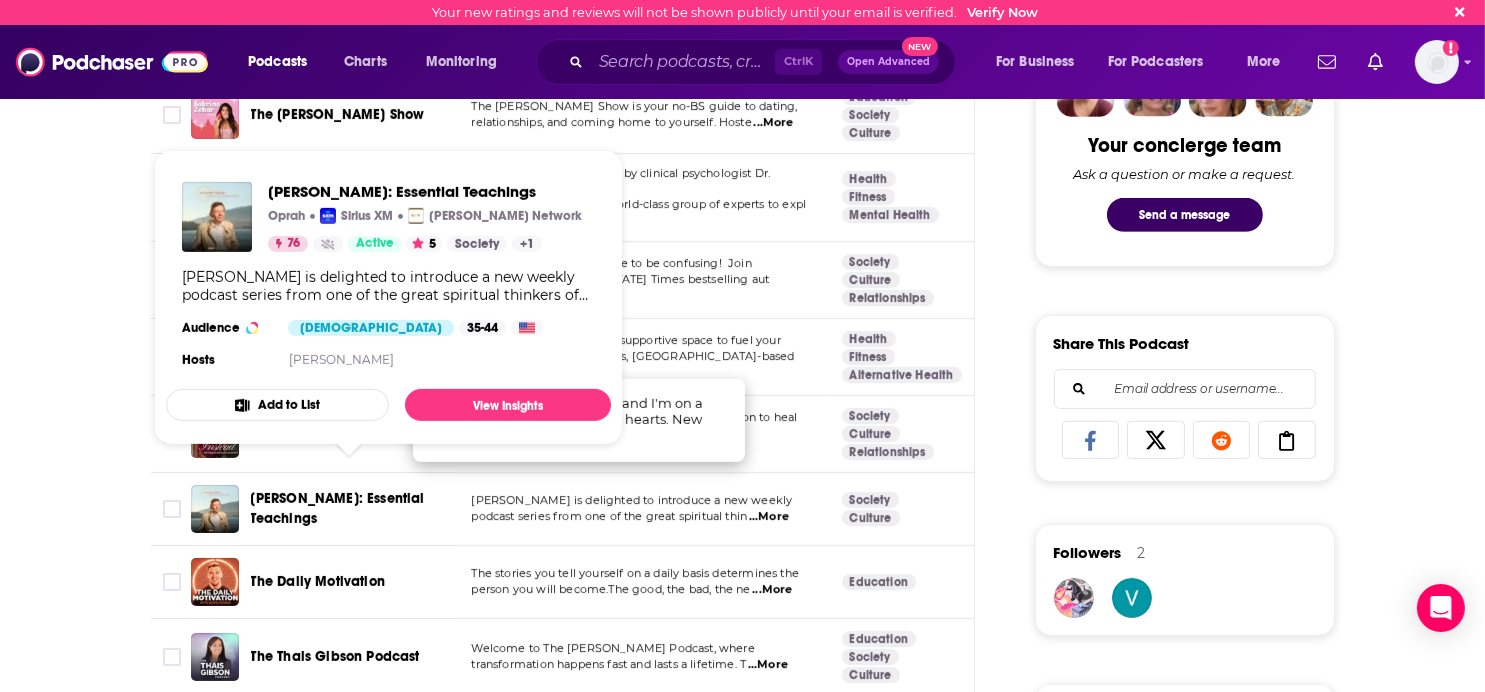 scroll, scrollTop: 1100, scrollLeft: 0, axis: vertical 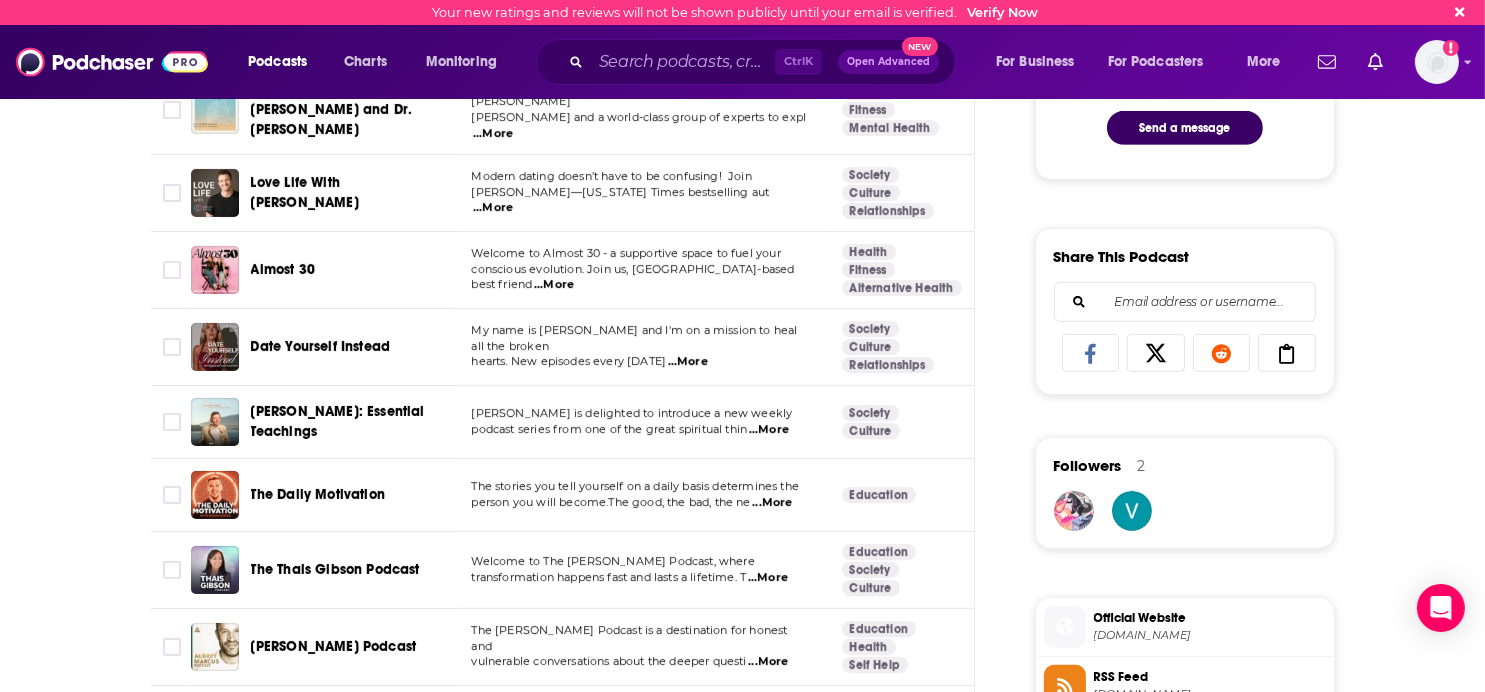 click on "...More" at bounding box center (769, 430) 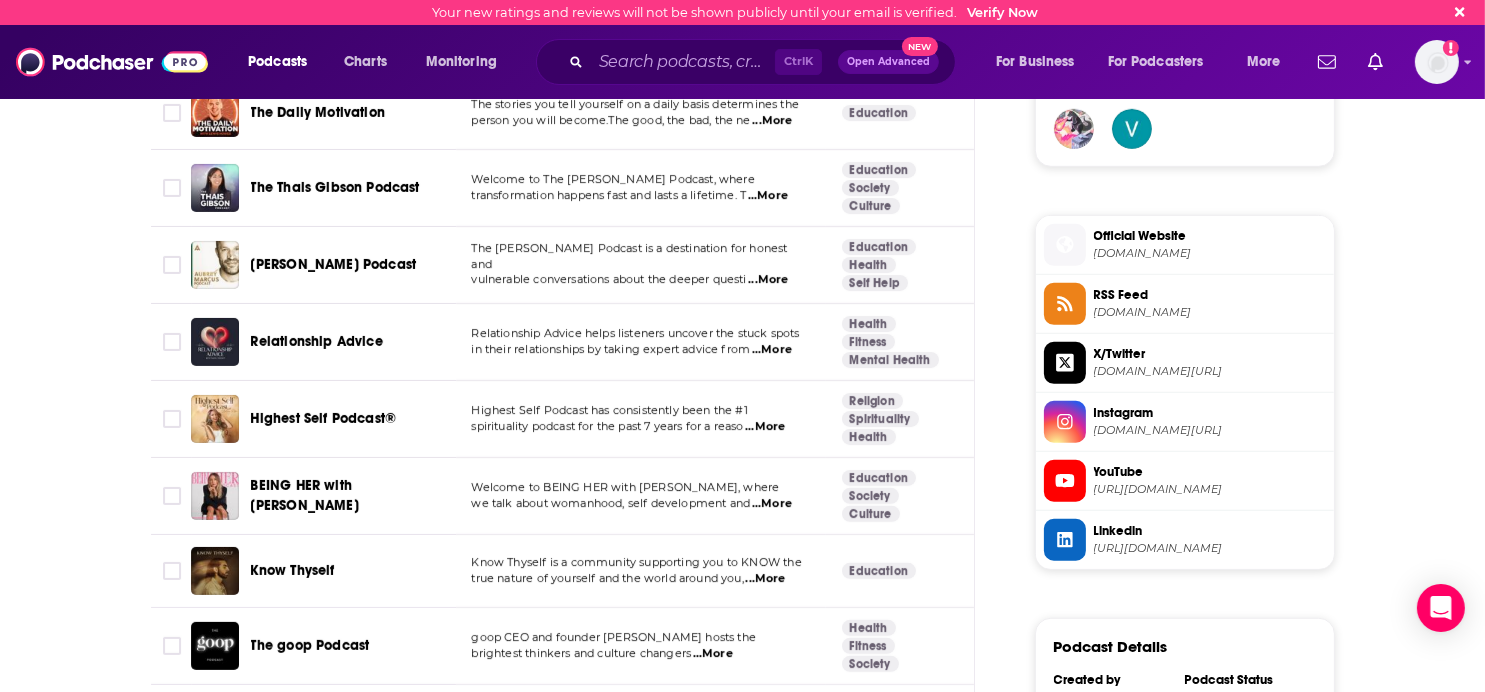 scroll, scrollTop: 1500, scrollLeft: 0, axis: vertical 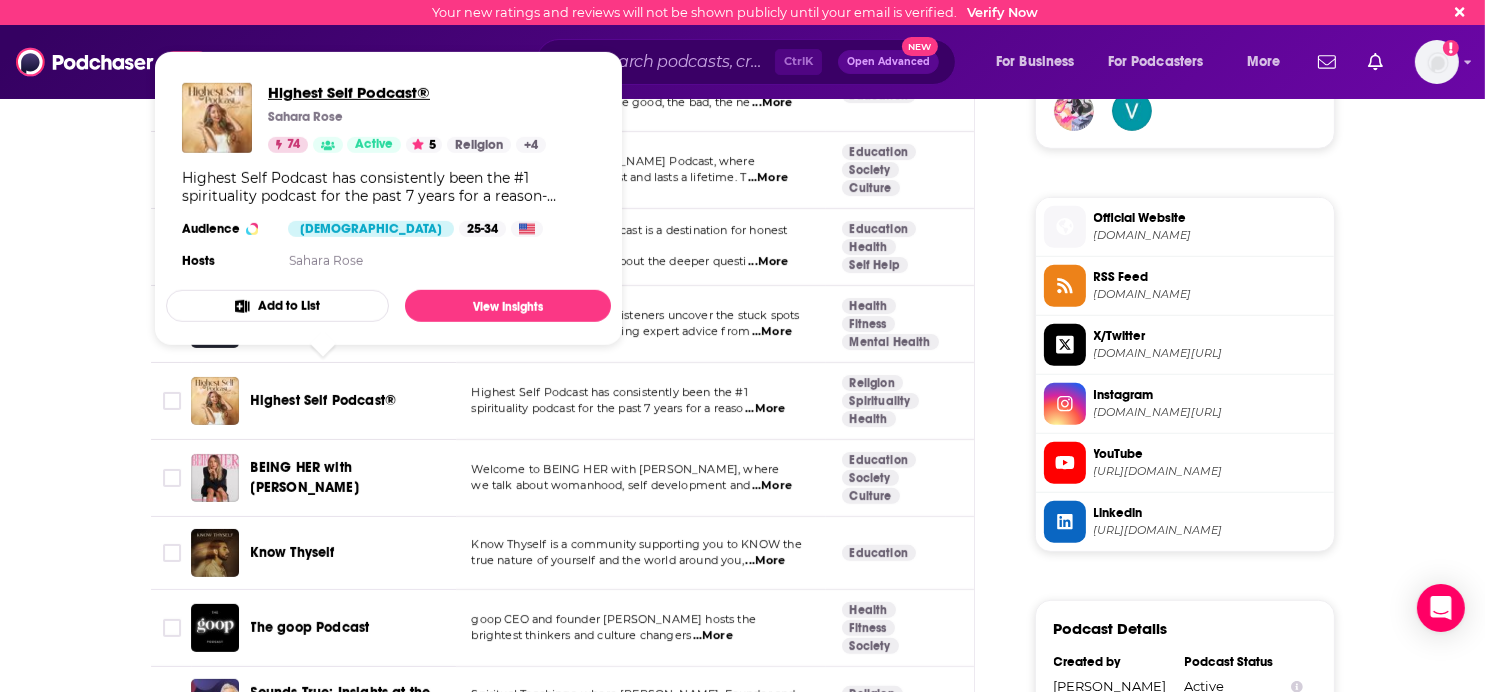 click on "Highest Self Podcast®" at bounding box center [407, 92] 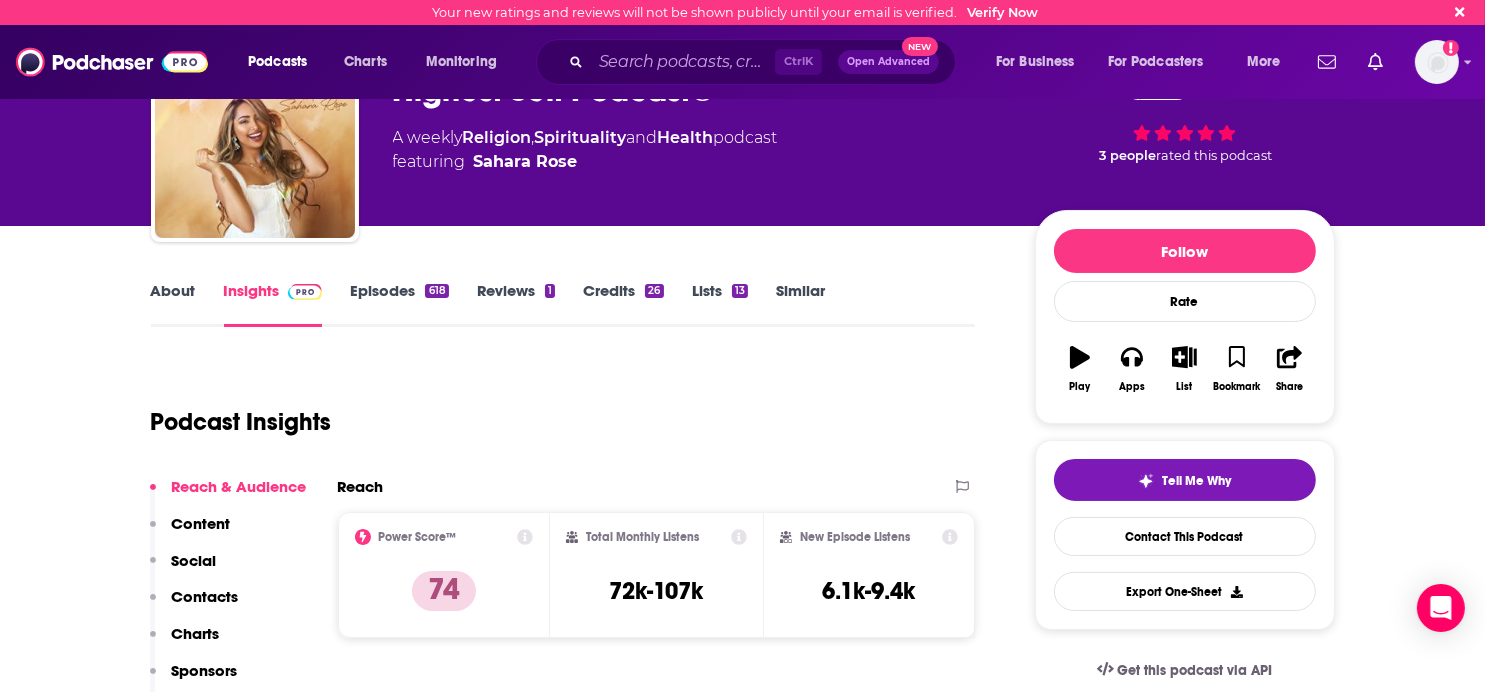 scroll, scrollTop: 200, scrollLeft: 0, axis: vertical 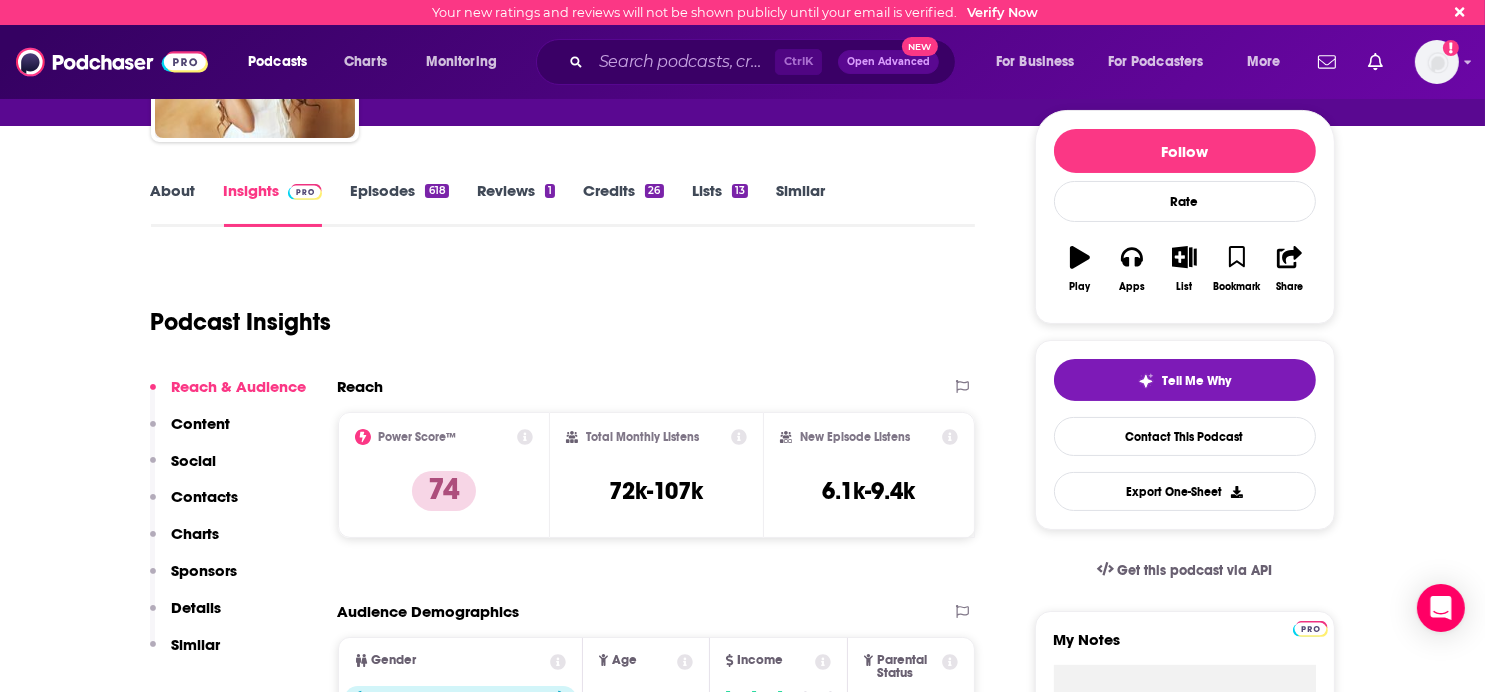 click on "Contacts" at bounding box center (205, 496) 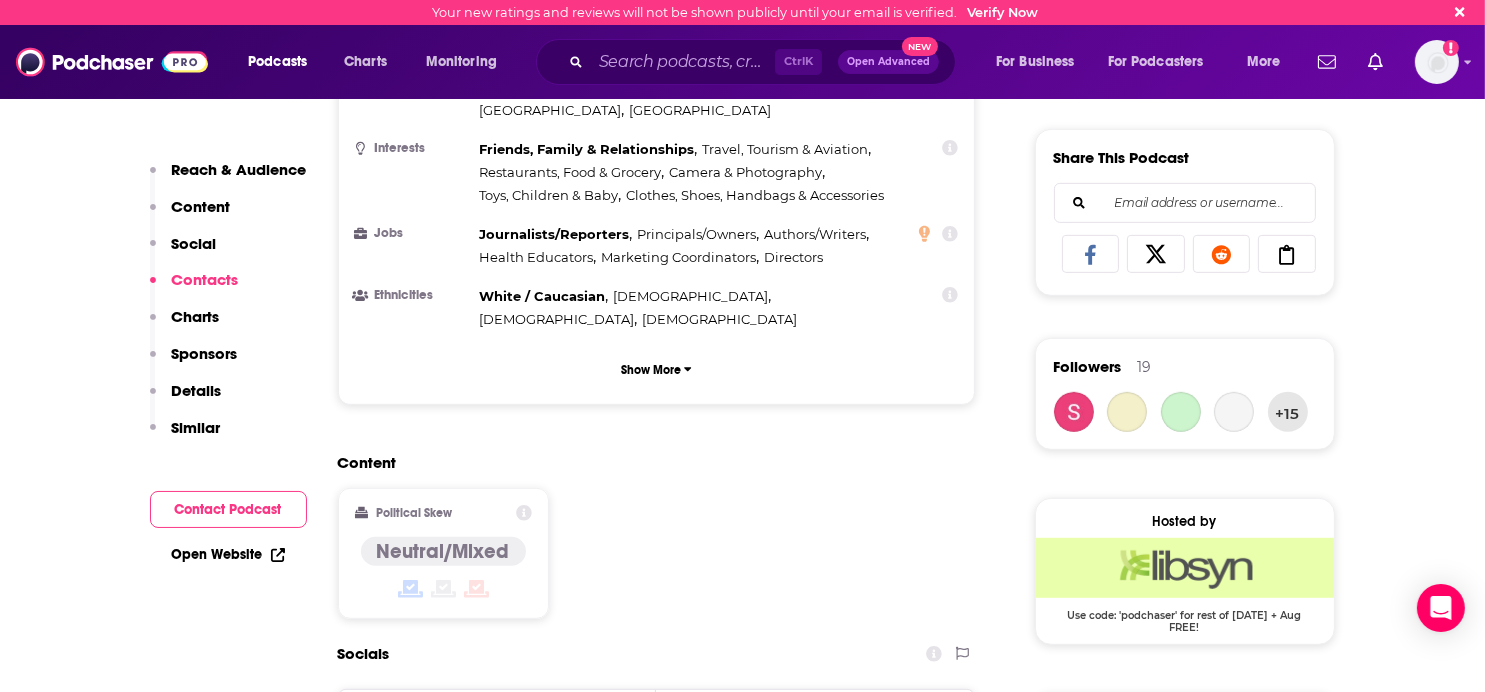 scroll, scrollTop: 1713, scrollLeft: 0, axis: vertical 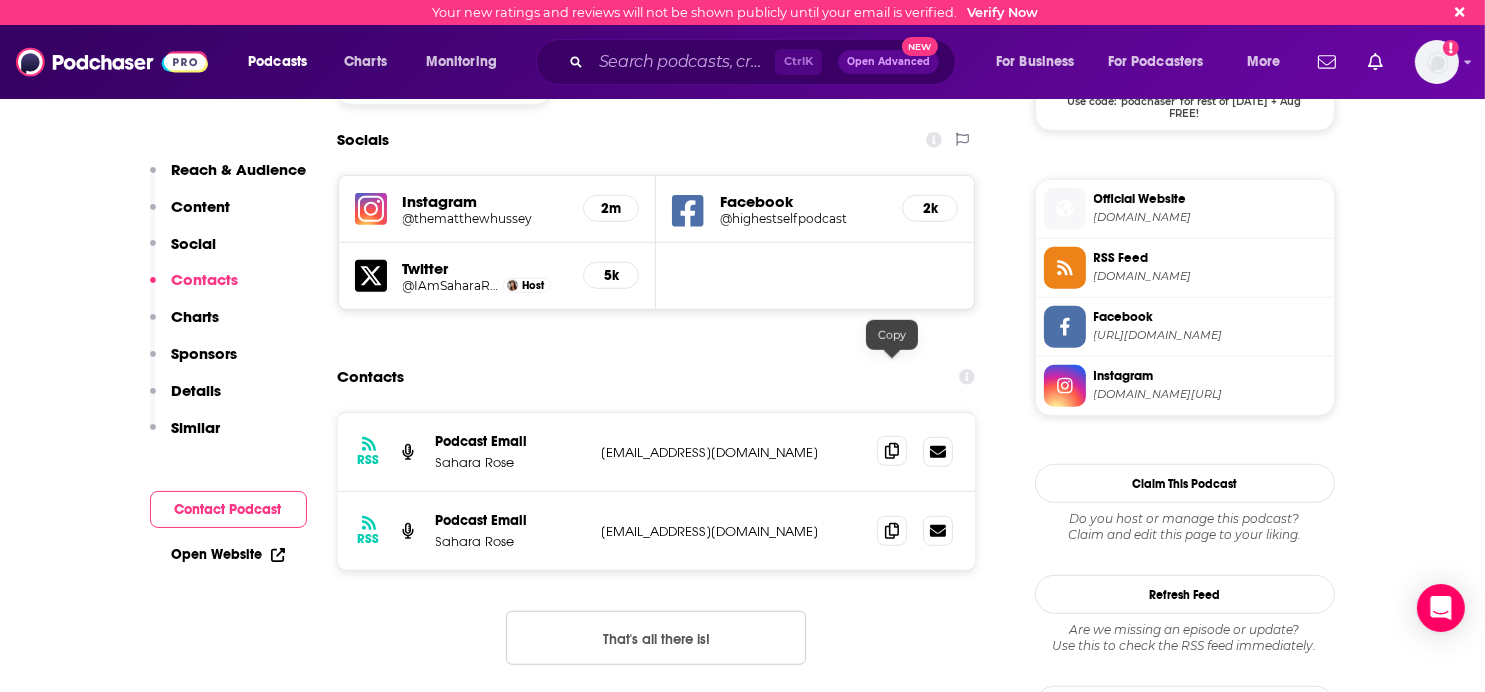 click 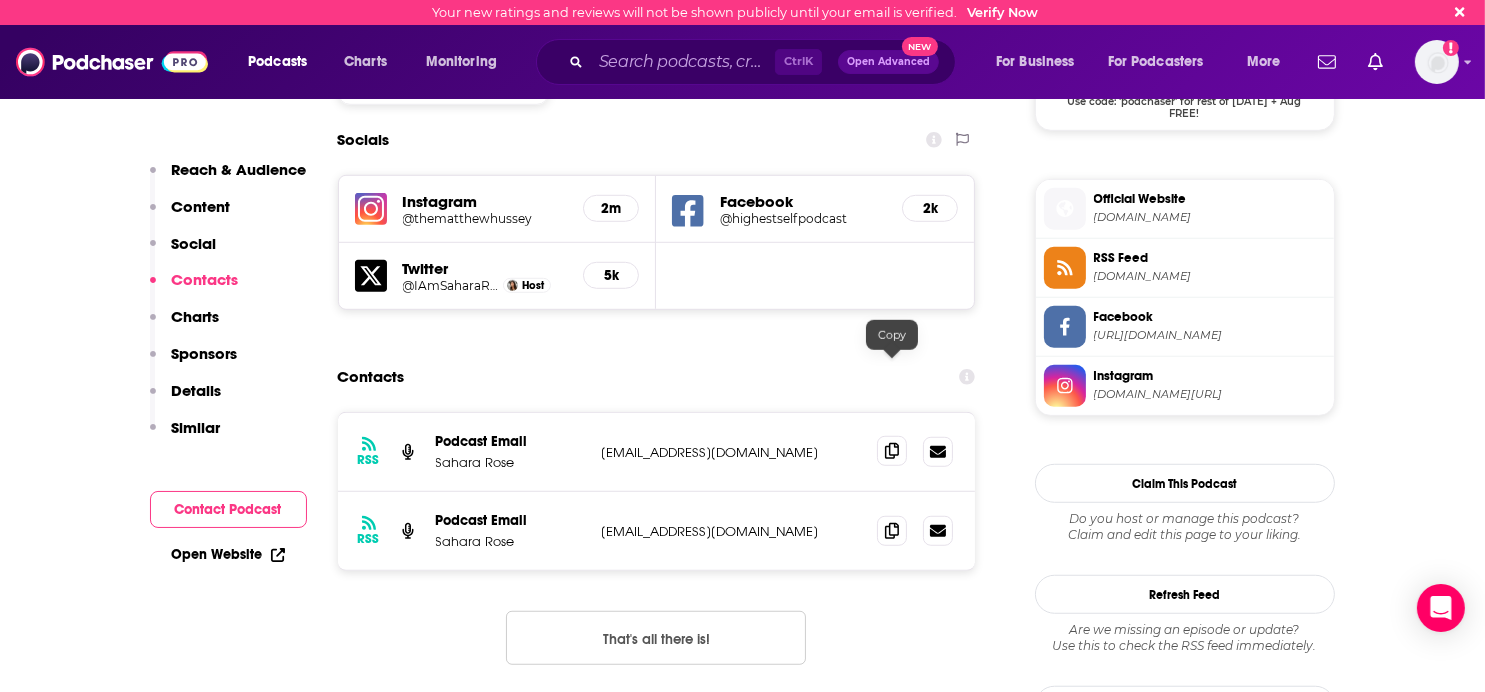 click 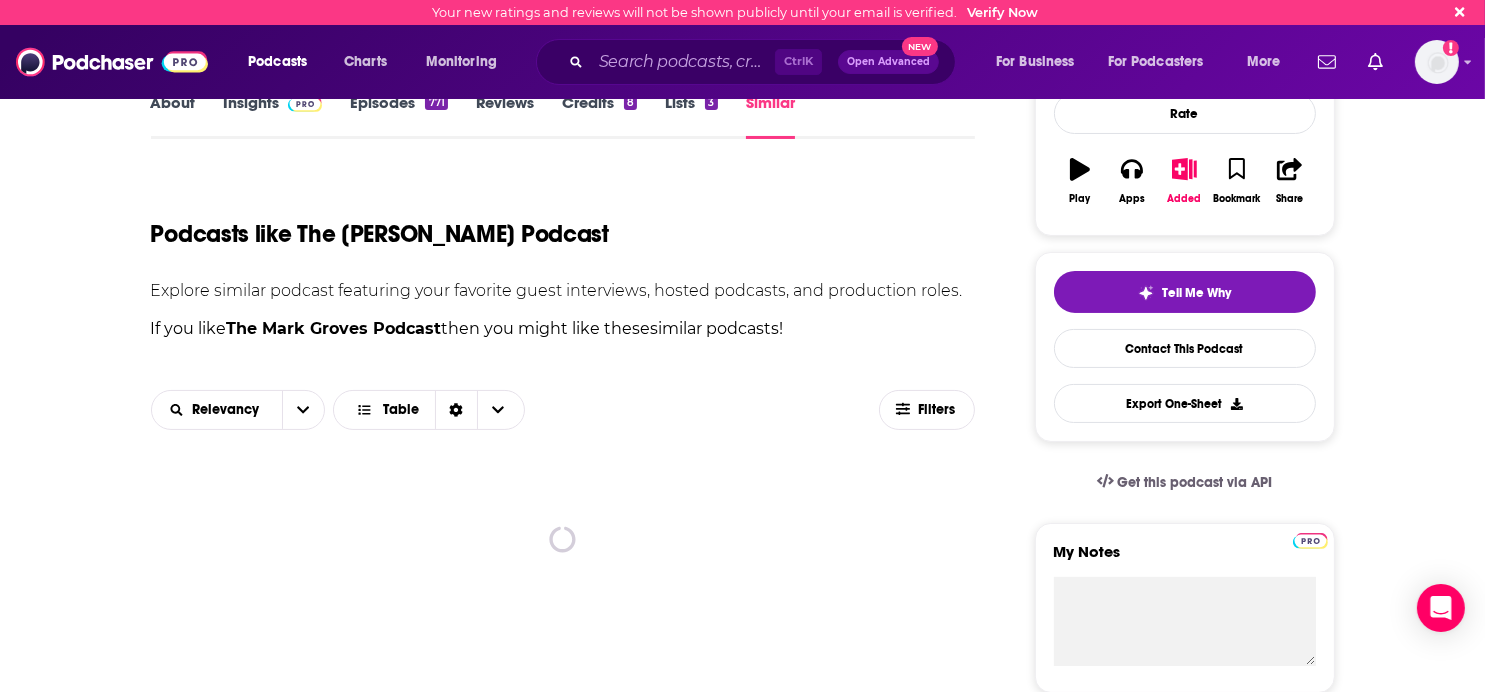 scroll, scrollTop: 300, scrollLeft: 0, axis: vertical 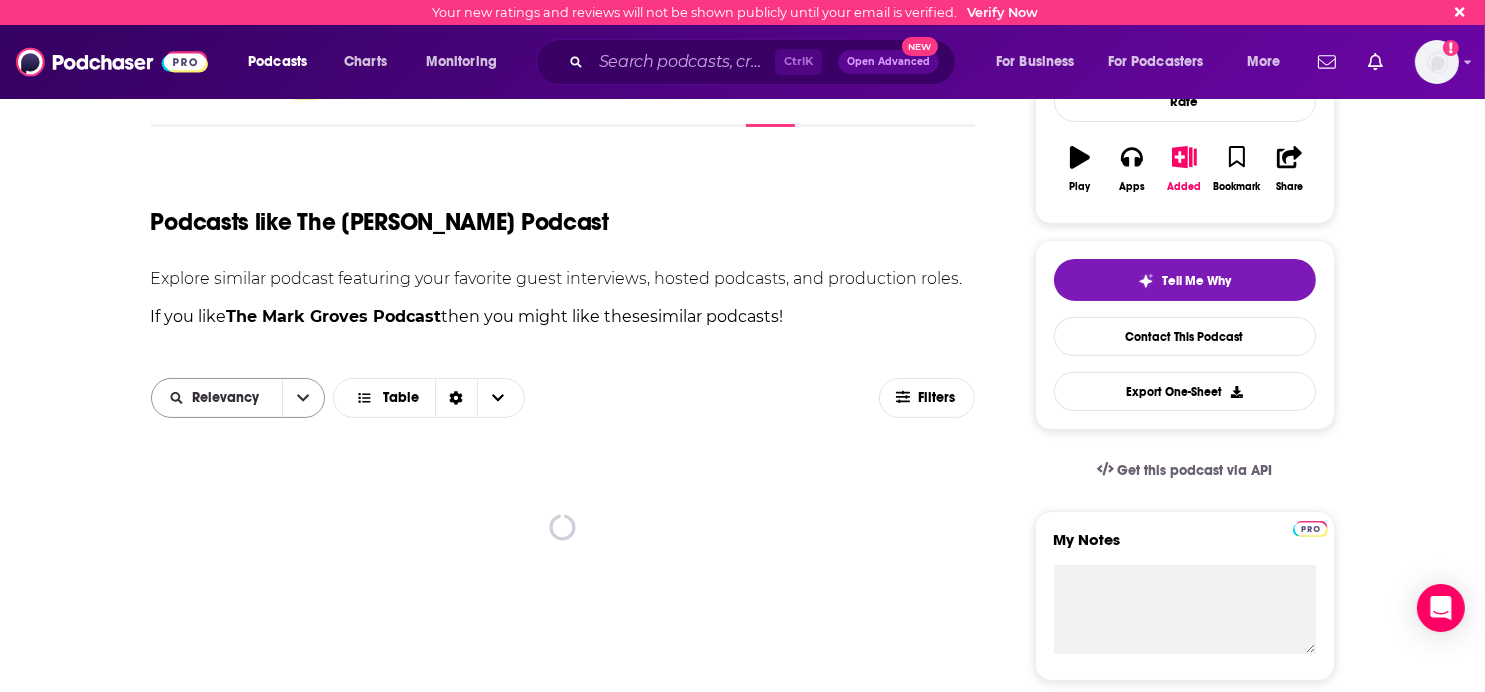 click on "Relevancy" at bounding box center (229, 398) 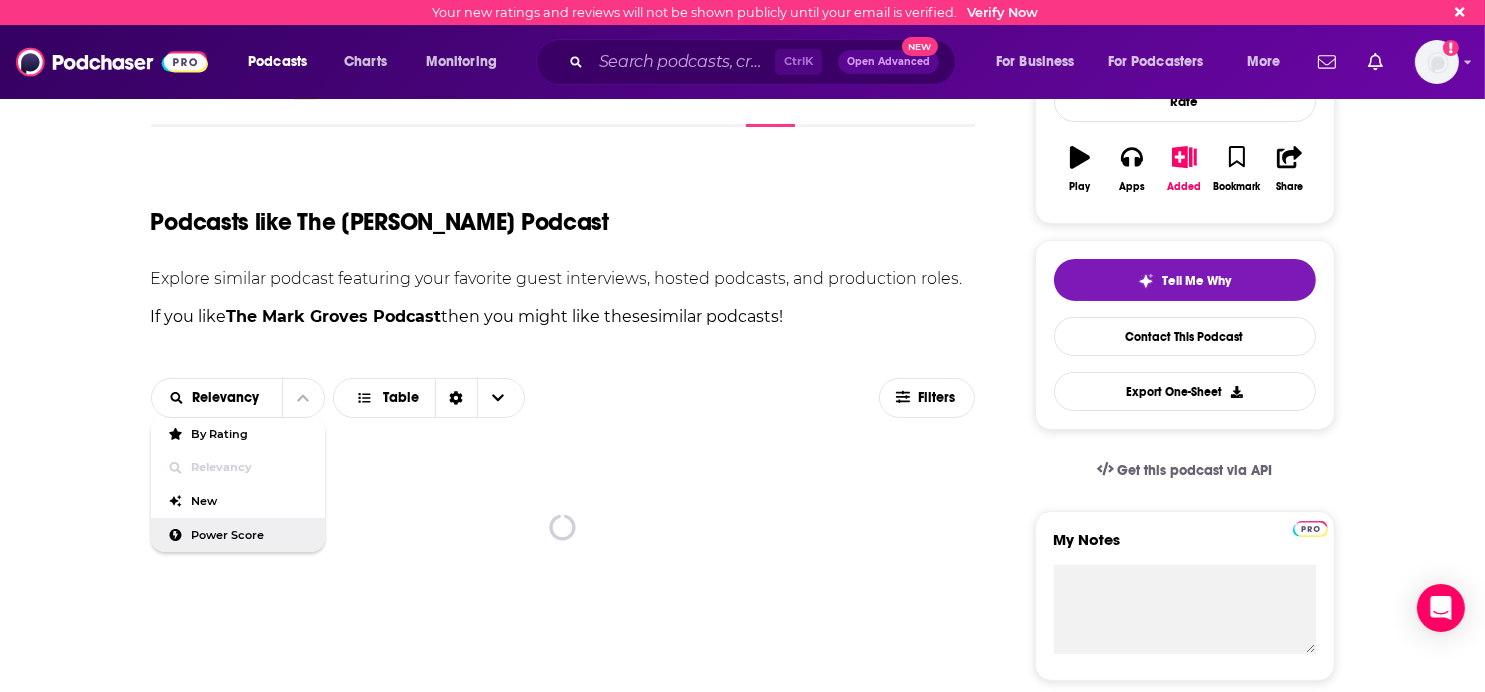 click on "Power Score" at bounding box center (250, 535) 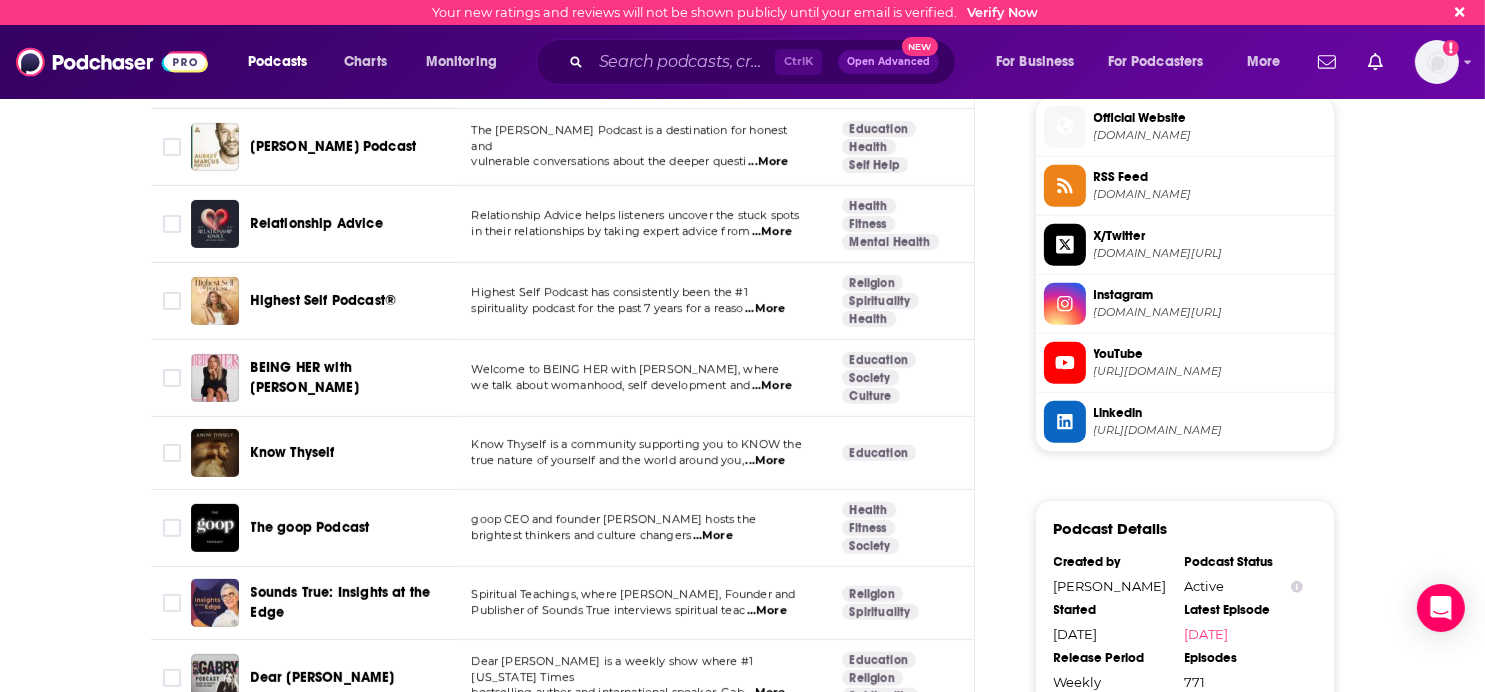 scroll, scrollTop: 1500, scrollLeft: 0, axis: vertical 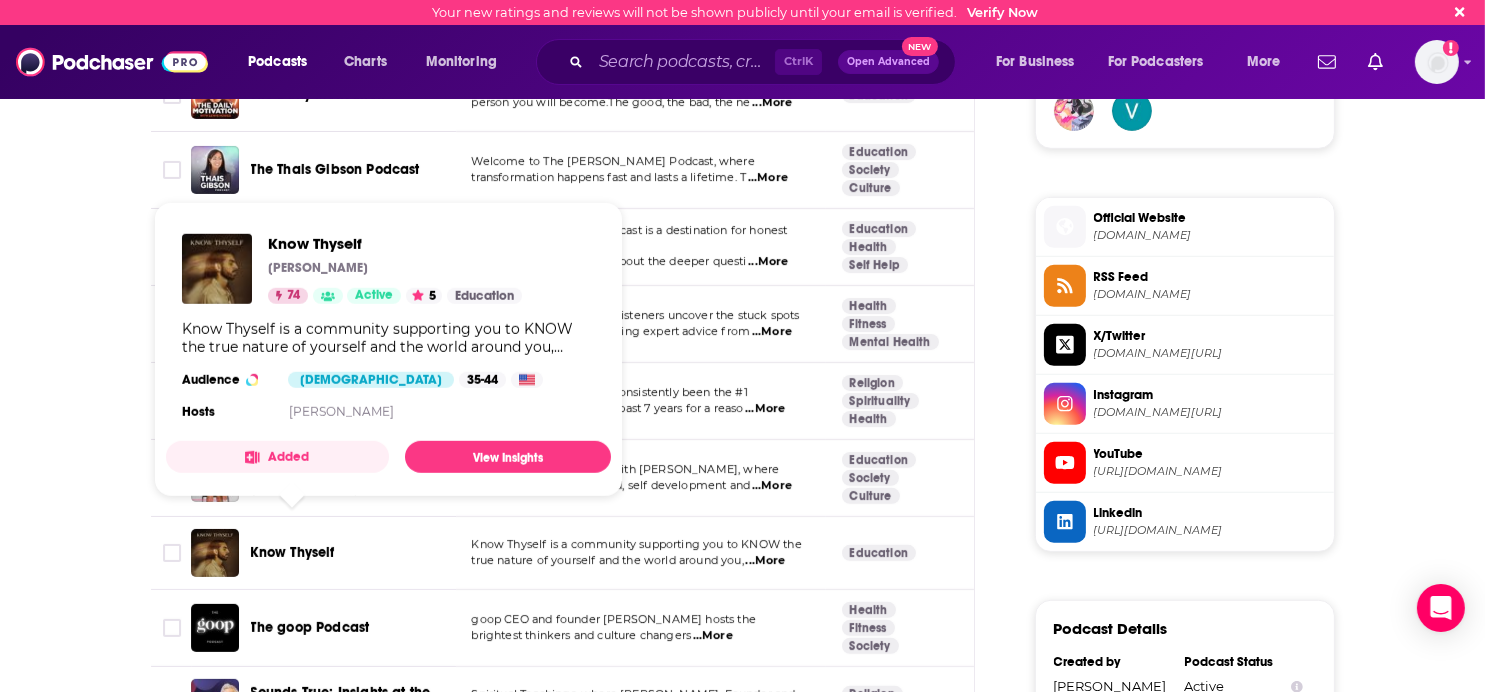 click on "Know Thyself" at bounding box center [293, 552] 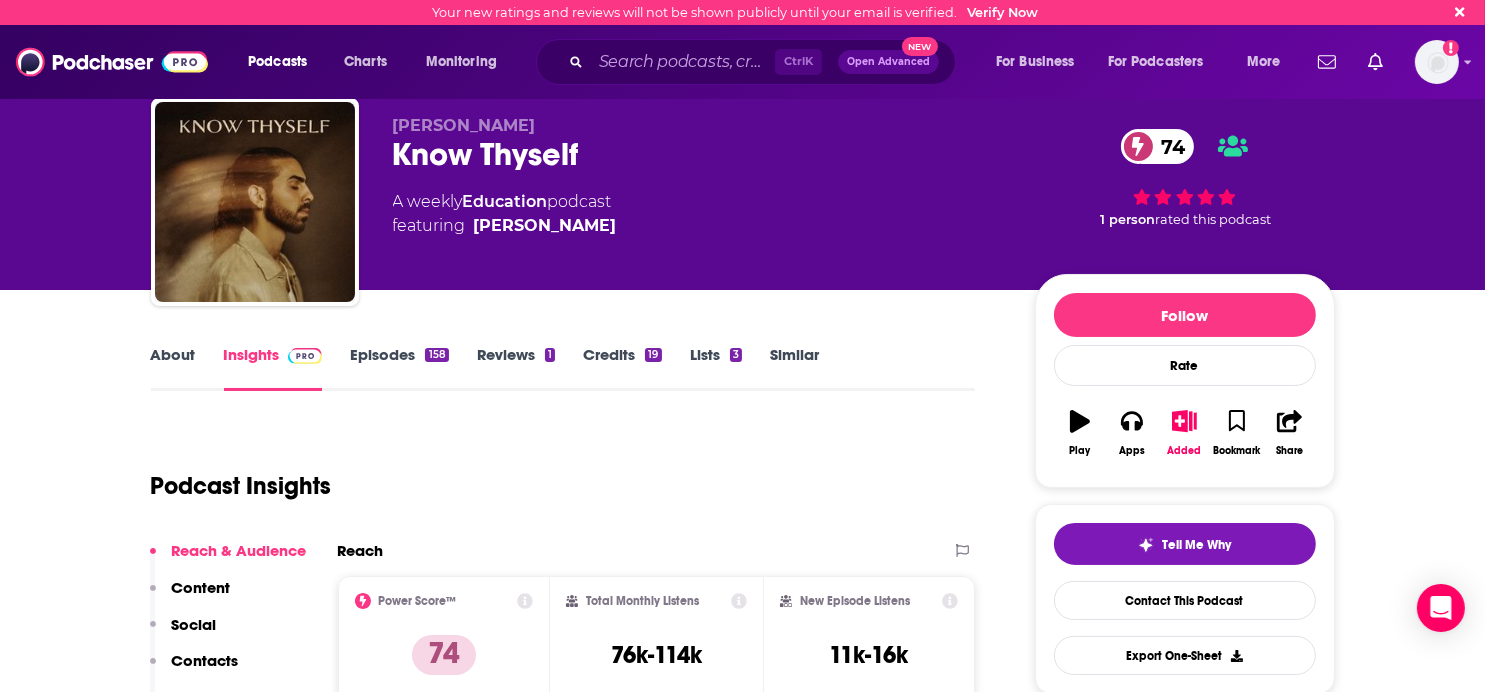 scroll, scrollTop: 100, scrollLeft: 0, axis: vertical 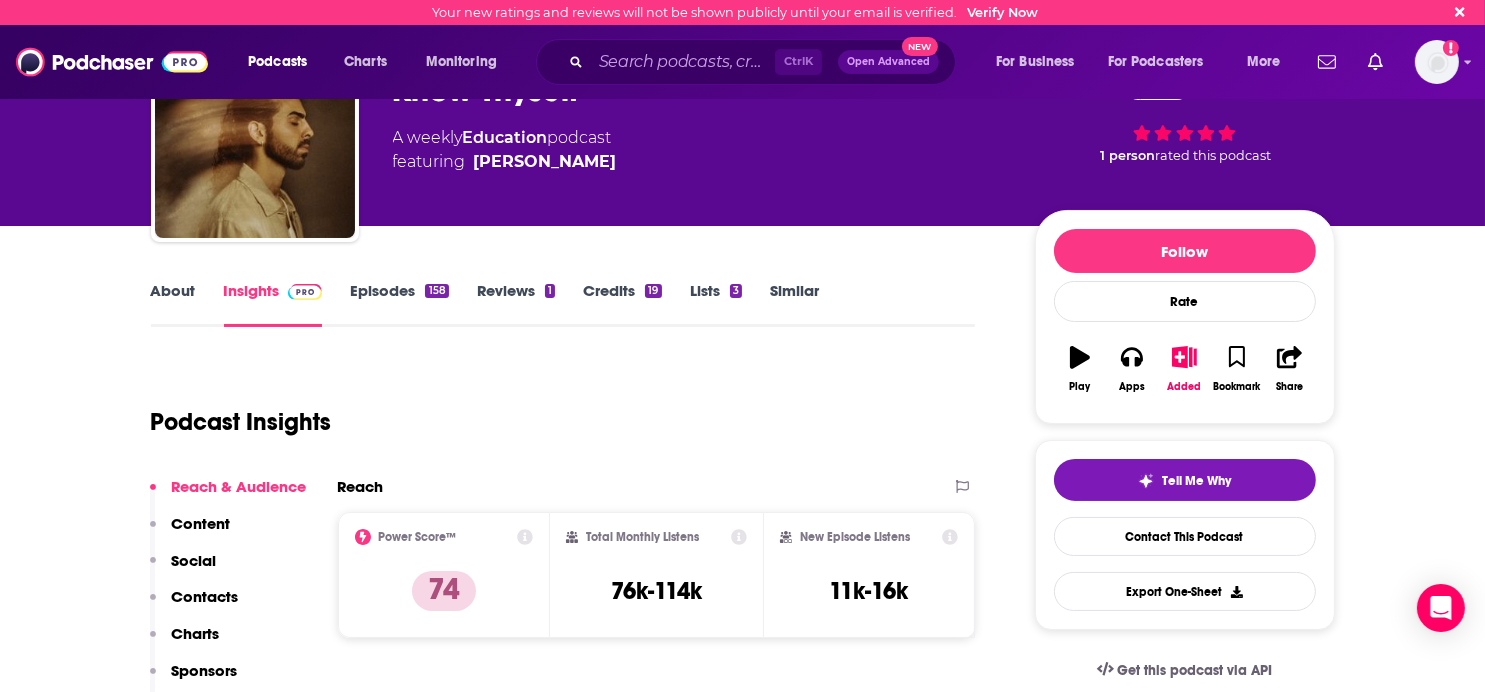 click on "Contacts" at bounding box center (205, 596) 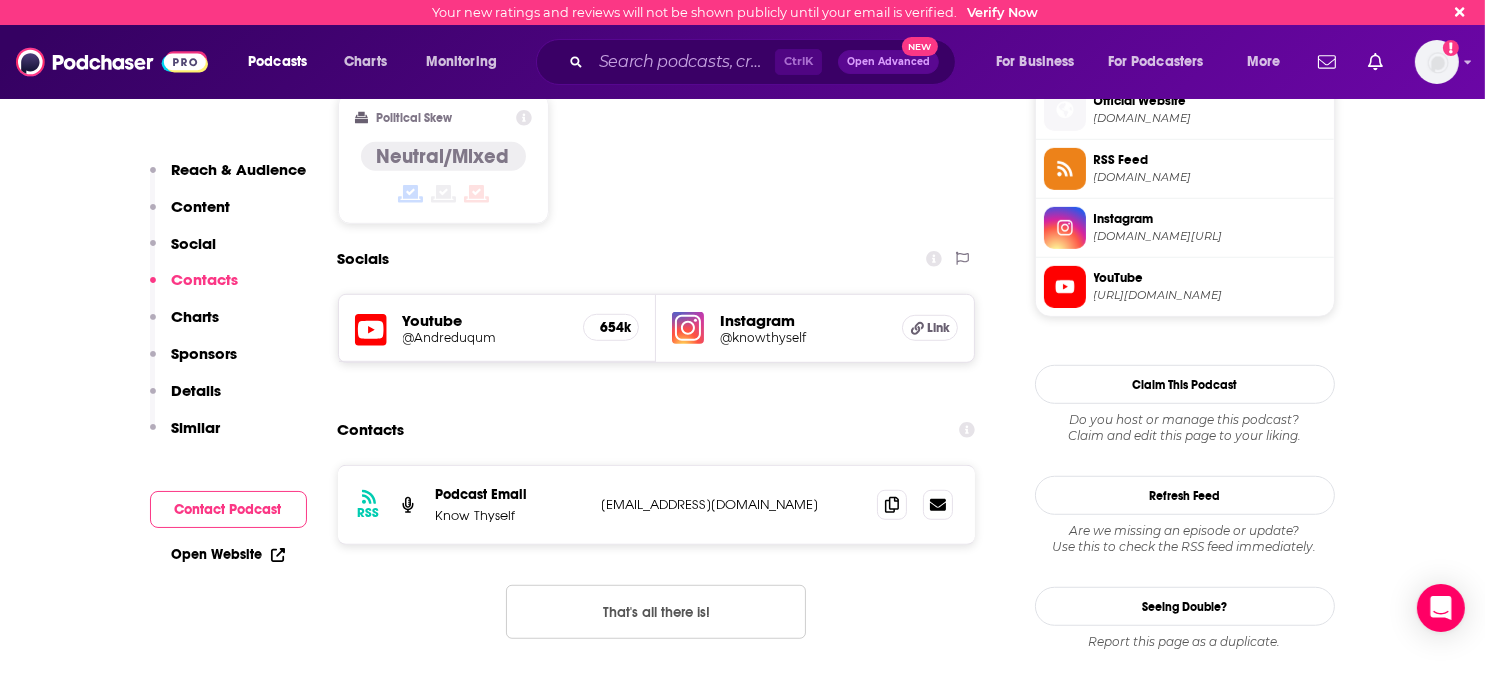 scroll, scrollTop: 1645, scrollLeft: 0, axis: vertical 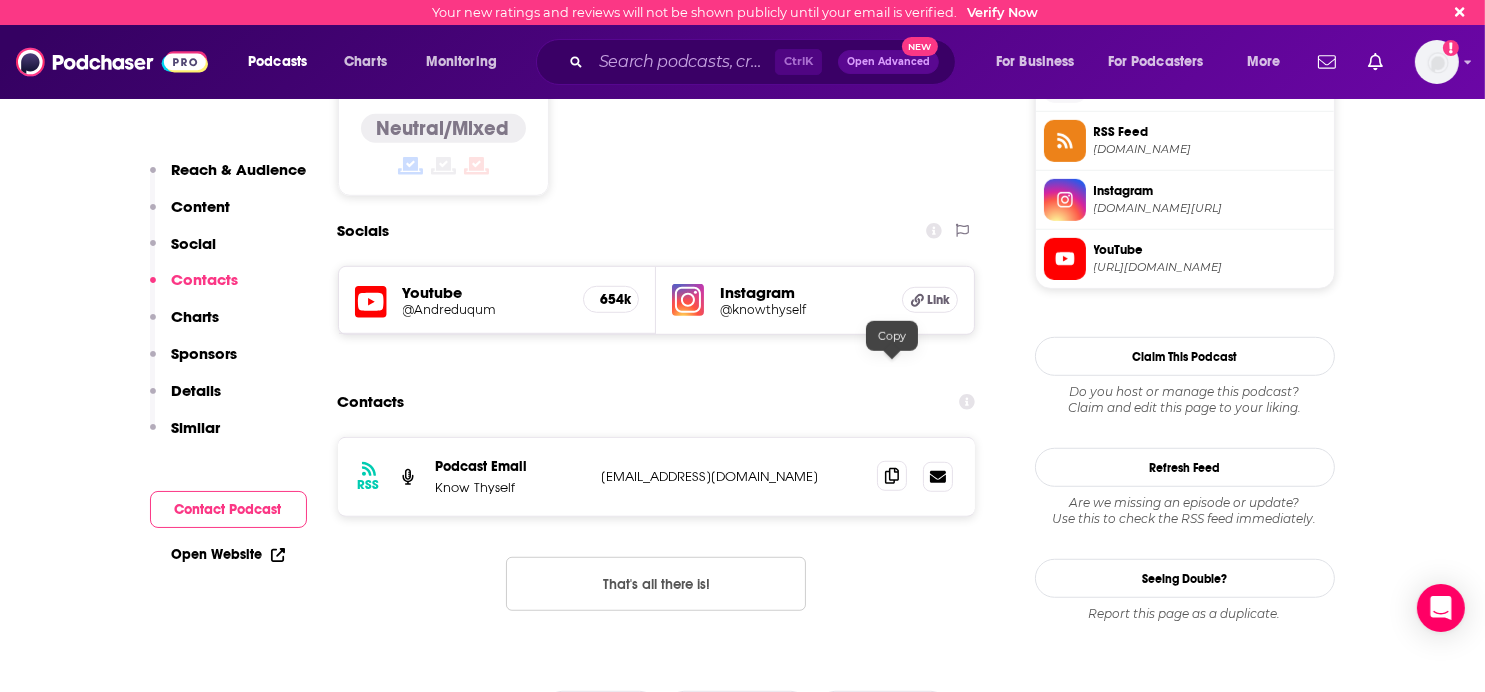 click 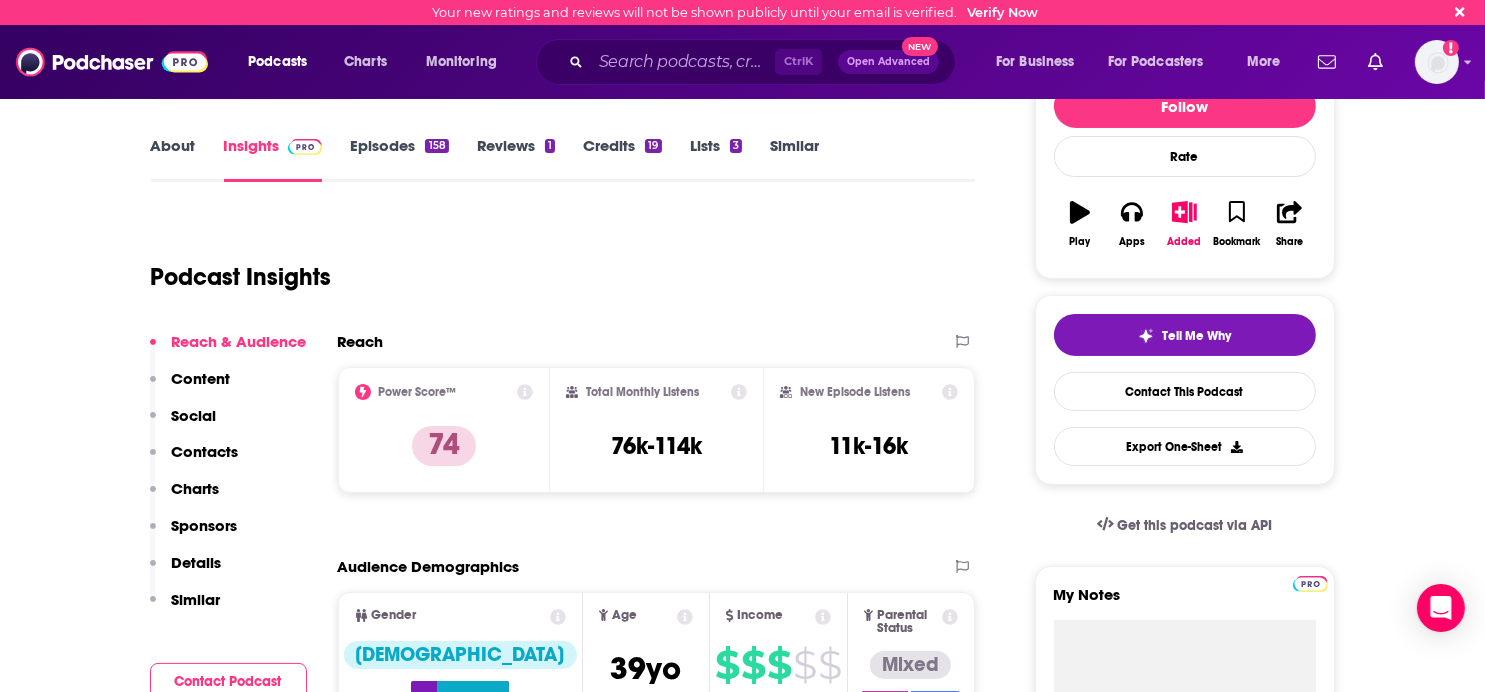 scroll, scrollTop: 0, scrollLeft: 0, axis: both 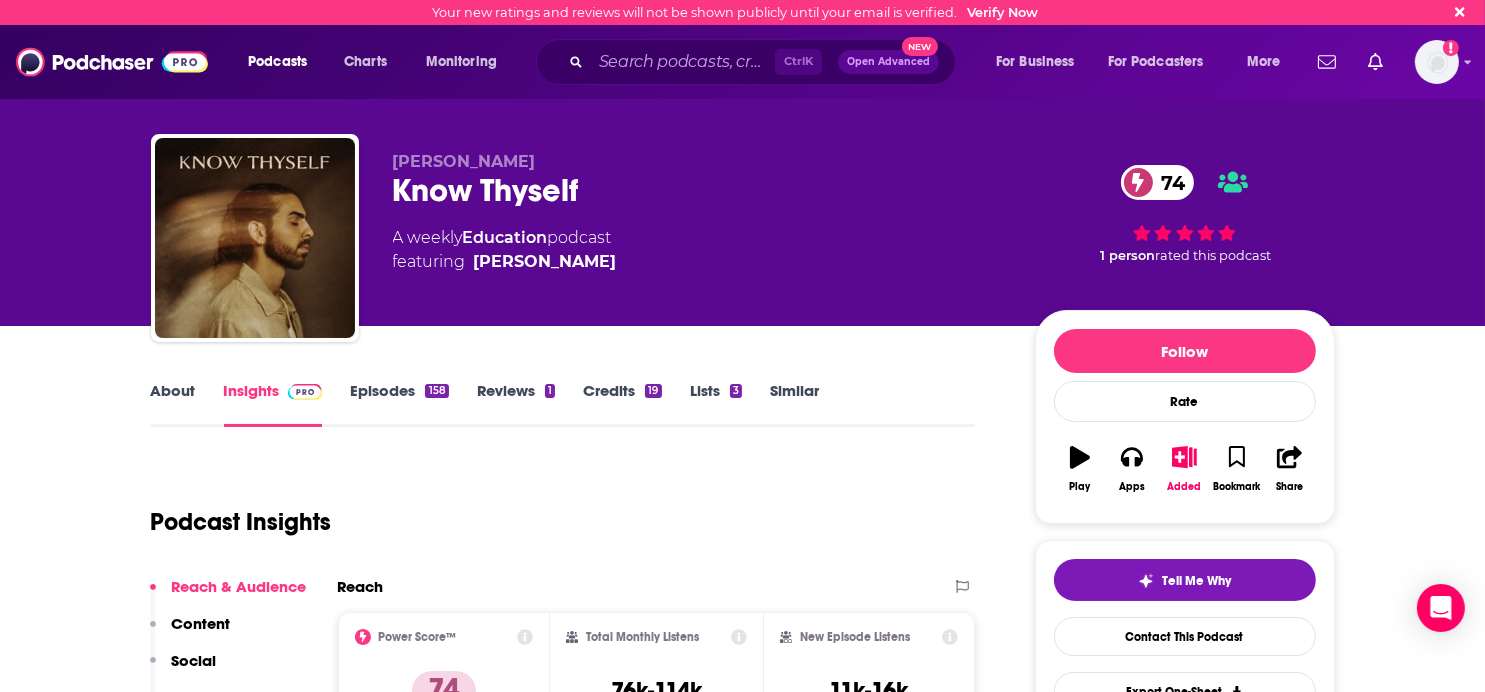 click on "About" at bounding box center (173, 404) 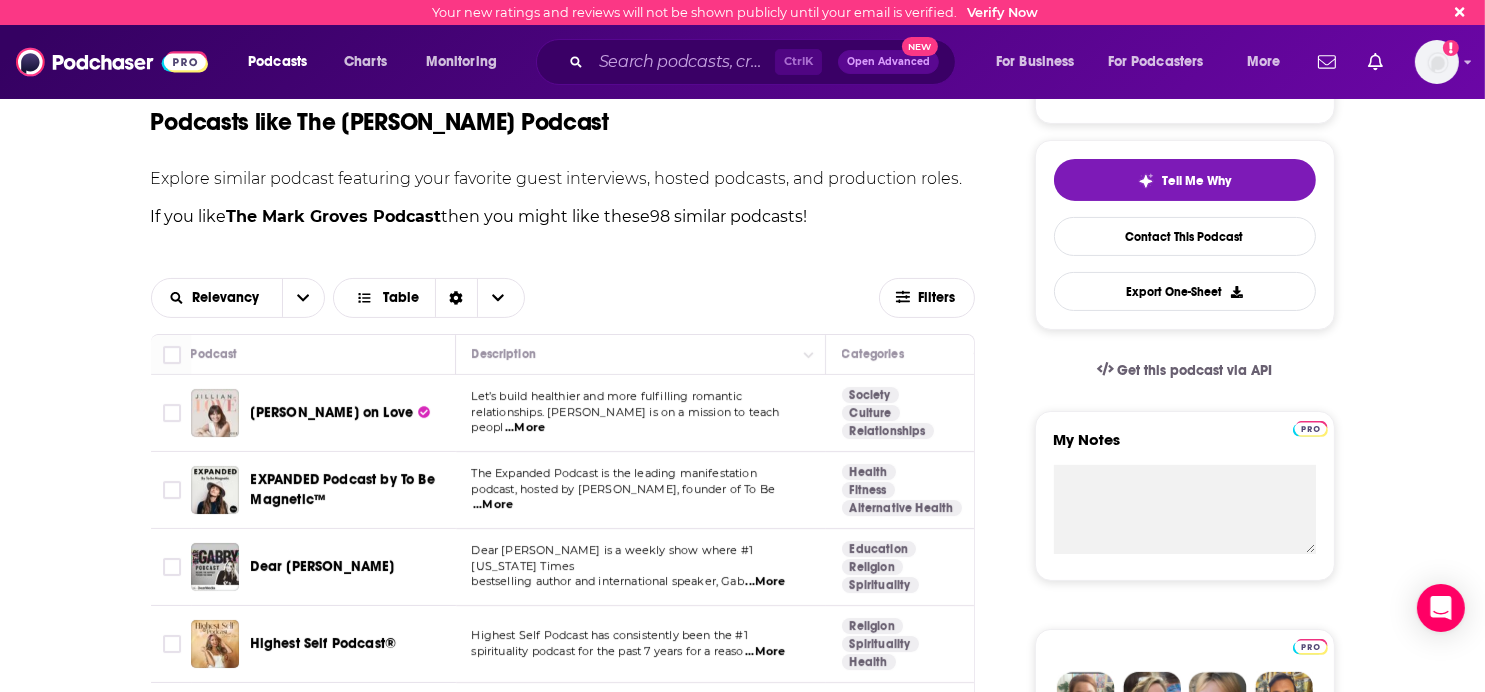 scroll, scrollTop: 500, scrollLeft: 0, axis: vertical 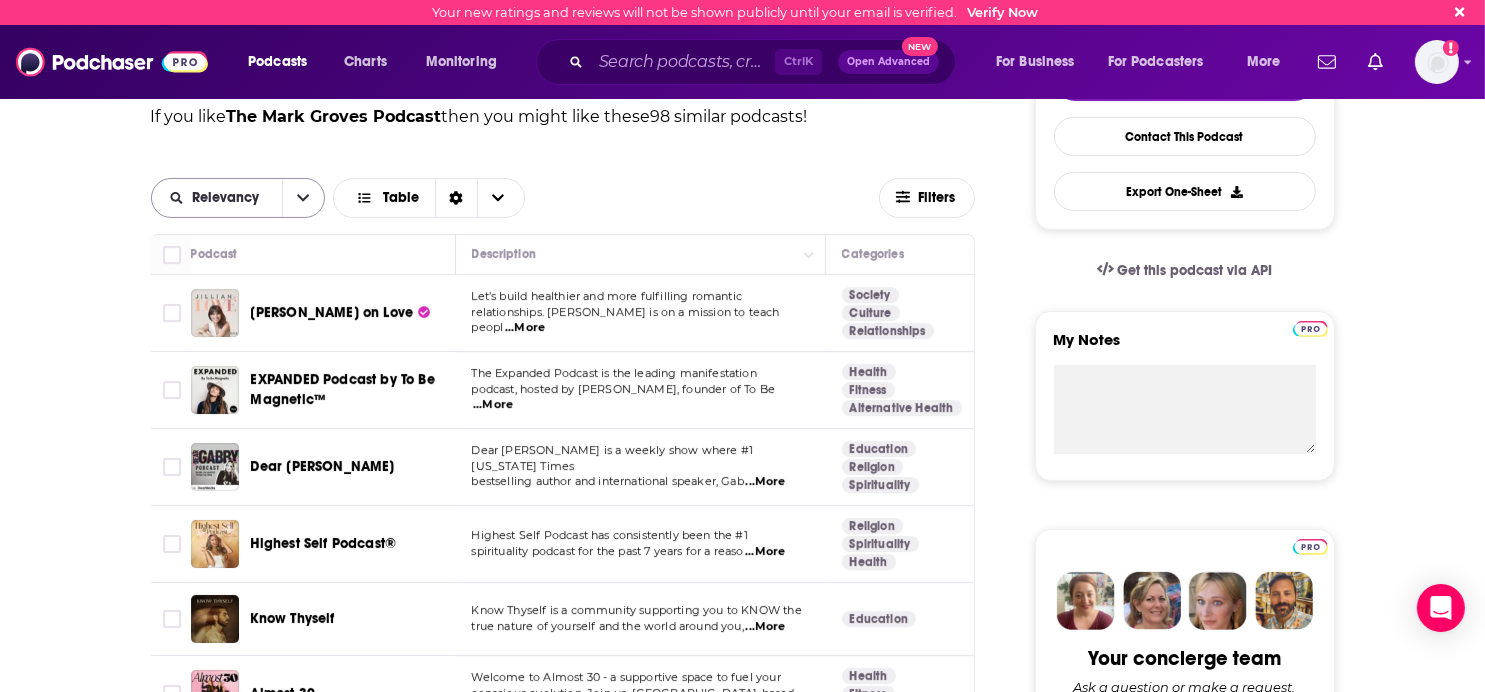 click on "Relevancy" at bounding box center (229, 198) 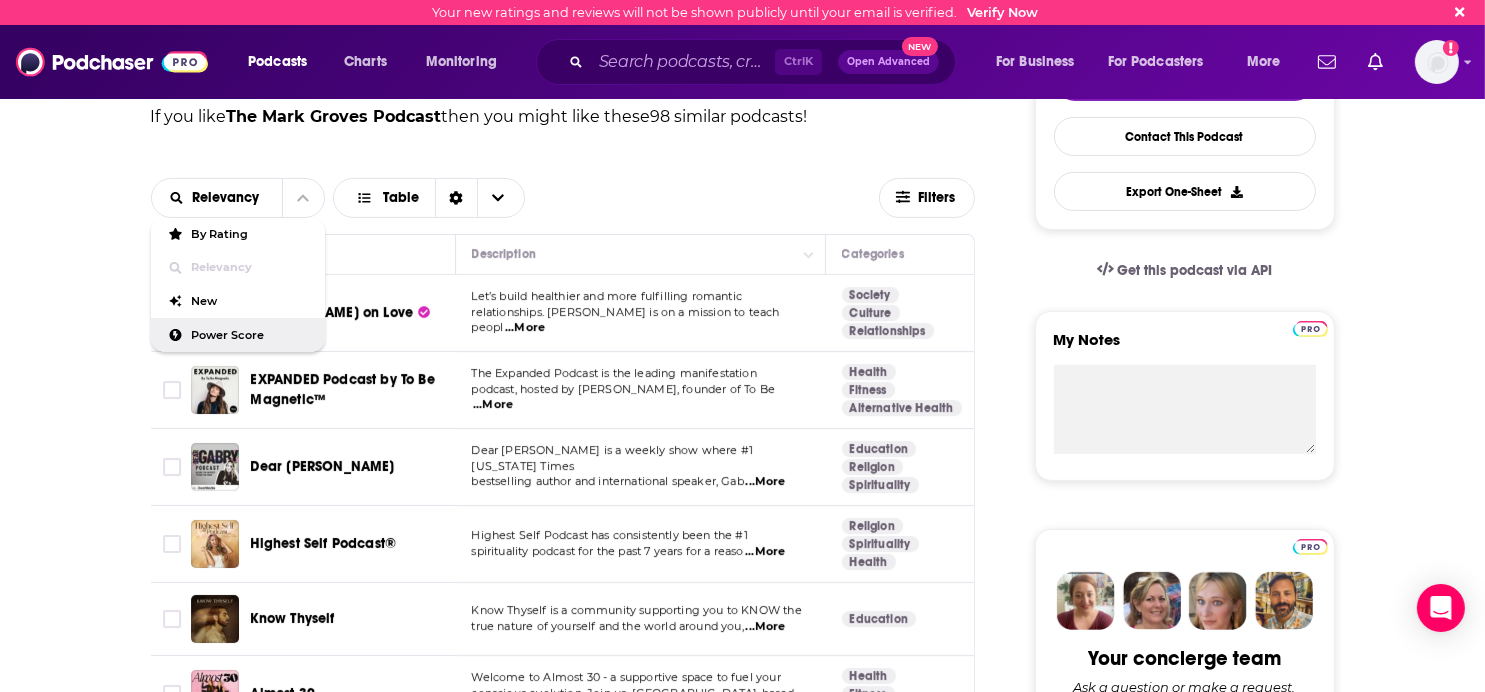 click on "Power Score" at bounding box center (250, 335) 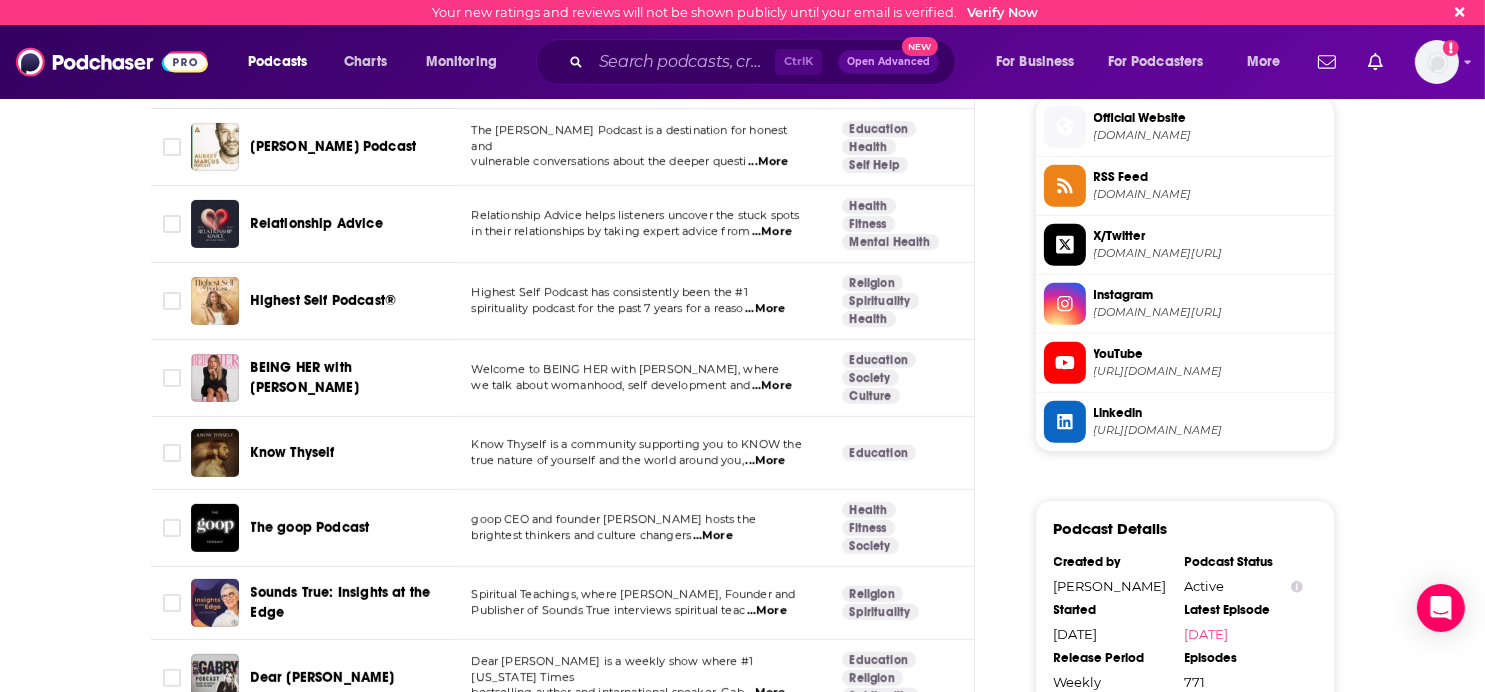 scroll, scrollTop: 1700, scrollLeft: 0, axis: vertical 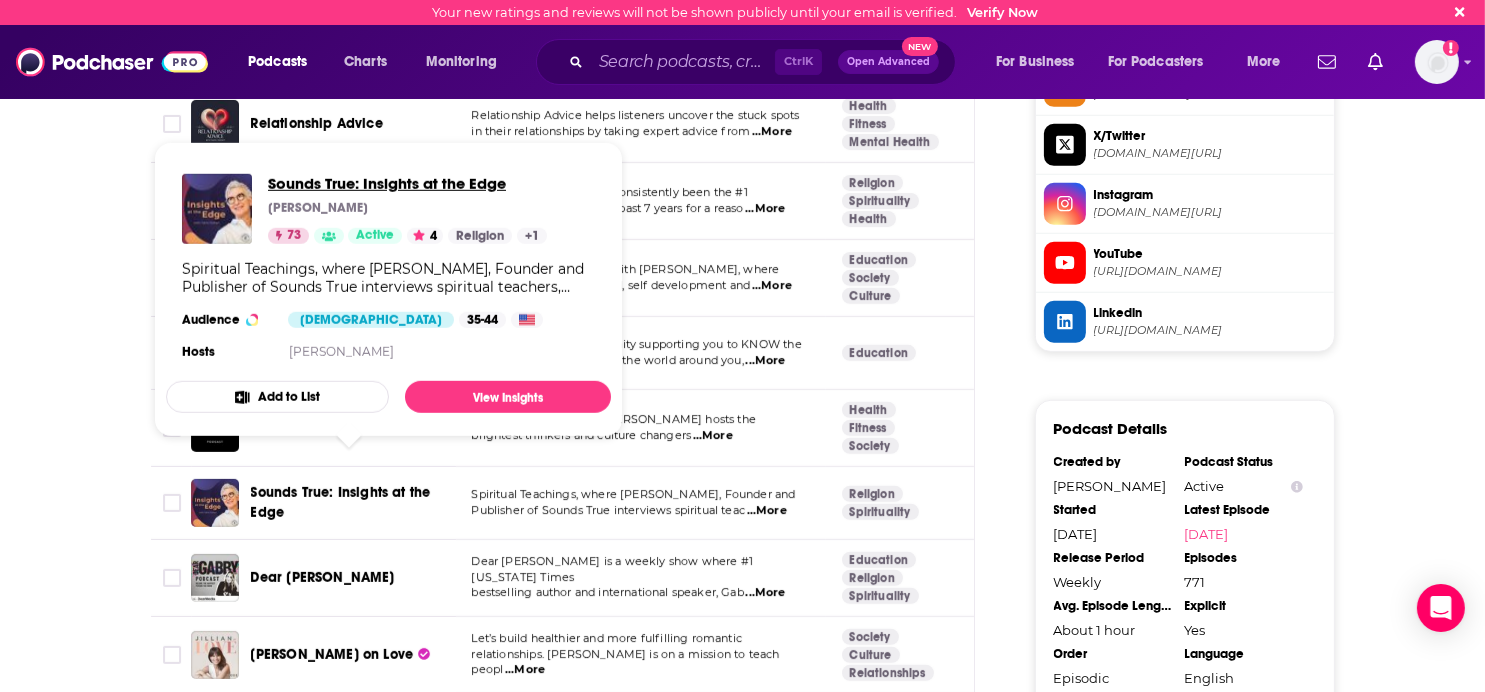 click on "Sounds True: Insights at the Edge" at bounding box center (407, 183) 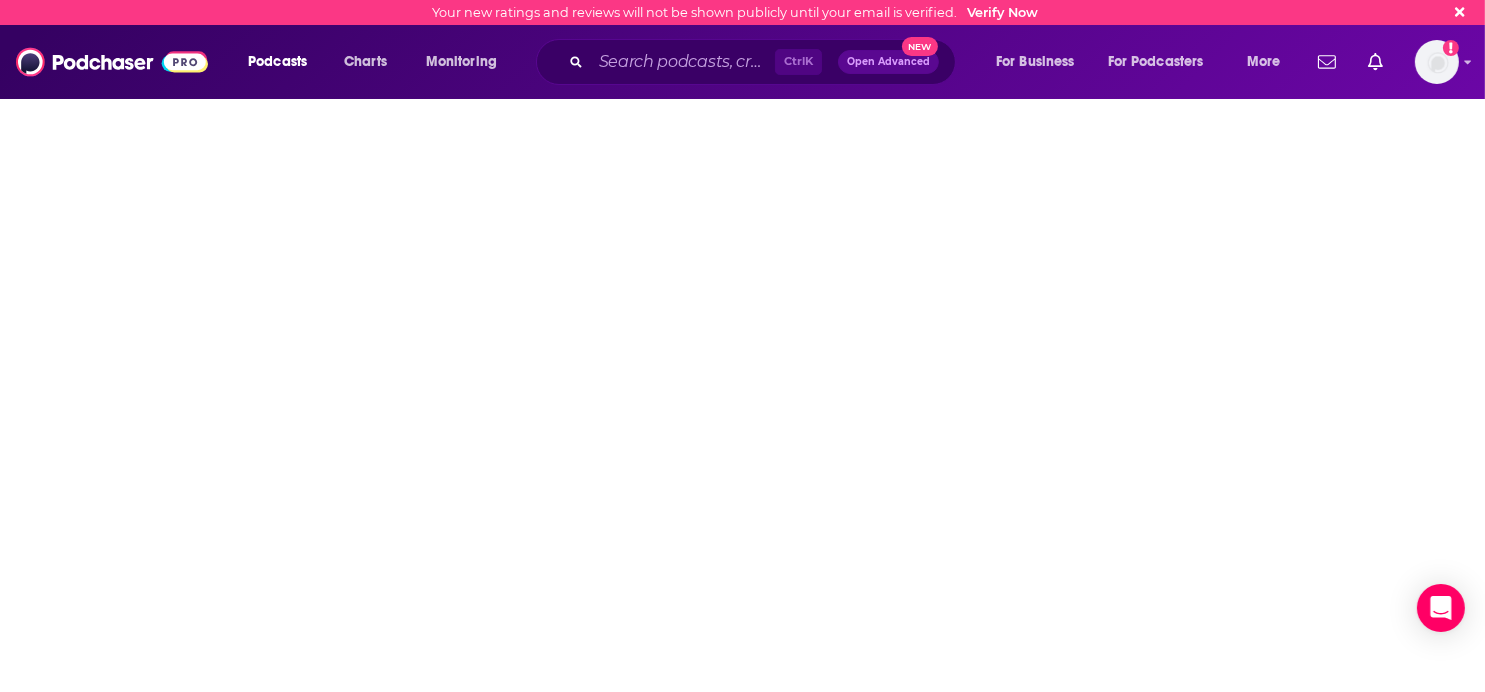 scroll, scrollTop: 0, scrollLeft: 0, axis: both 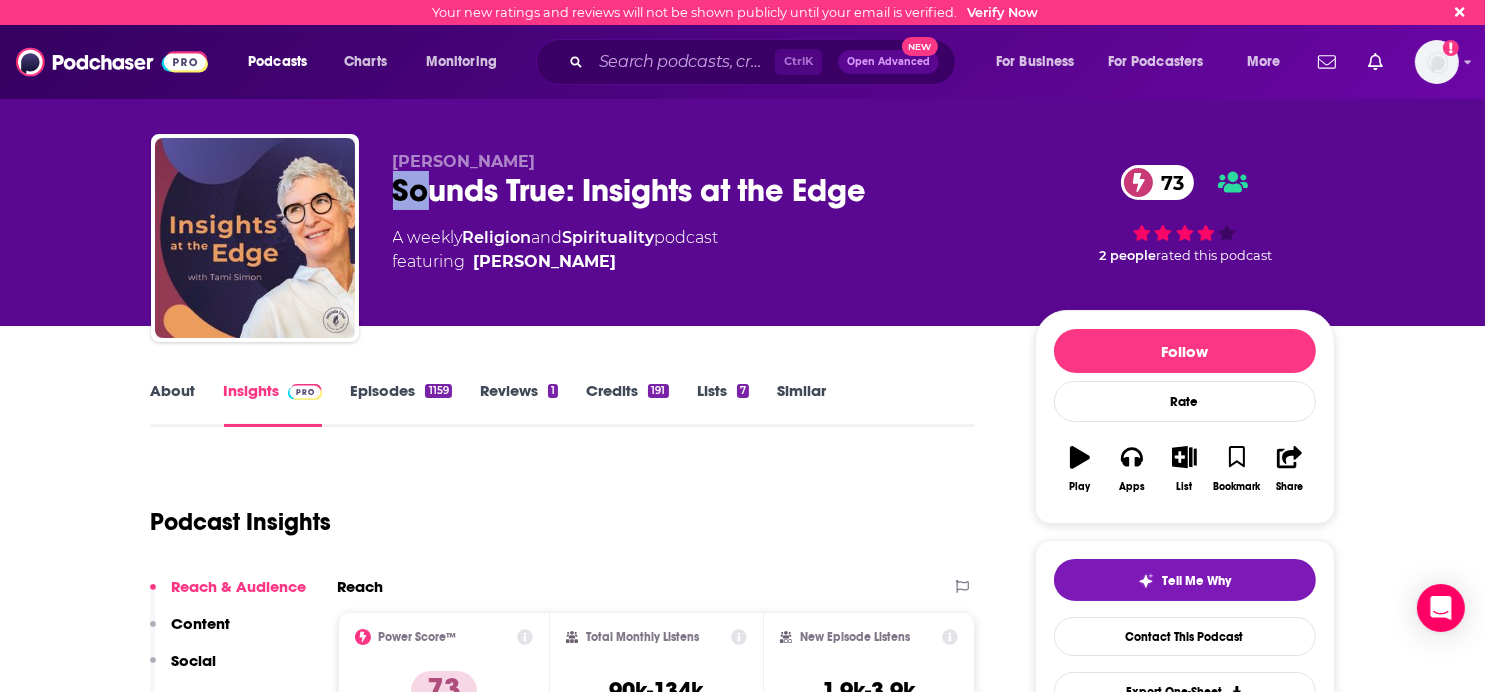 drag, startPoint x: 391, startPoint y: 188, endPoint x: 424, endPoint y: 196, distance: 33.955853 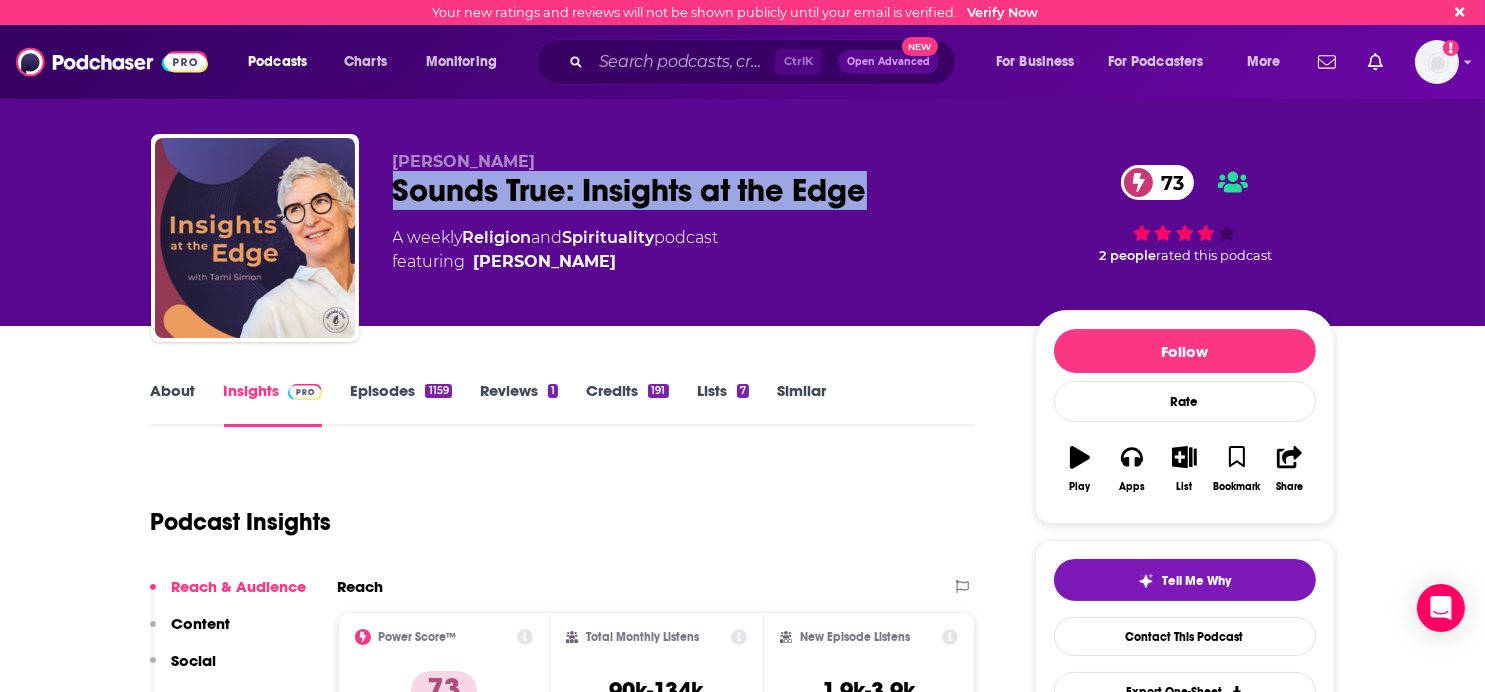 click on "Sounds True: Insights at the Edge 73" at bounding box center (698, 190) 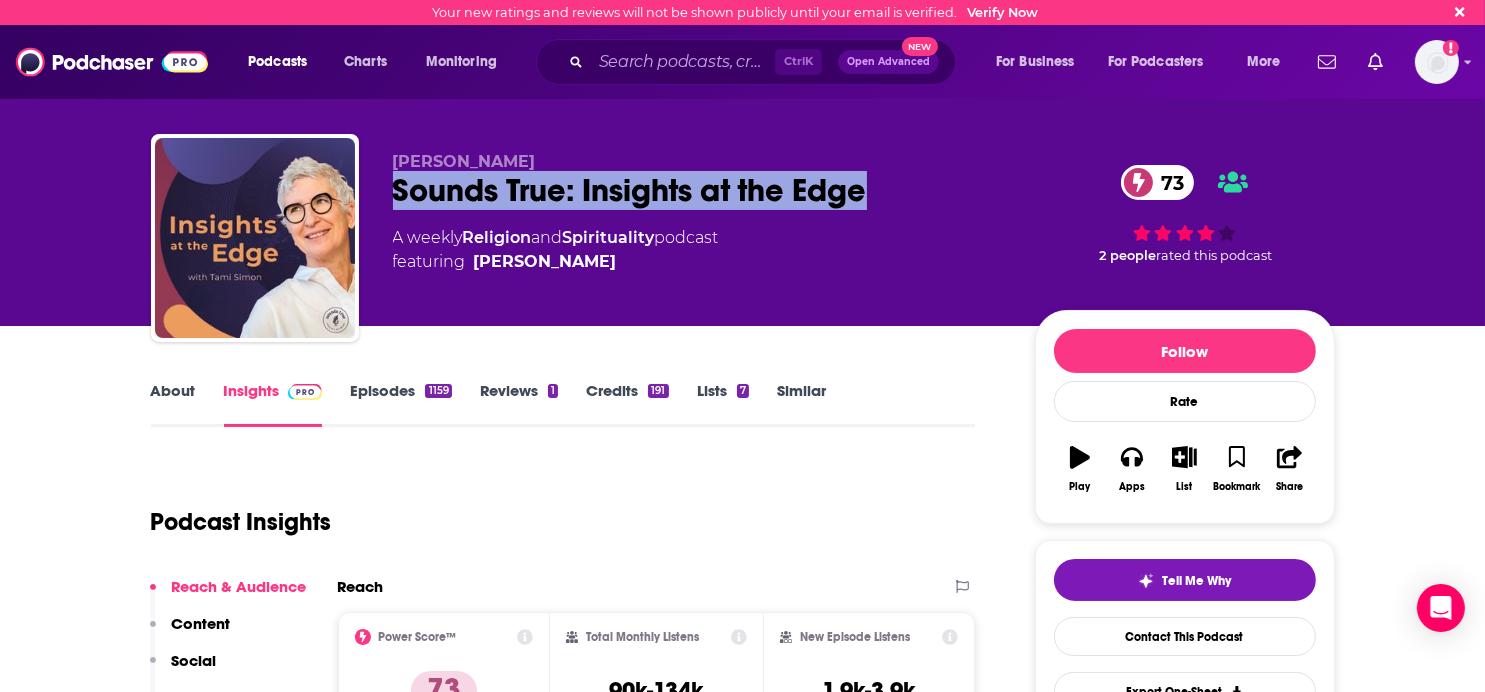 copy on "Sounds True: Insights at the Edge" 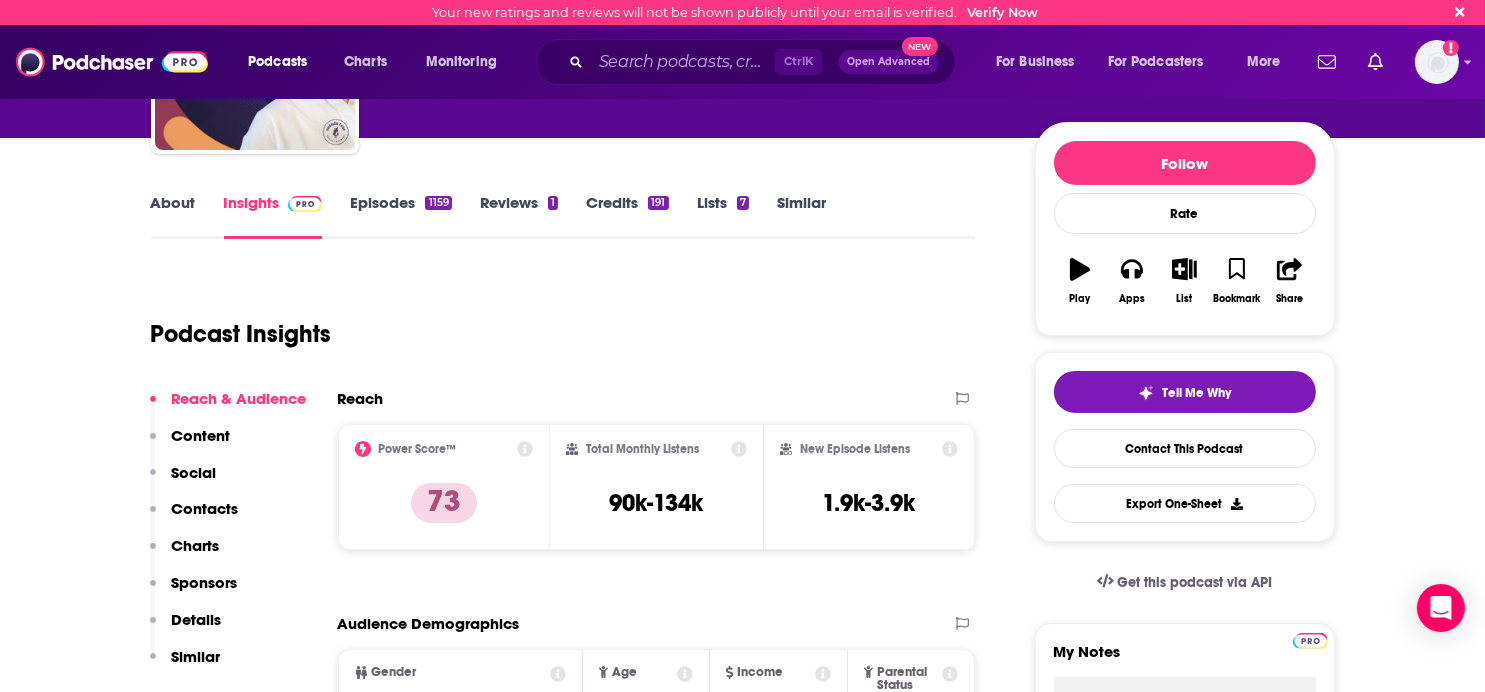 scroll, scrollTop: 200, scrollLeft: 0, axis: vertical 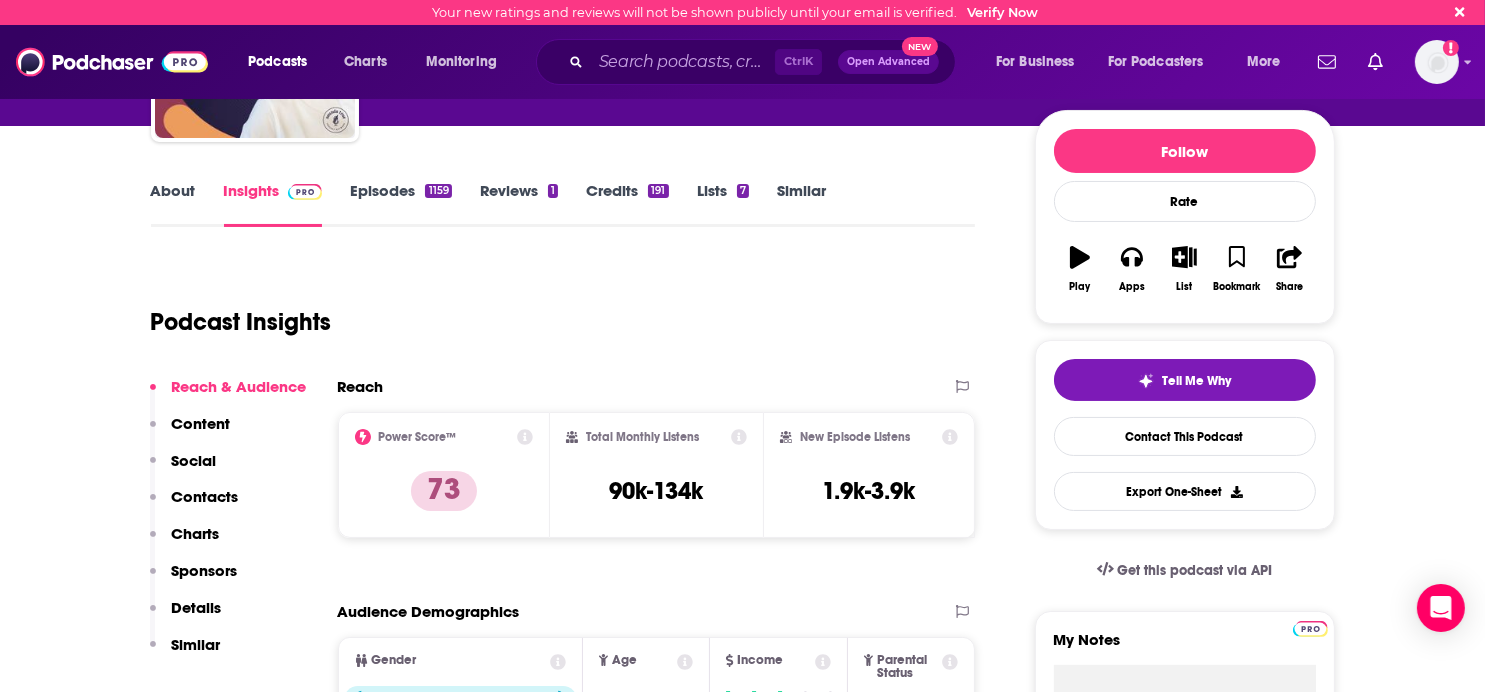 click on "Contacts" at bounding box center [205, 496] 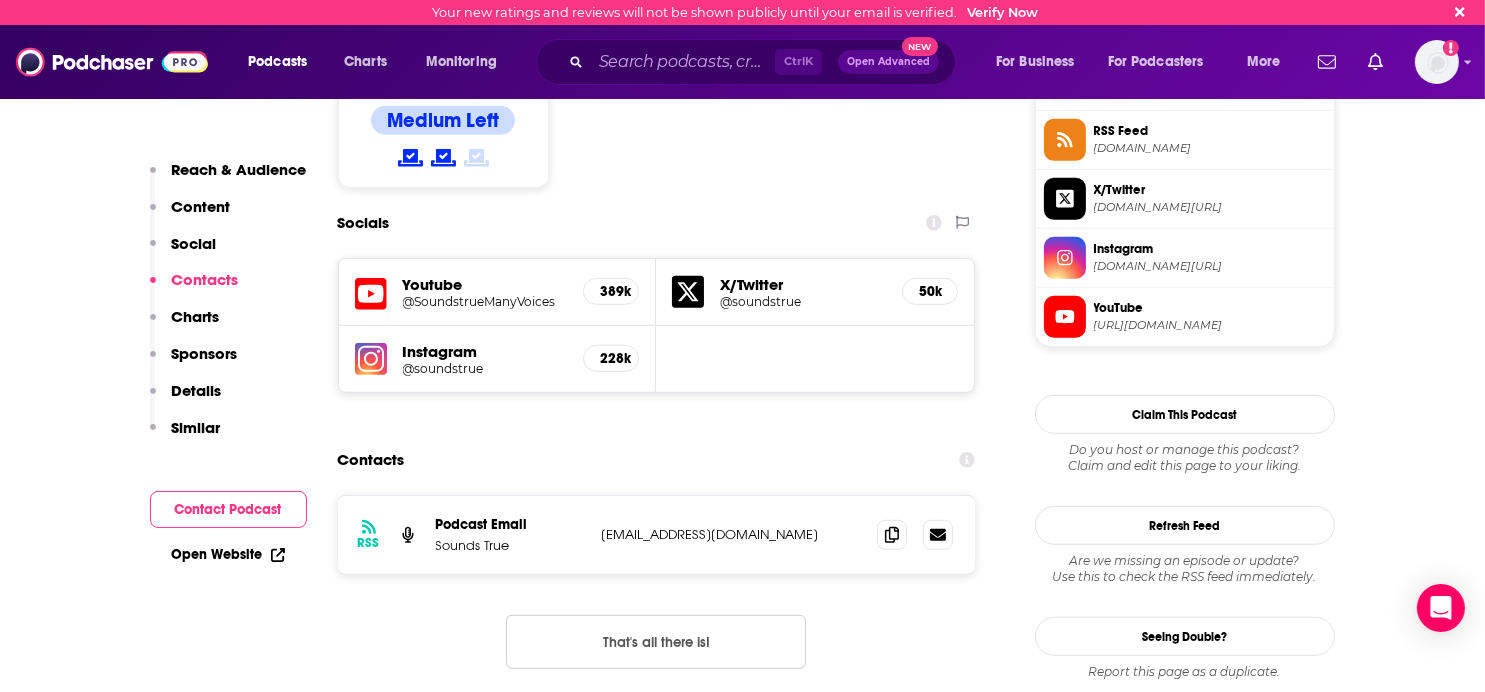 scroll, scrollTop: 1611, scrollLeft: 0, axis: vertical 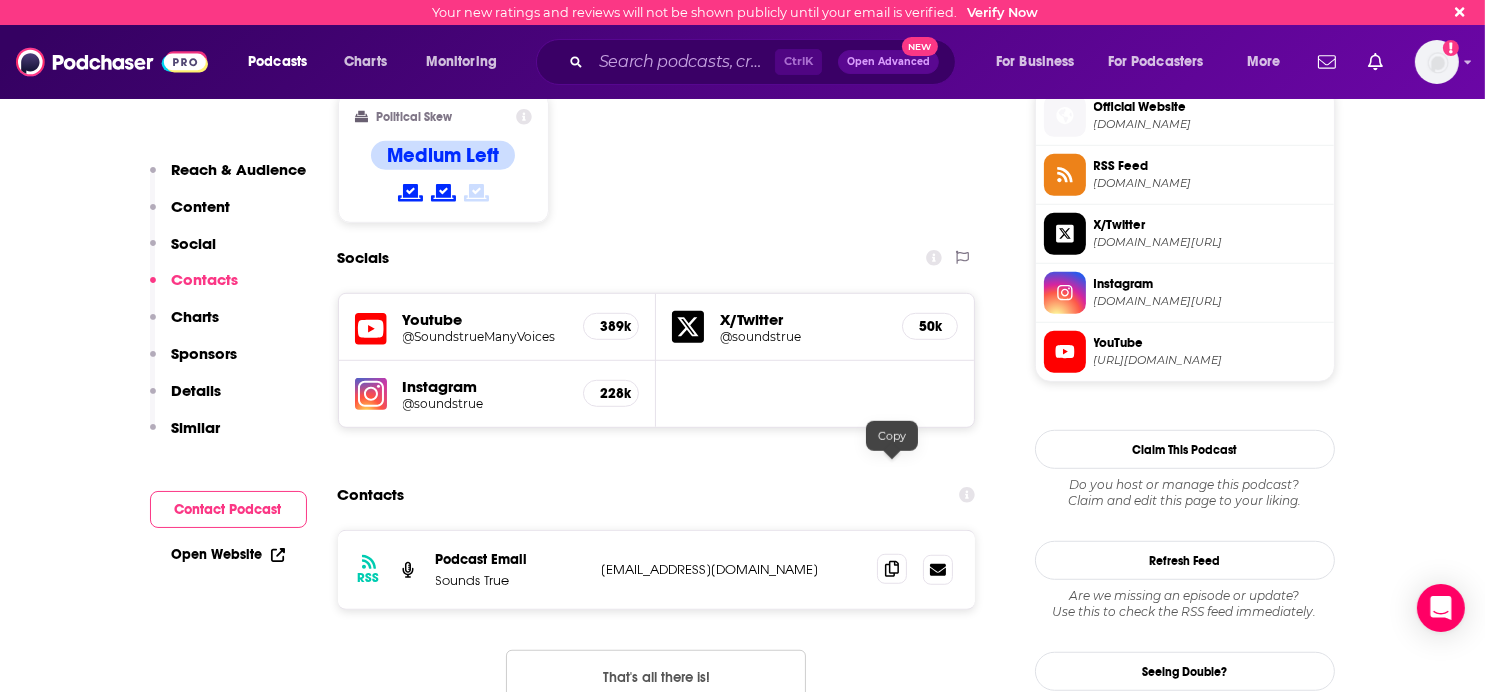 click 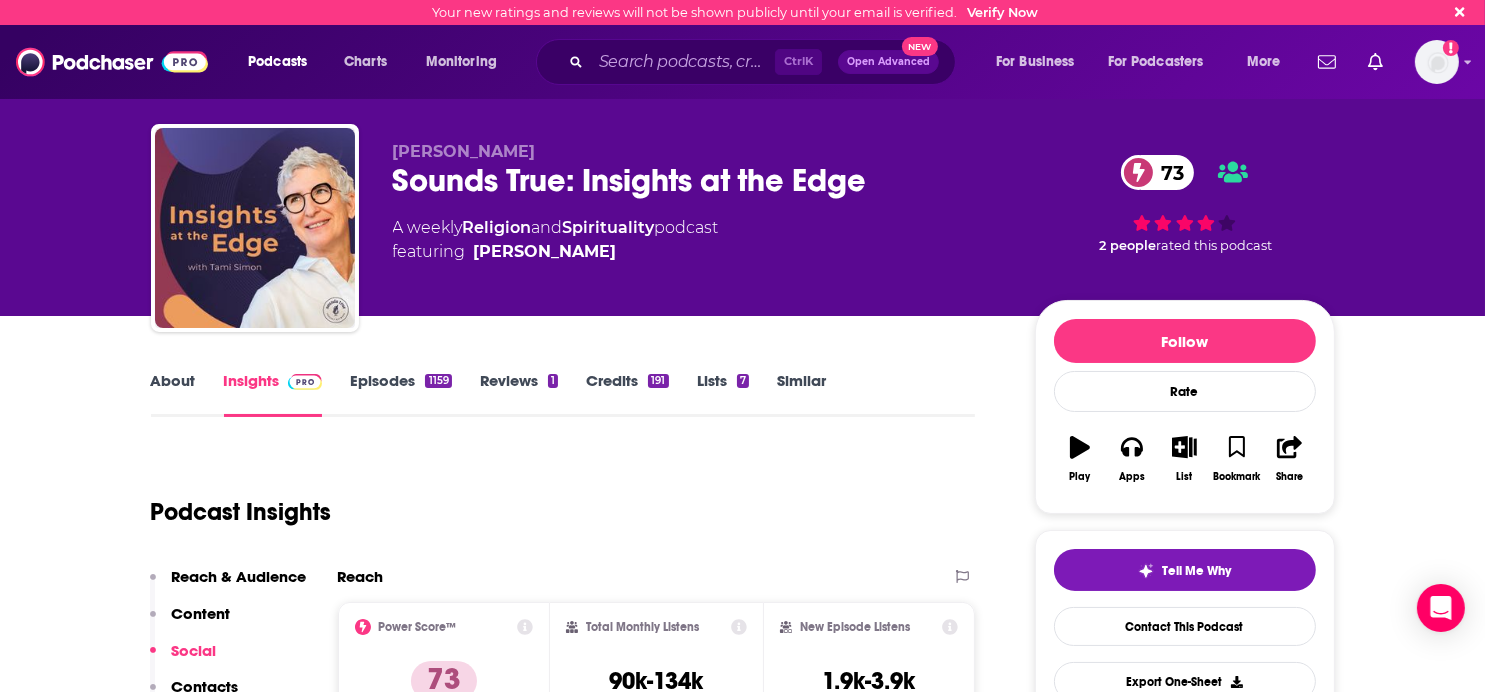 scroll, scrollTop: 0, scrollLeft: 0, axis: both 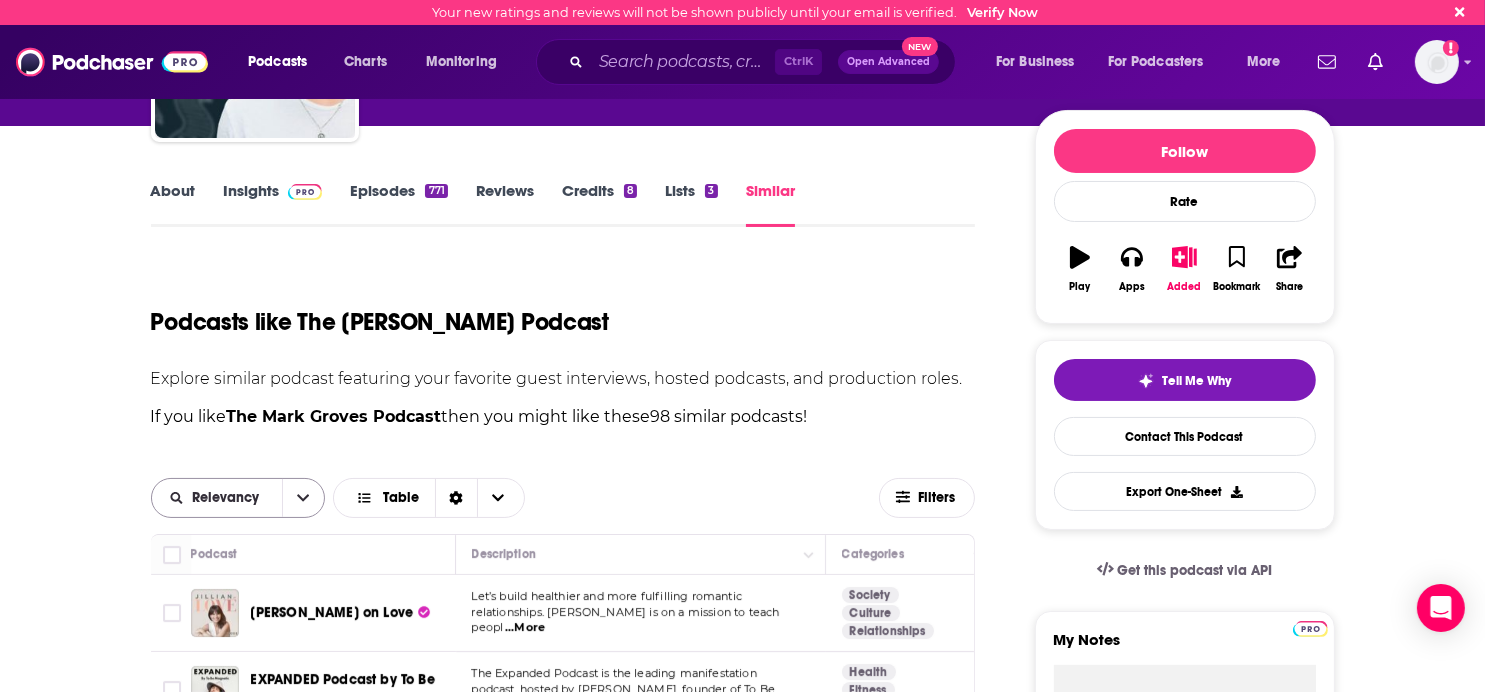 click on "Relevancy" at bounding box center [229, 498] 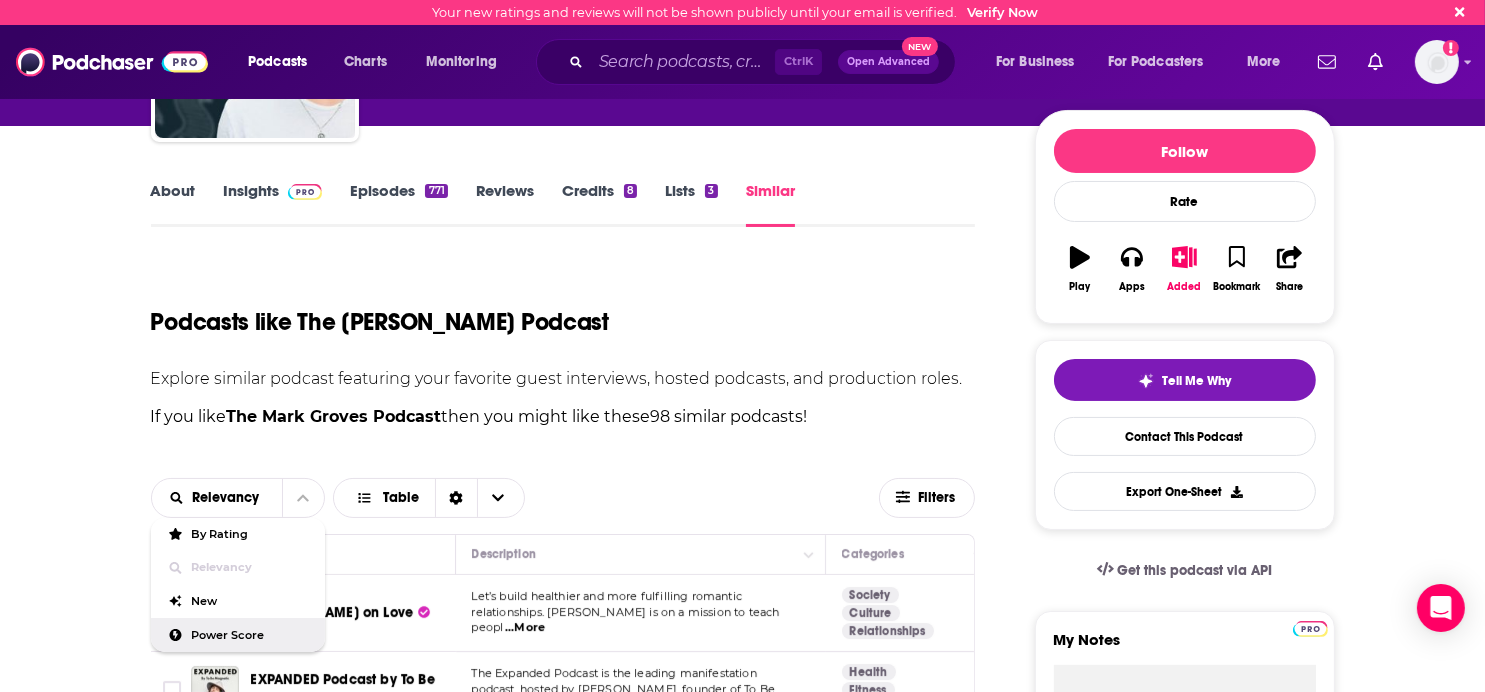 click on "Power Score" at bounding box center [250, 635] 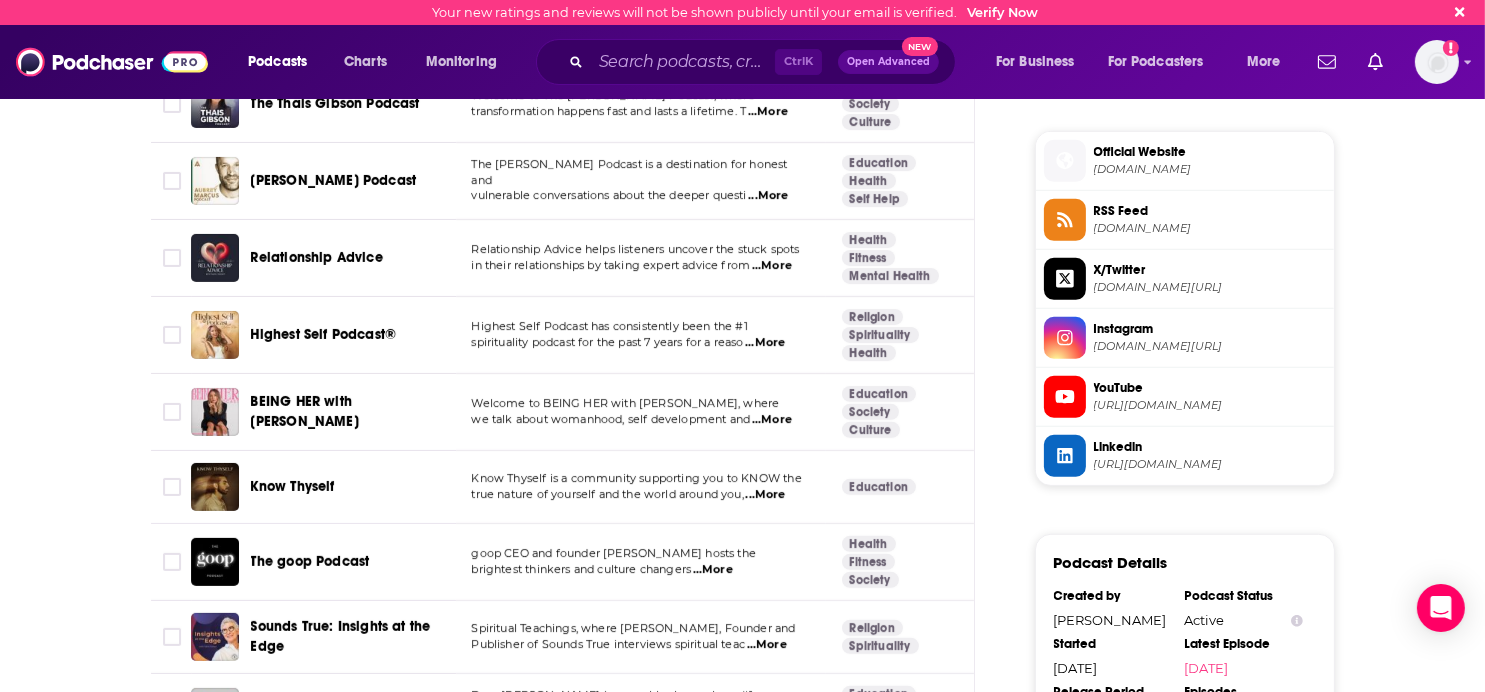 scroll, scrollTop: 1600, scrollLeft: 0, axis: vertical 